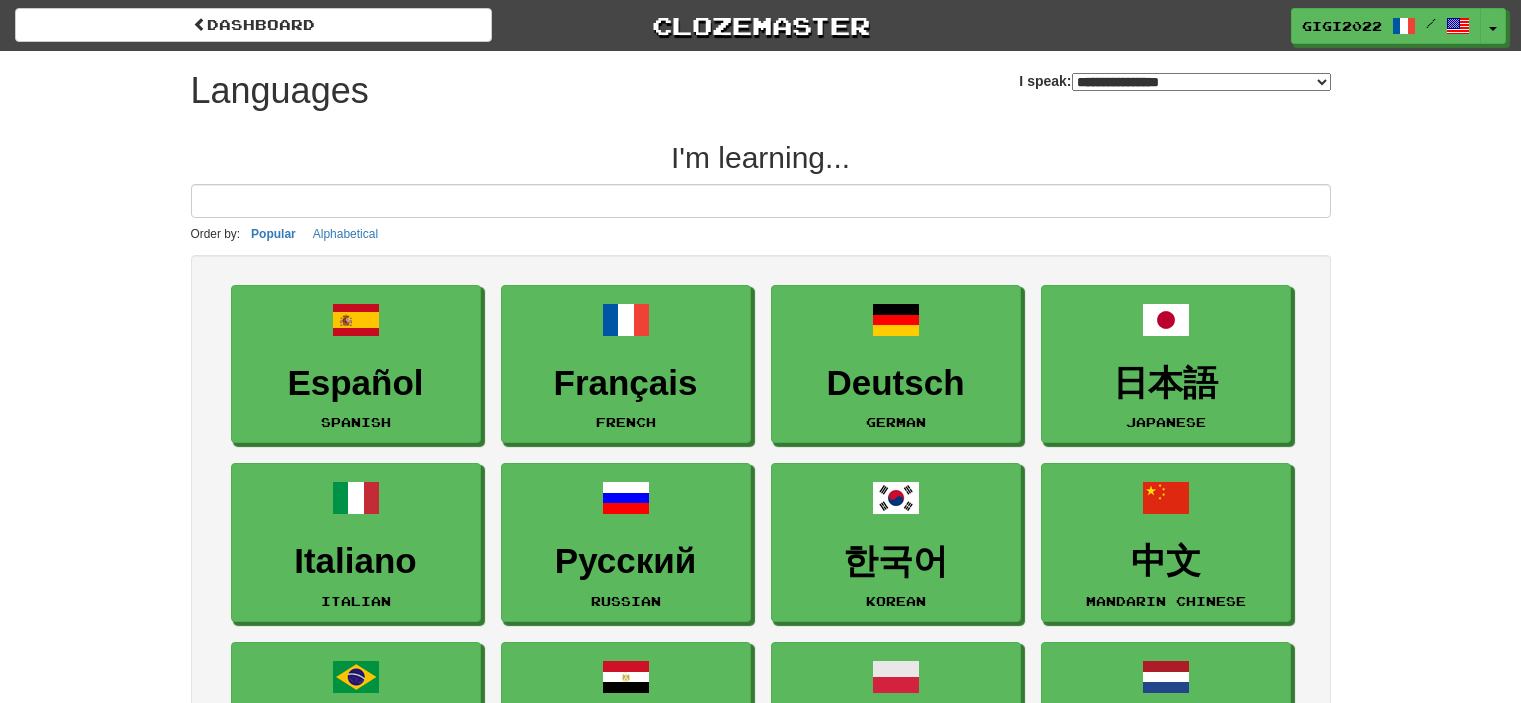 select on "*******" 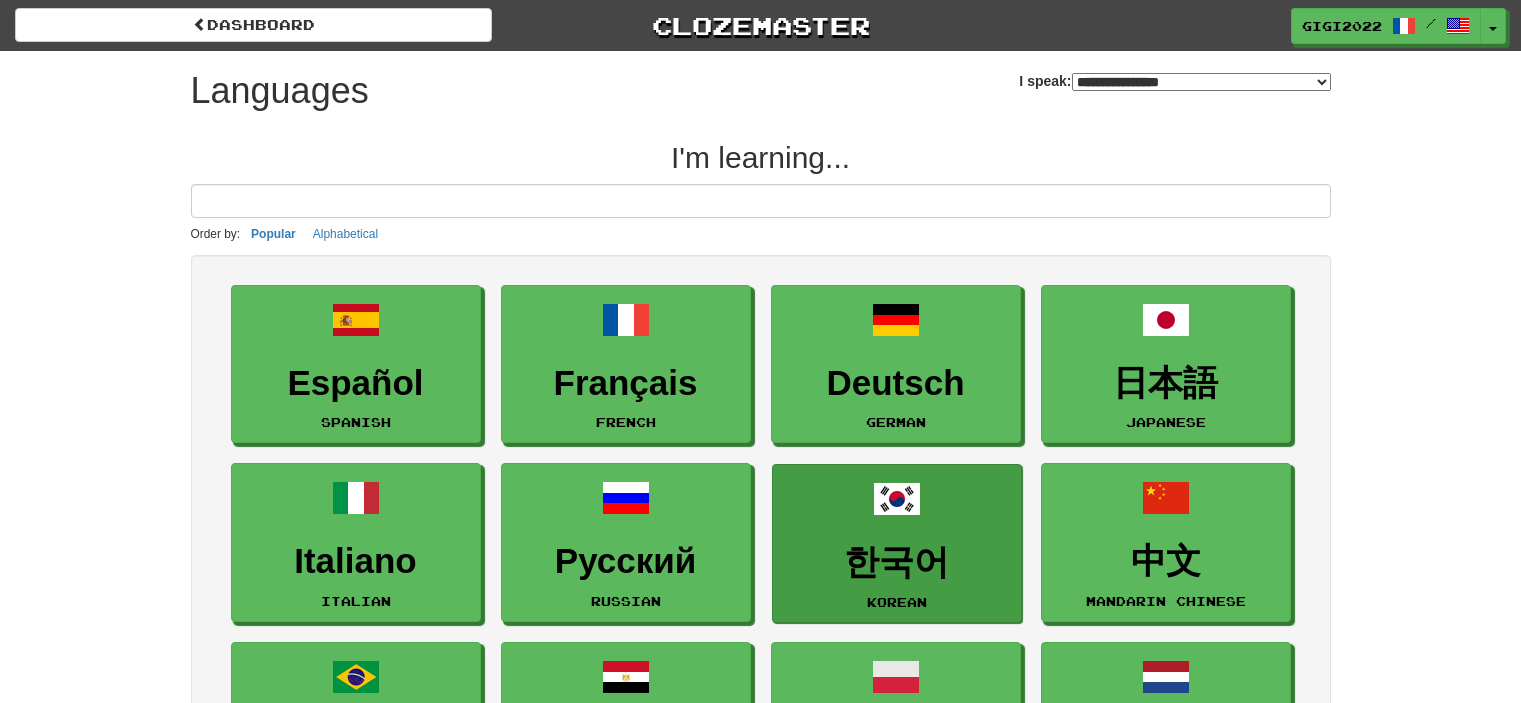 scroll, scrollTop: 0, scrollLeft: 0, axis: both 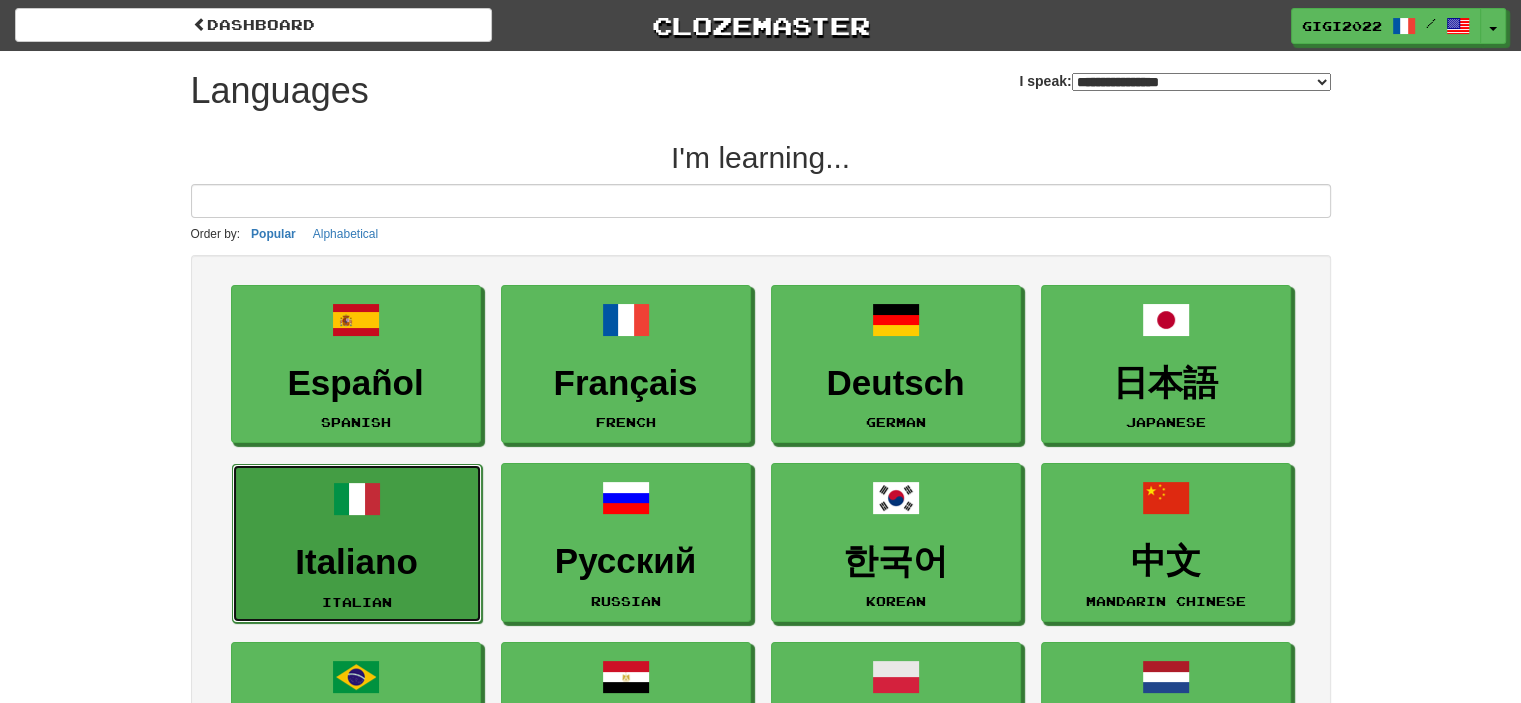 click on "Italiano" at bounding box center (357, 562) 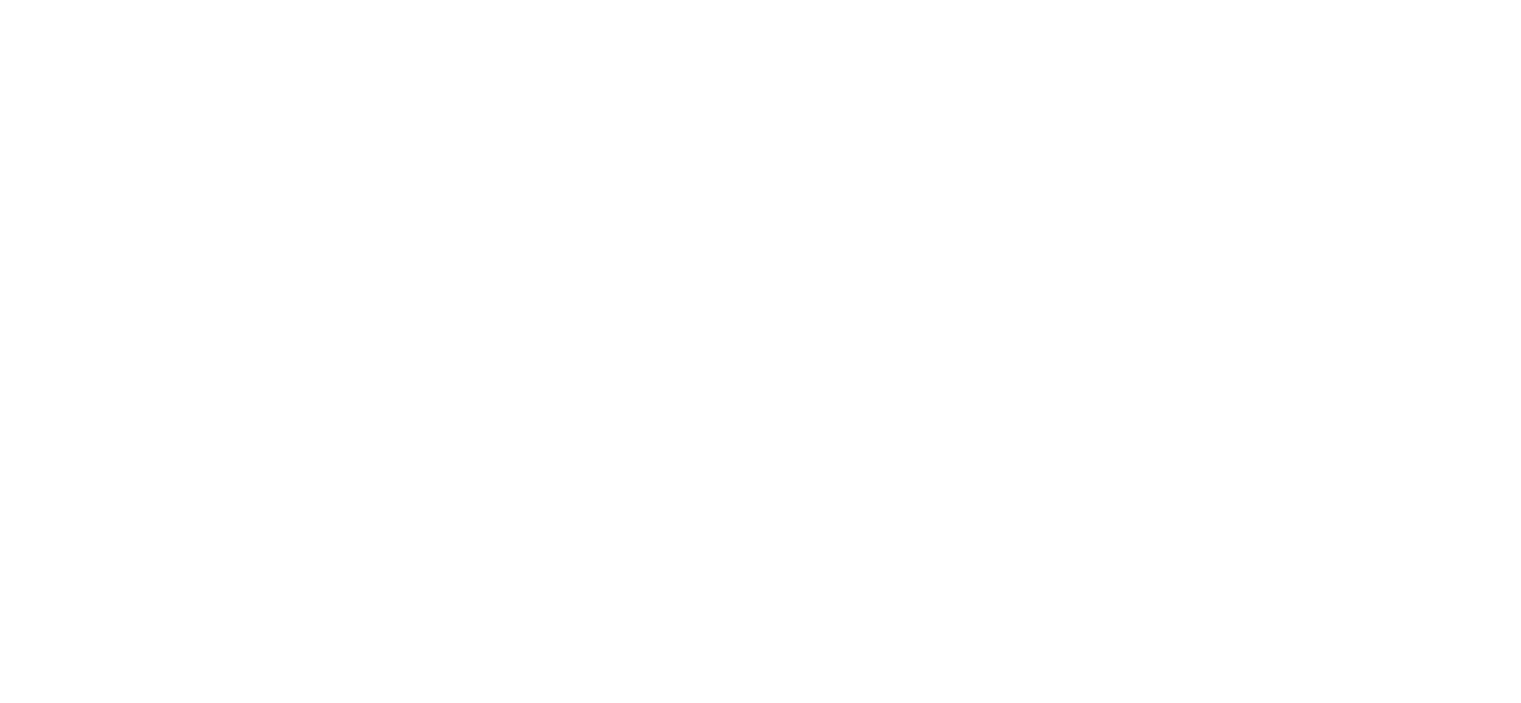scroll, scrollTop: 0, scrollLeft: 0, axis: both 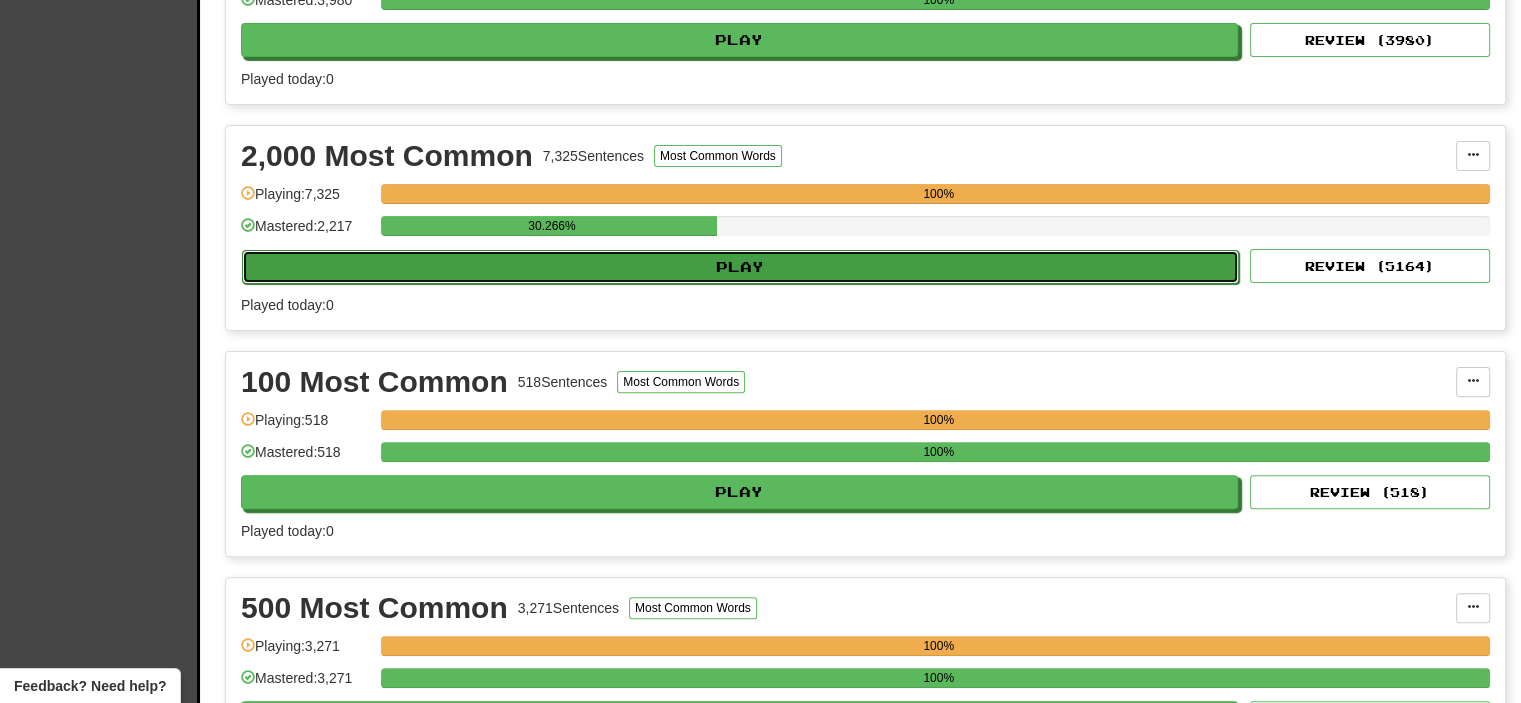 click on "Play" at bounding box center (740, 267) 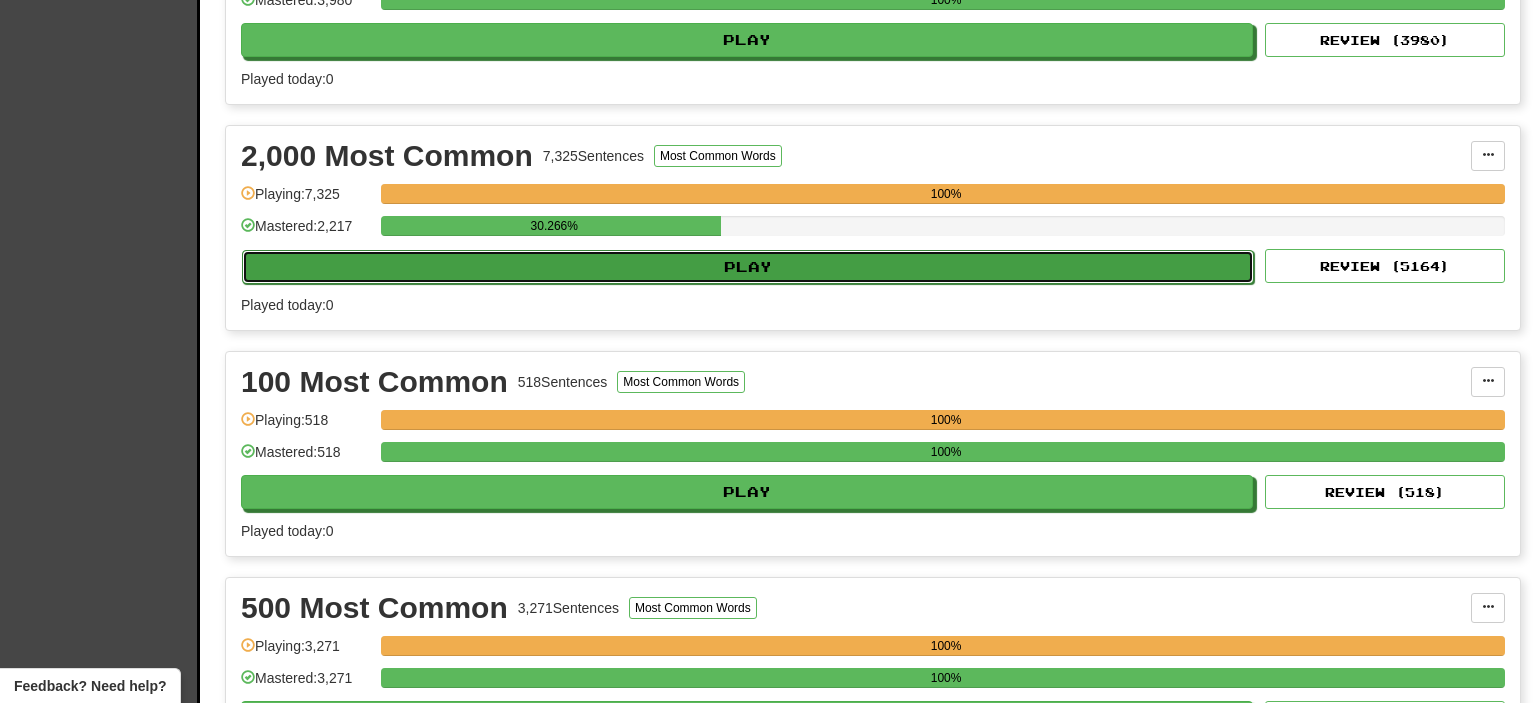 select on "**" 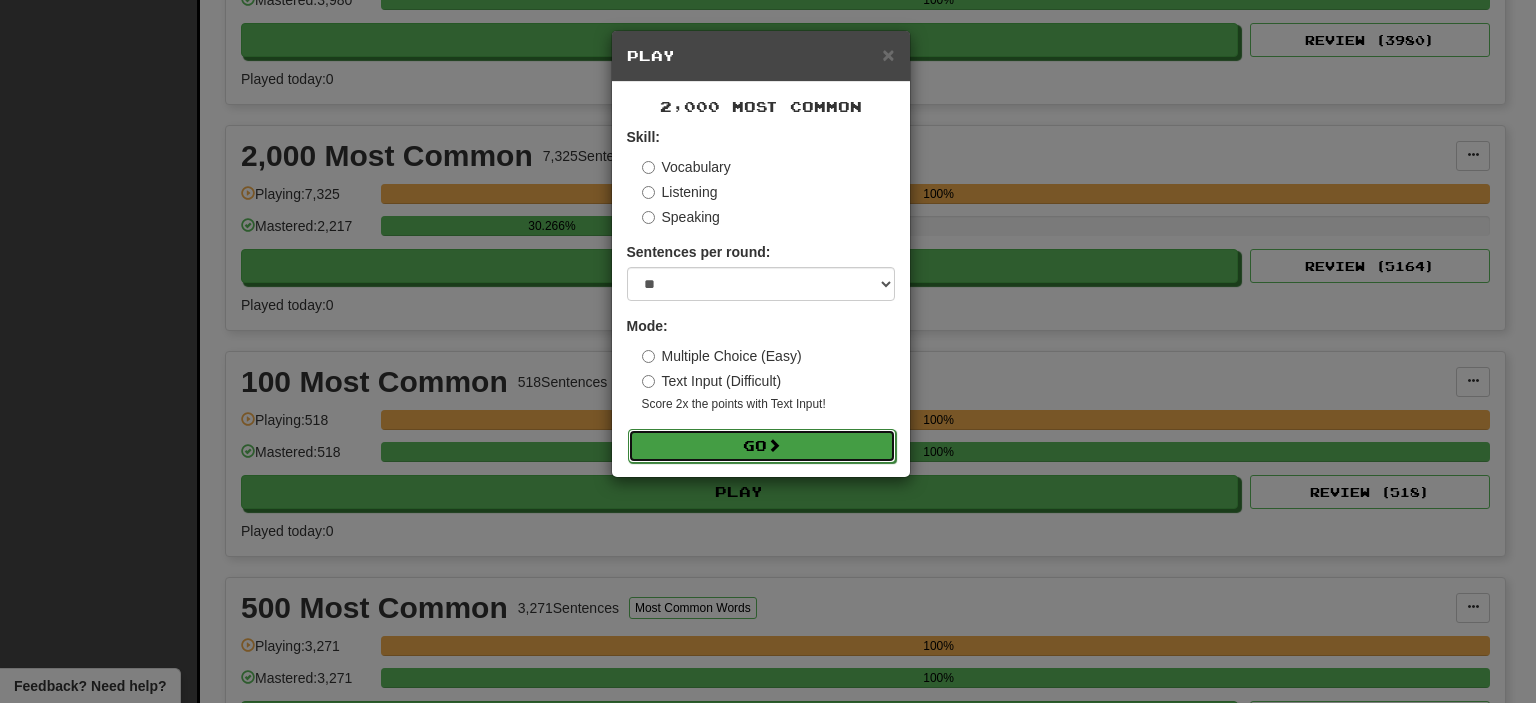 click on "Go" at bounding box center [762, 446] 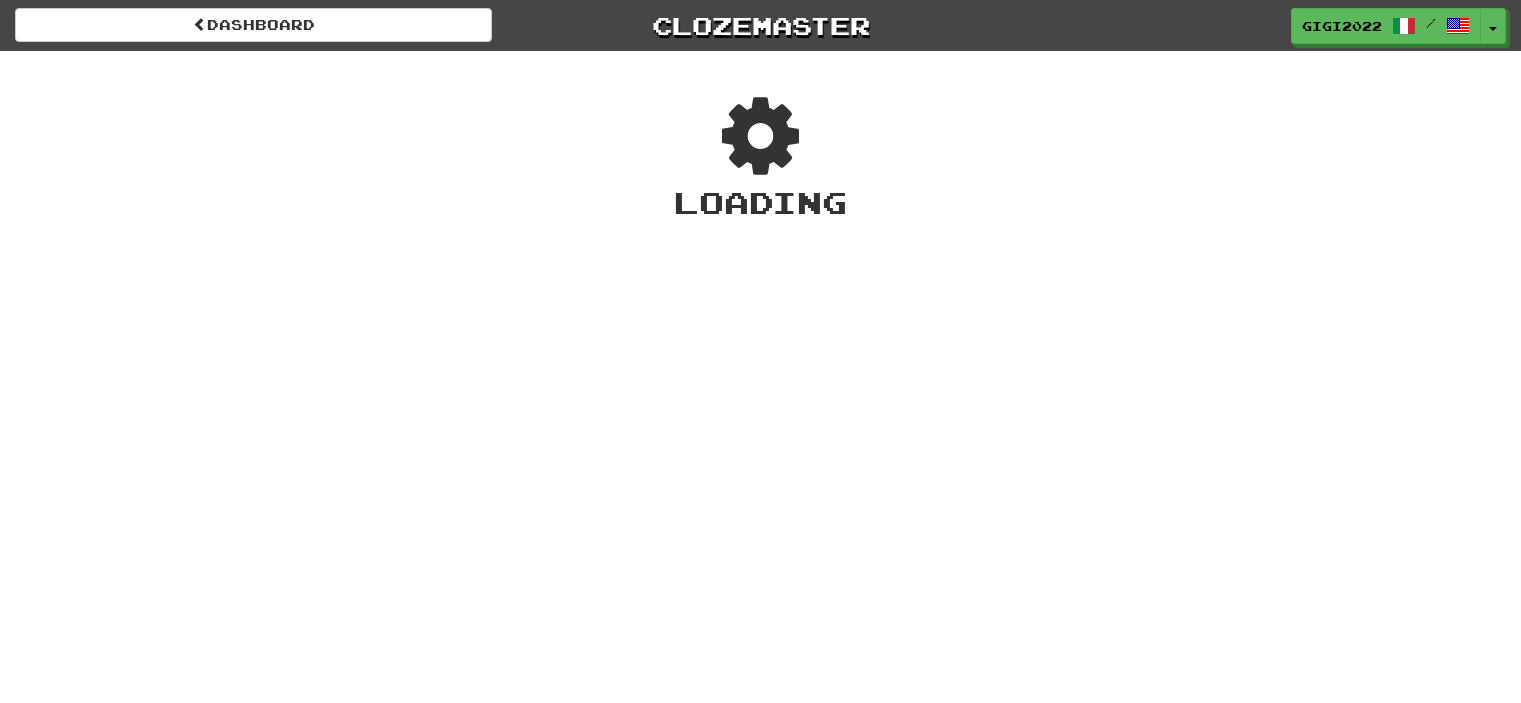scroll, scrollTop: 0, scrollLeft: 0, axis: both 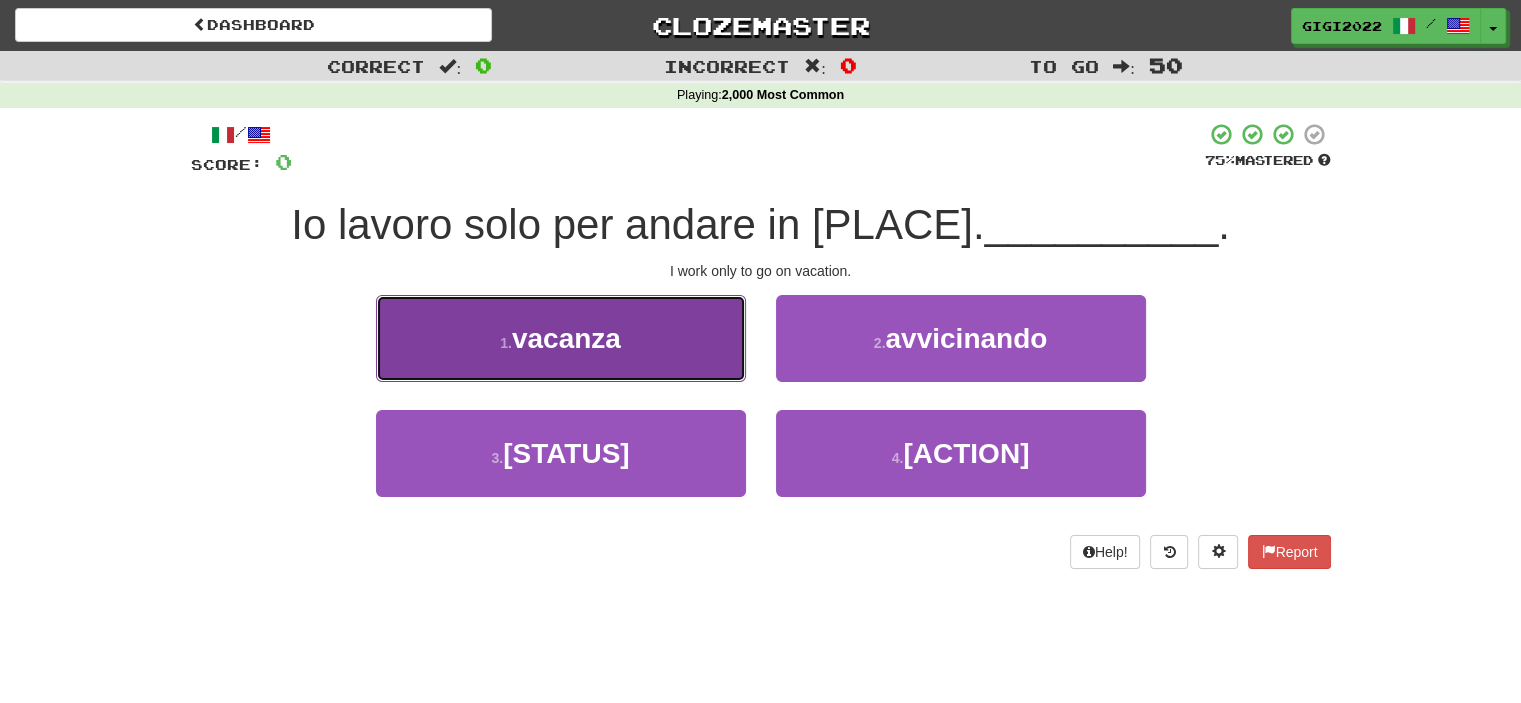 click on "1 .  [EVENT]" at bounding box center [561, 338] 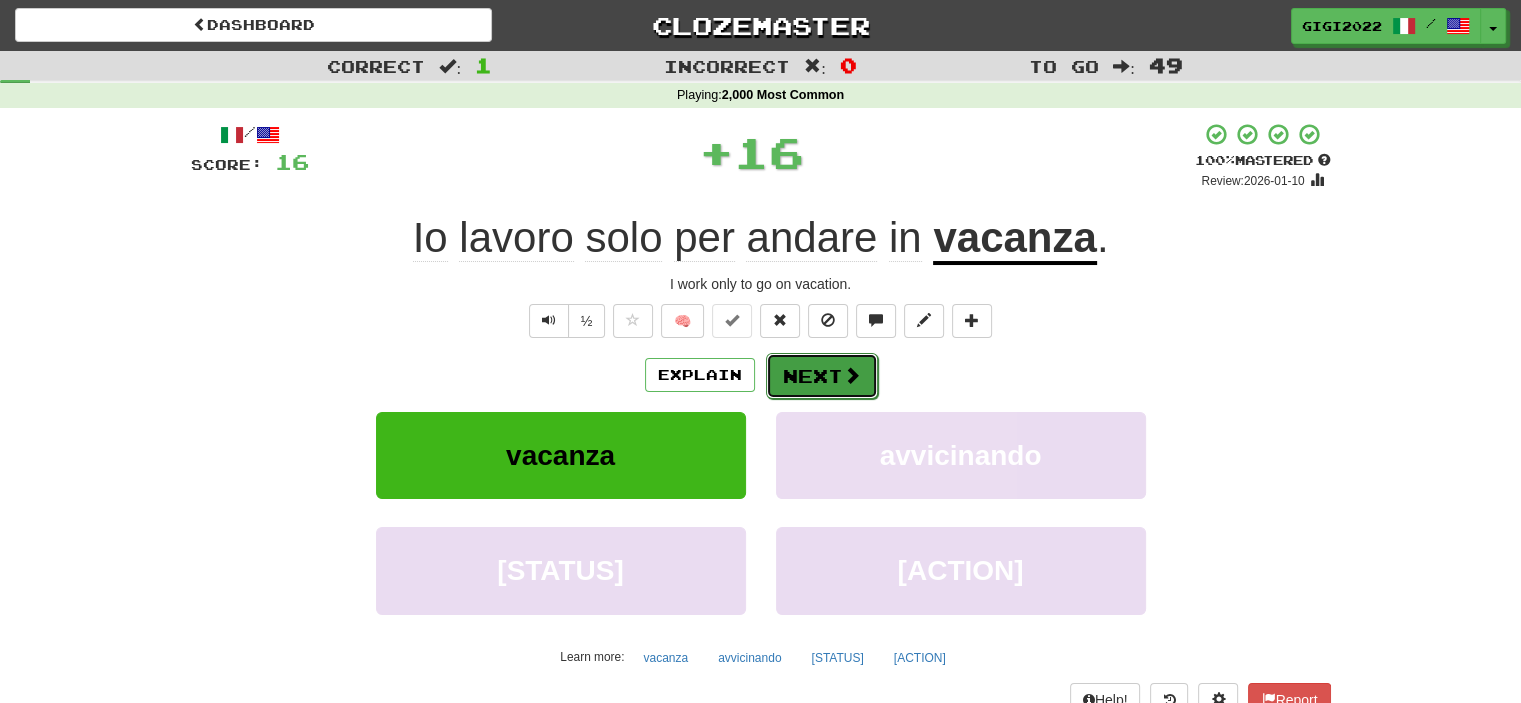 click on "Next" at bounding box center (822, 376) 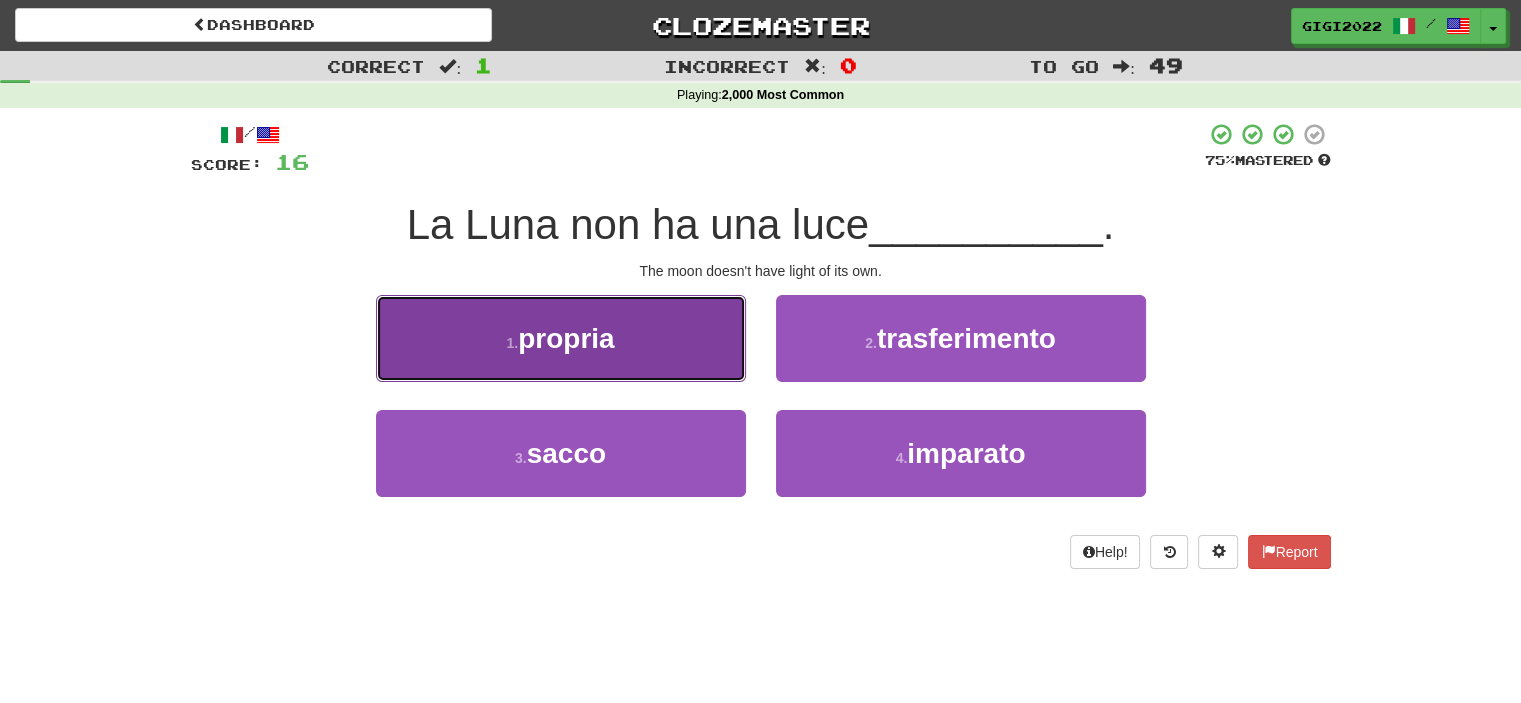 click on "1 .  propria" at bounding box center [561, 338] 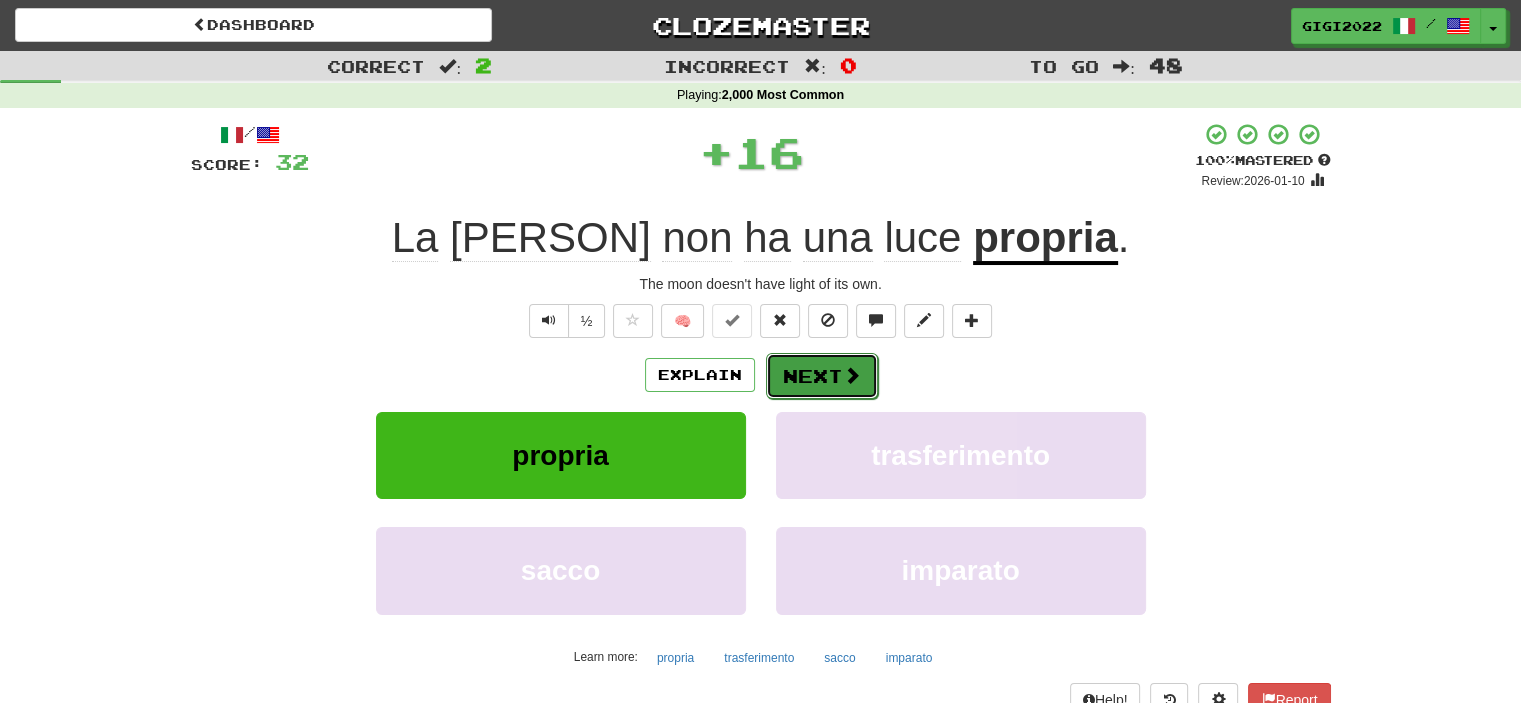 click on "Next" at bounding box center [822, 376] 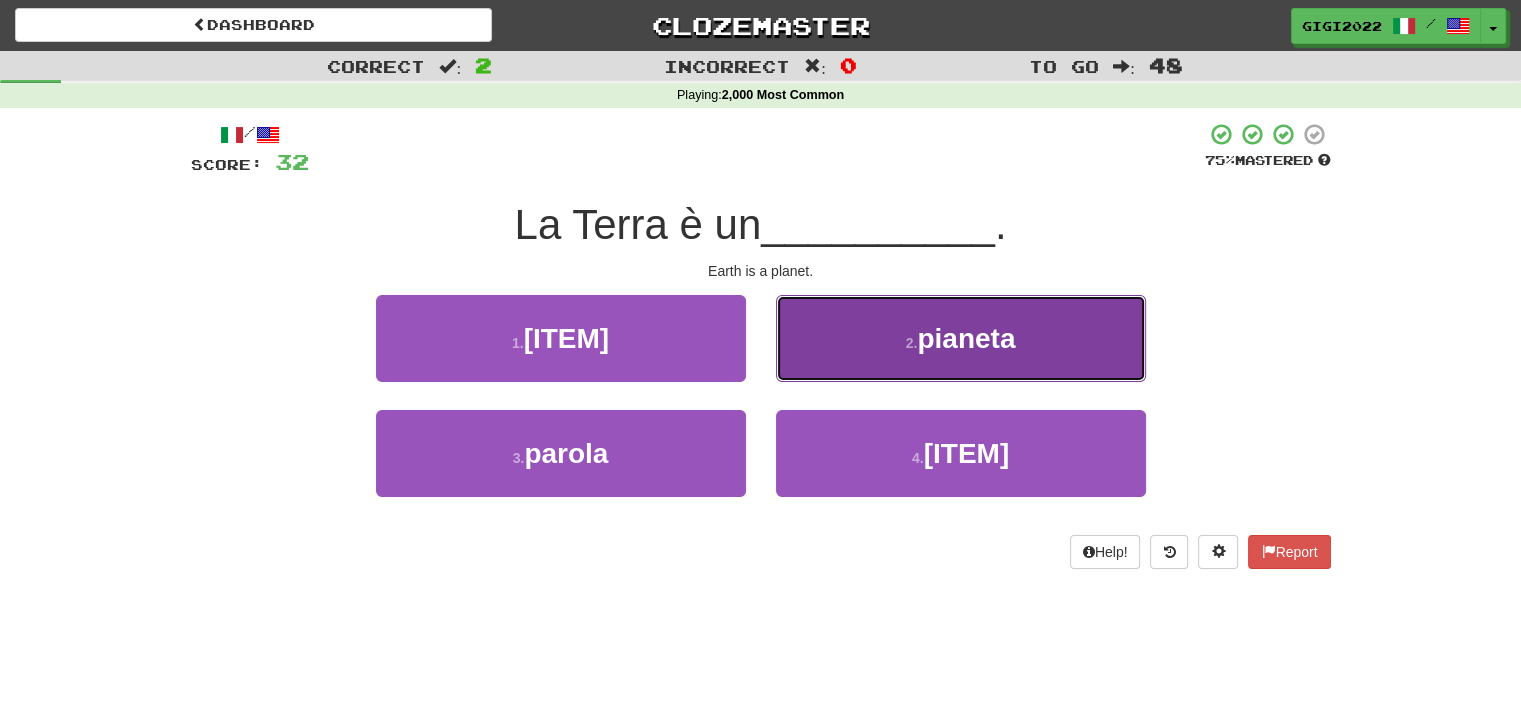 click on "2 .  pianeta" at bounding box center (961, 338) 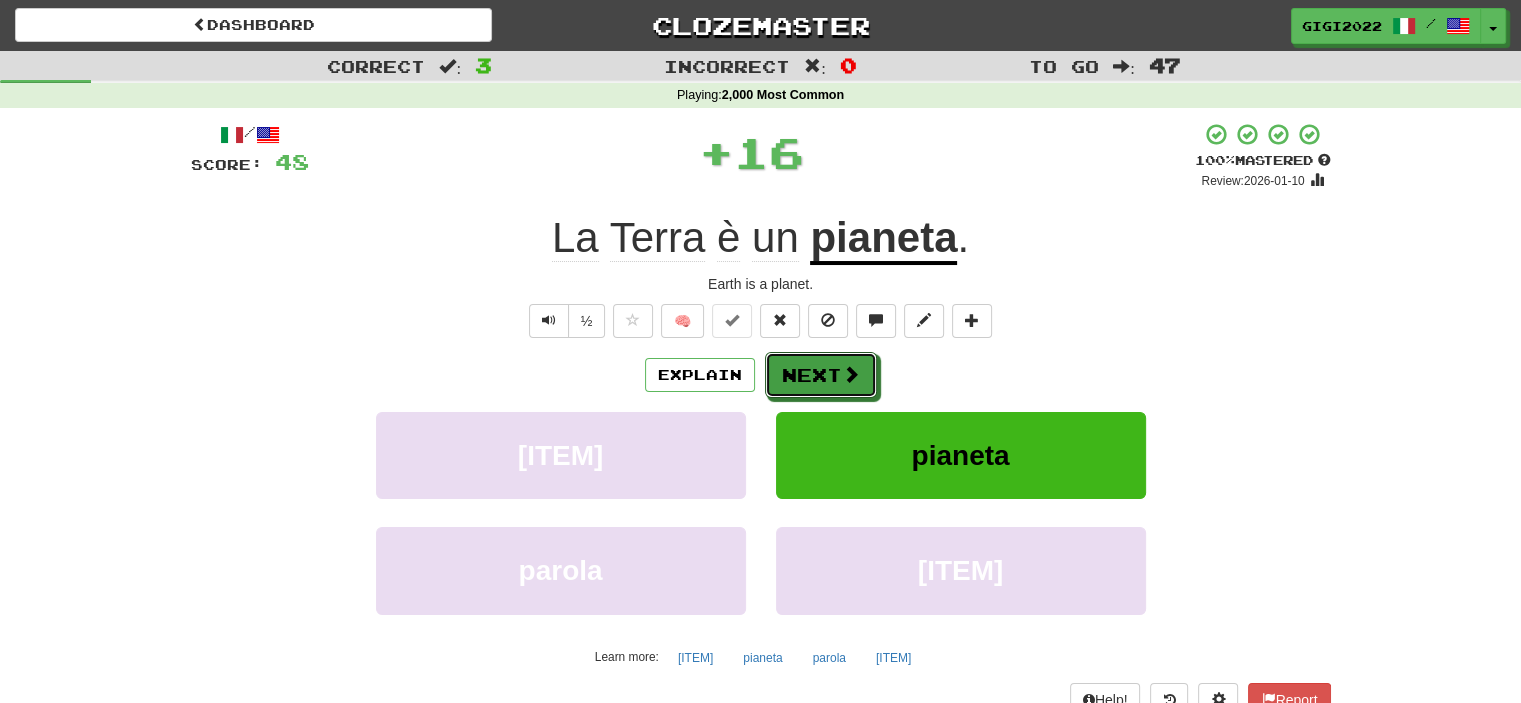 click on "Next" at bounding box center [821, 375] 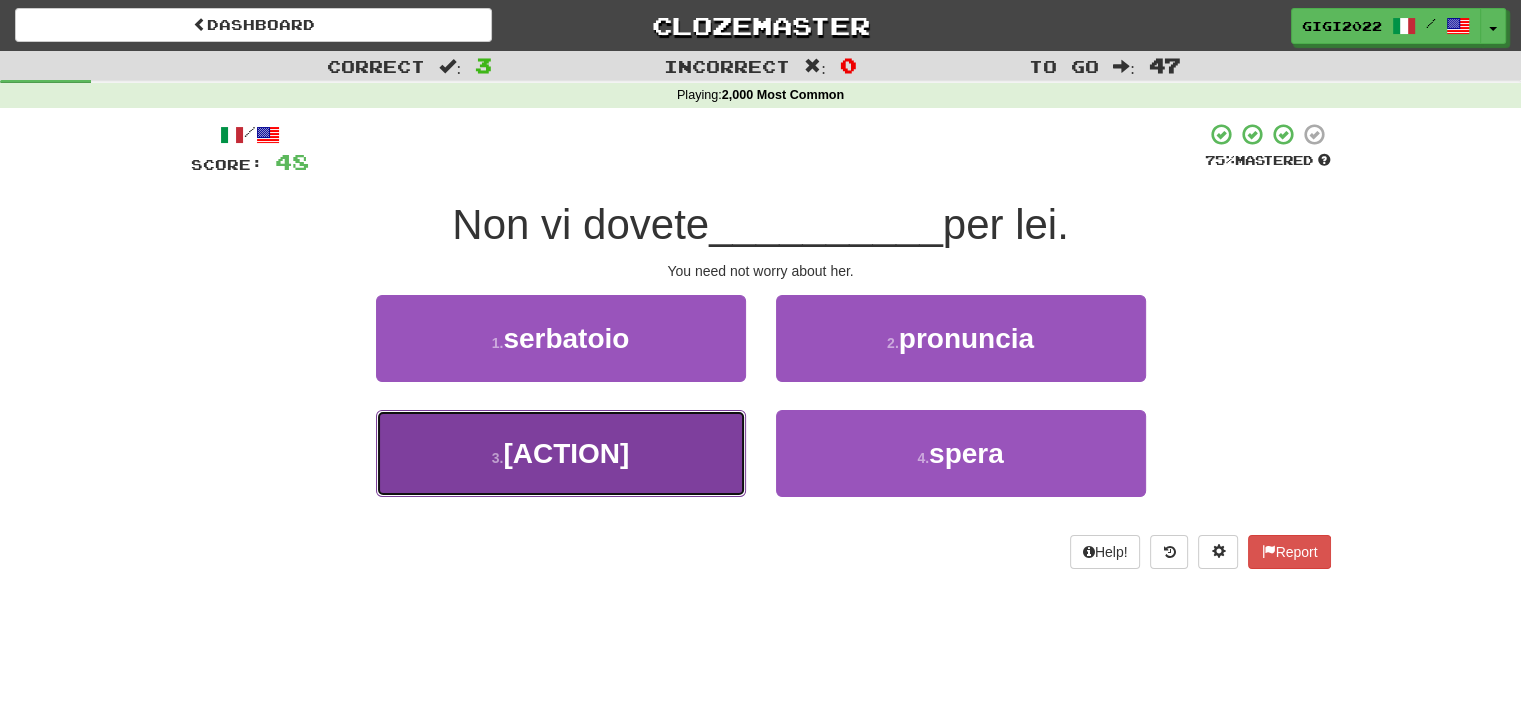 click on "3 .  preoccupare" at bounding box center (561, 453) 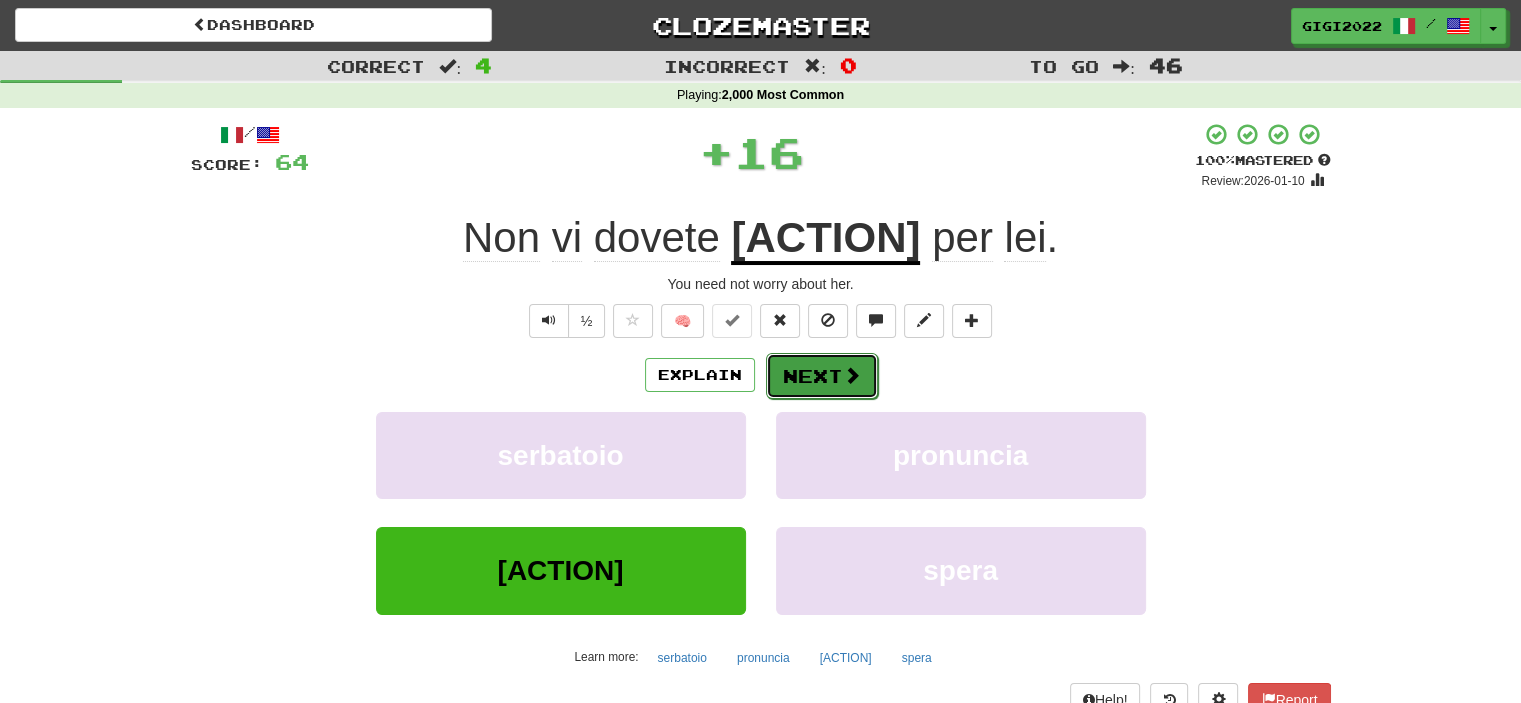 click on "Next" at bounding box center (822, 376) 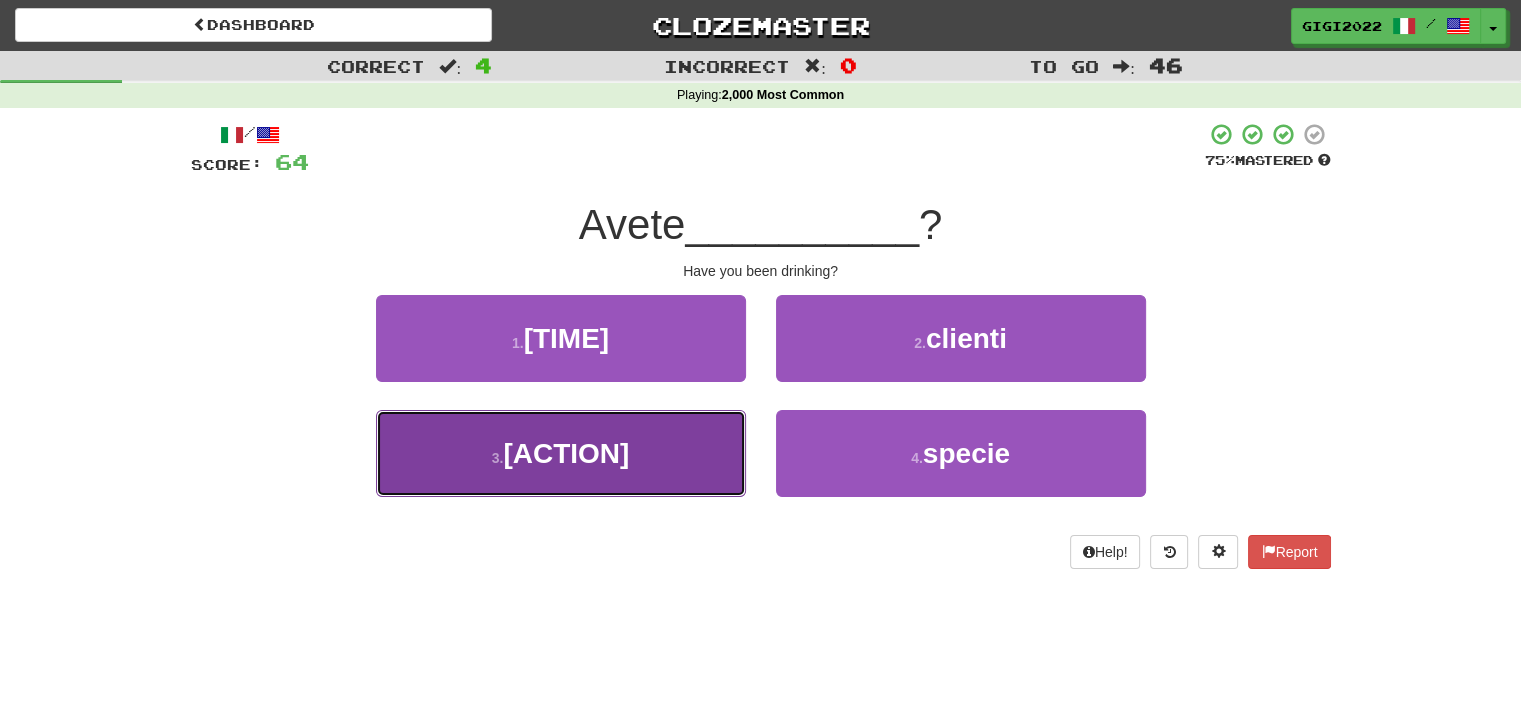 click on "3 .  bevuto" at bounding box center [561, 453] 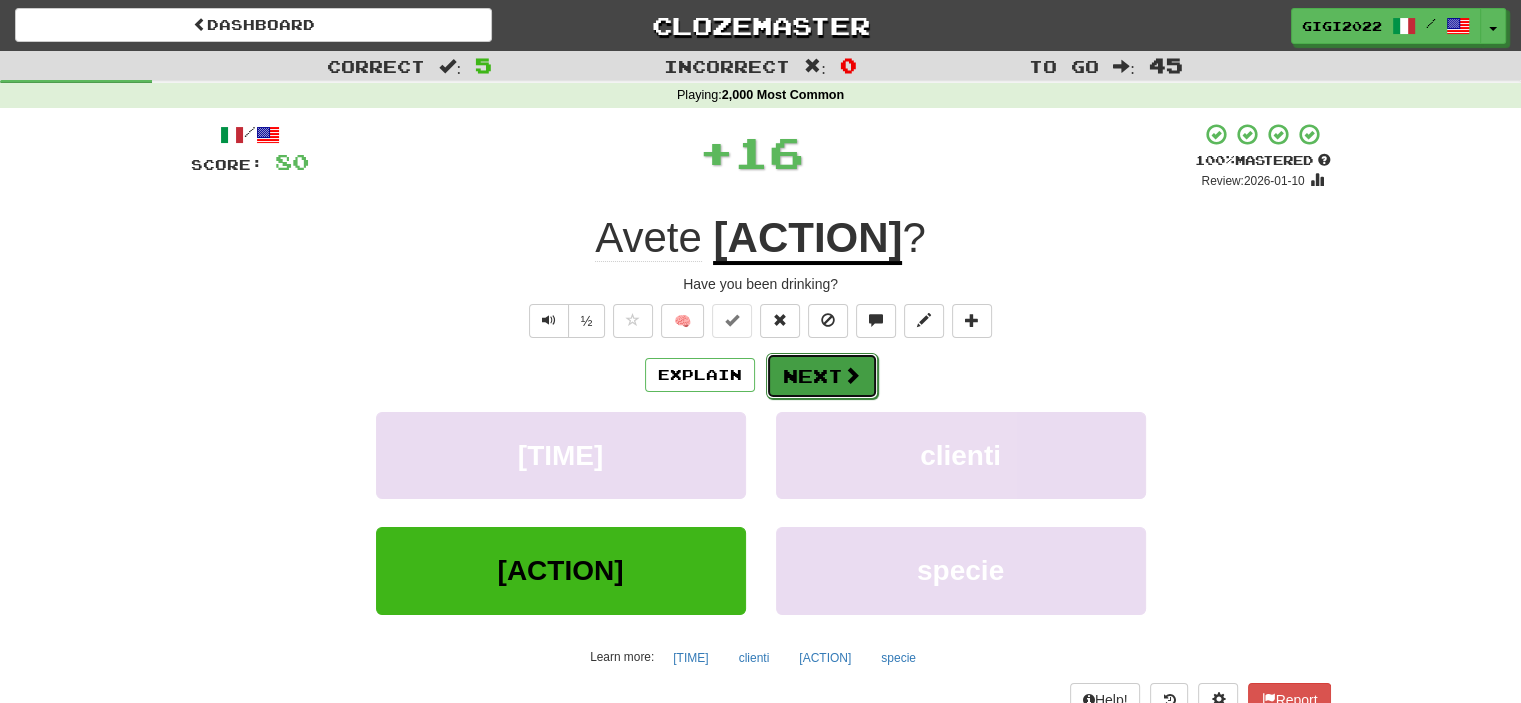 click on "Next" at bounding box center (822, 376) 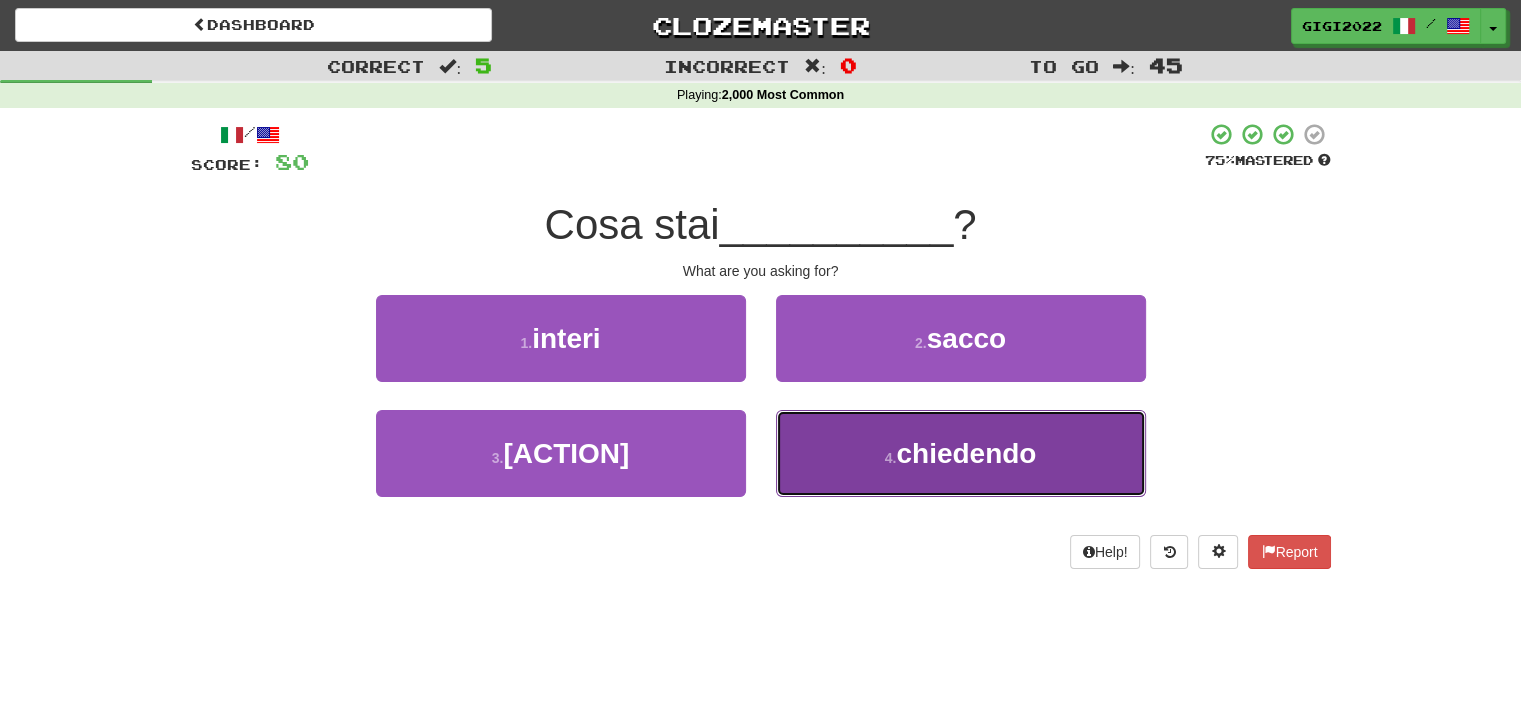 click on "4 .  chiedendo" at bounding box center [961, 453] 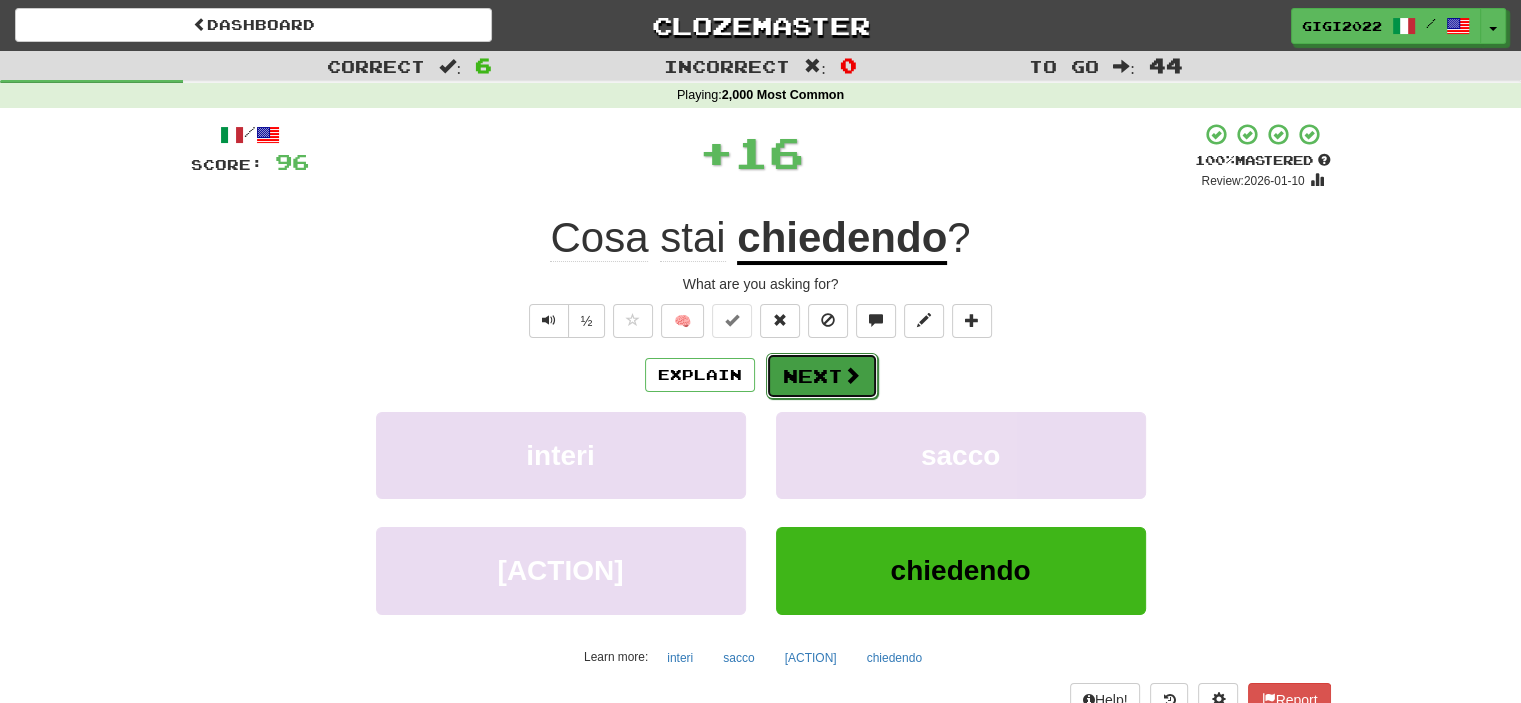 click on "Next" at bounding box center (822, 376) 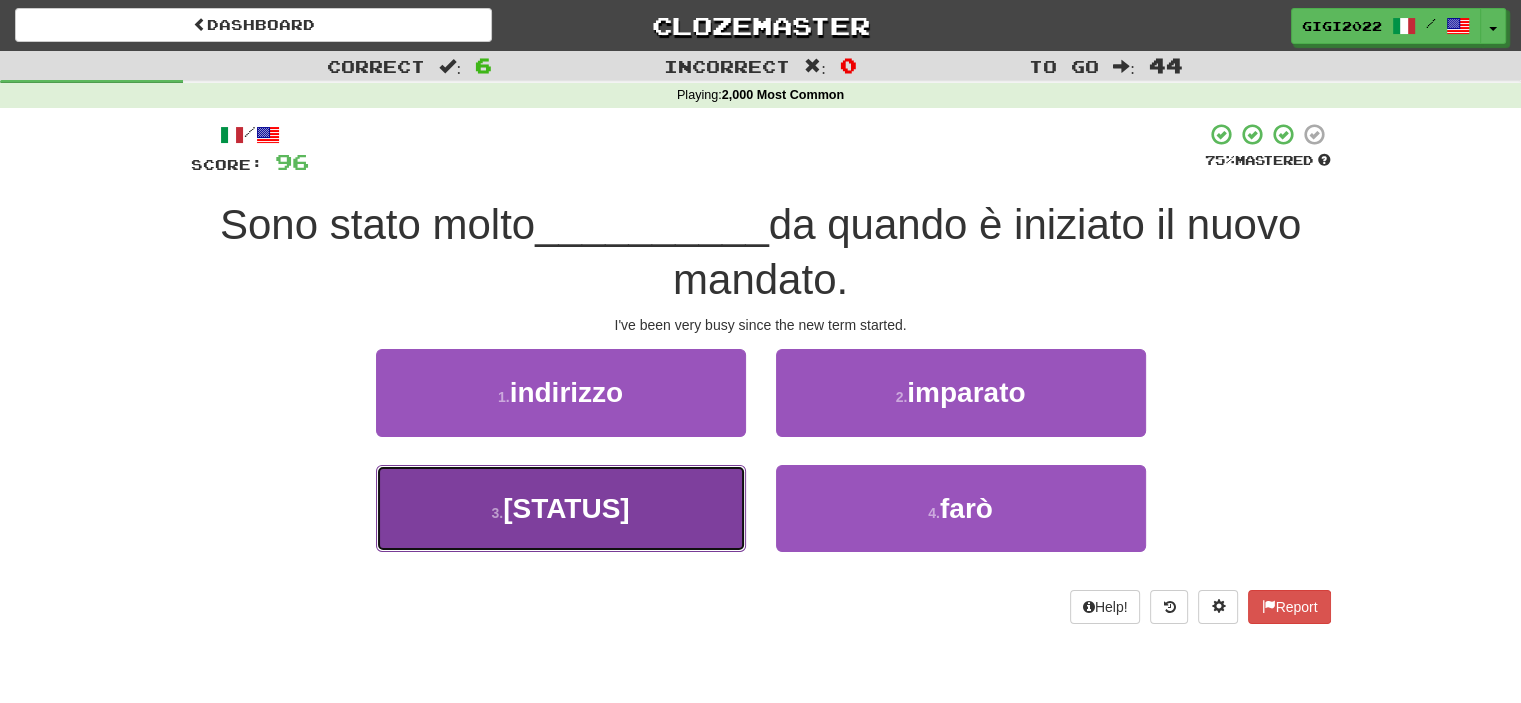 click on "3 .  occupato" at bounding box center (561, 508) 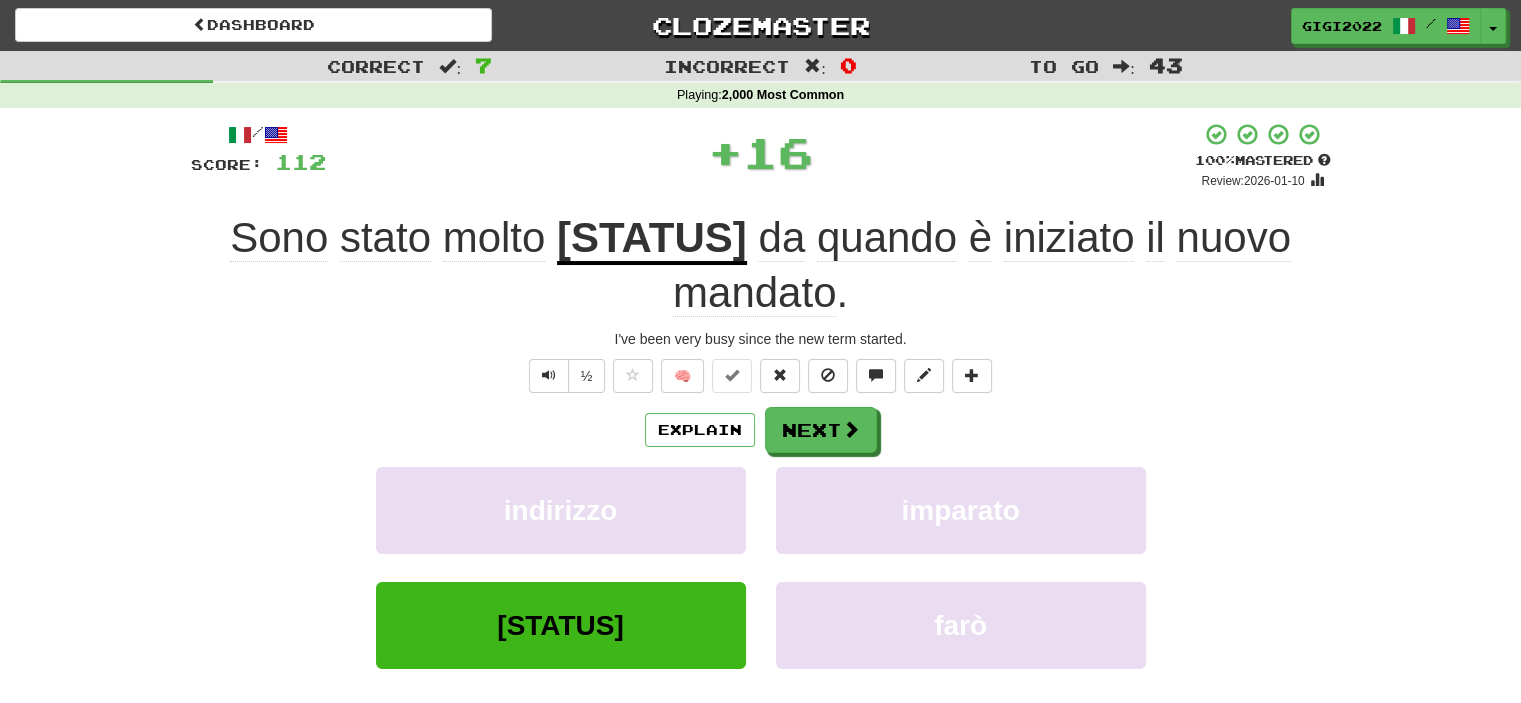 click on "/  Score:   112 + 16 100 %  Mastered Review:  2026-01-10 Sono   stato   molto   occupato   da   quando   è   iniziato   il   nuovo   mandato . I've been very busy since the new term started. ½ 🧠 Explain Next indirizzo imparato occupato farò Learn more: indirizzo imparato occupato farò  Help!  Report Sentence Source" at bounding box center [761, 462] 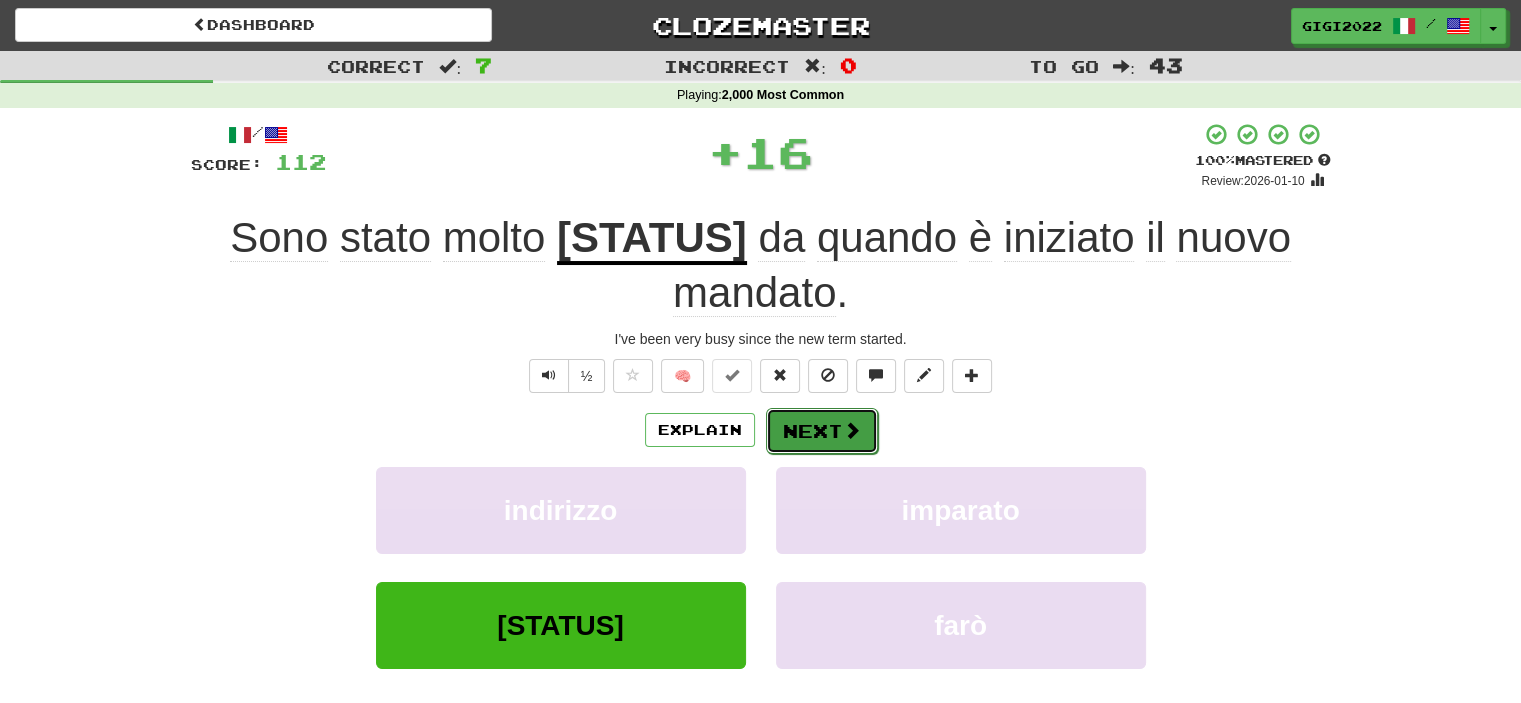 click on "Next" at bounding box center (822, 431) 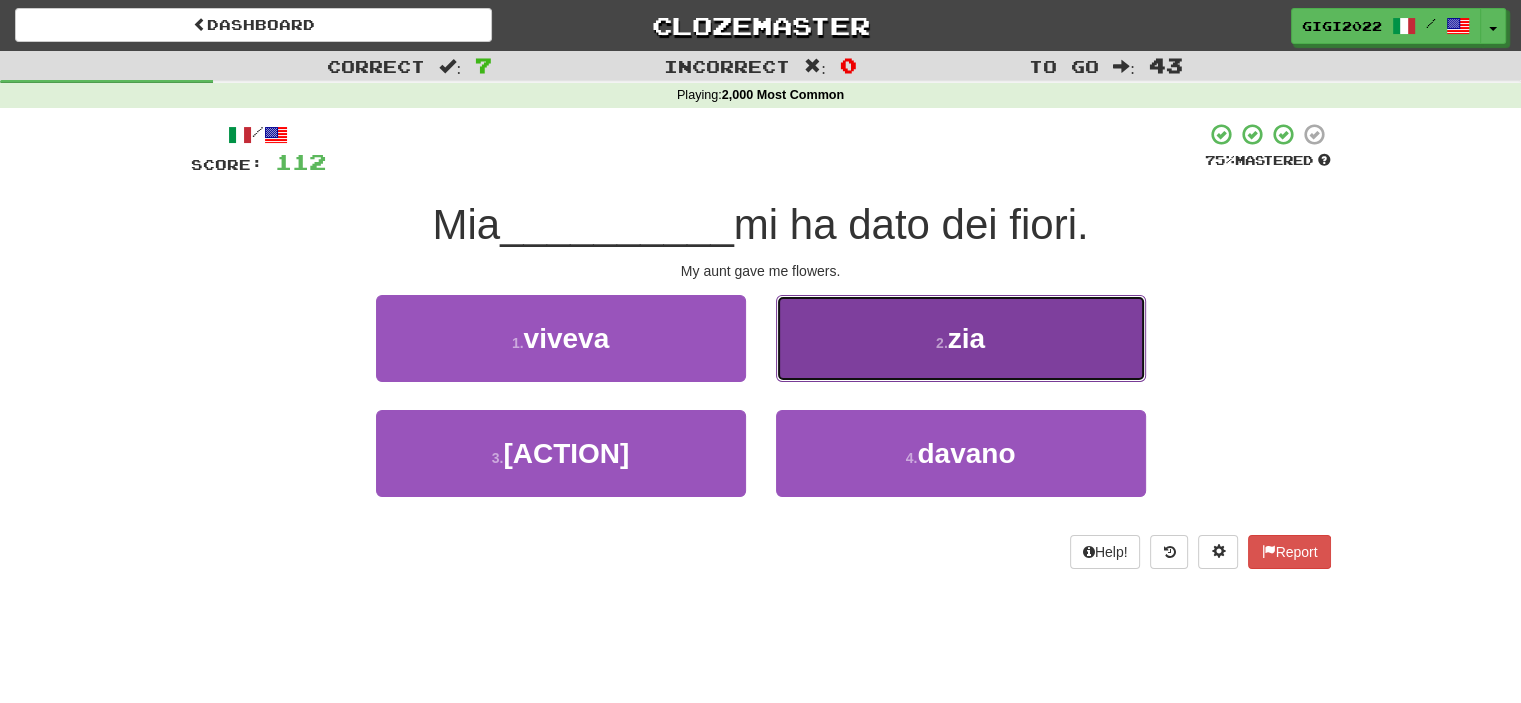 click on "2 .  zia" at bounding box center [961, 338] 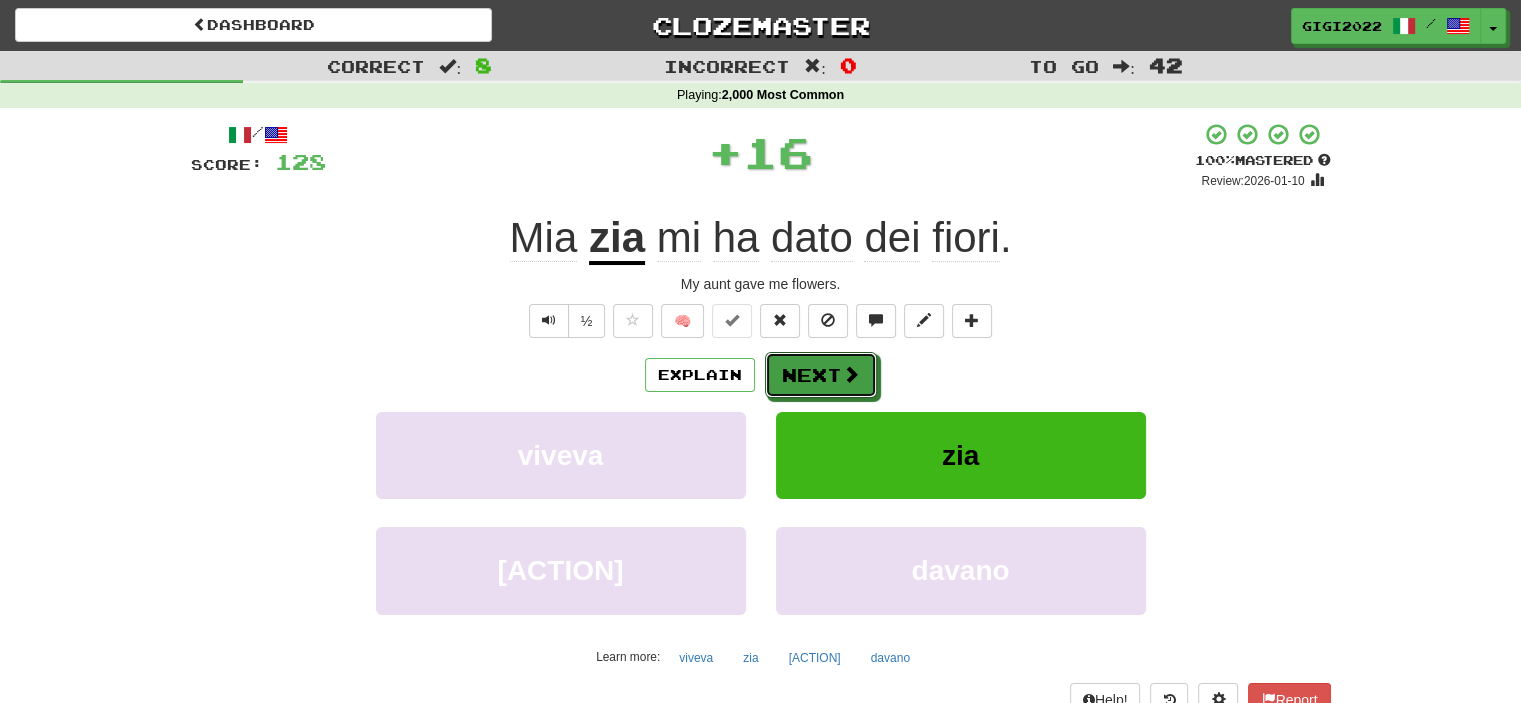 click on "Next" at bounding box center [821, 375] 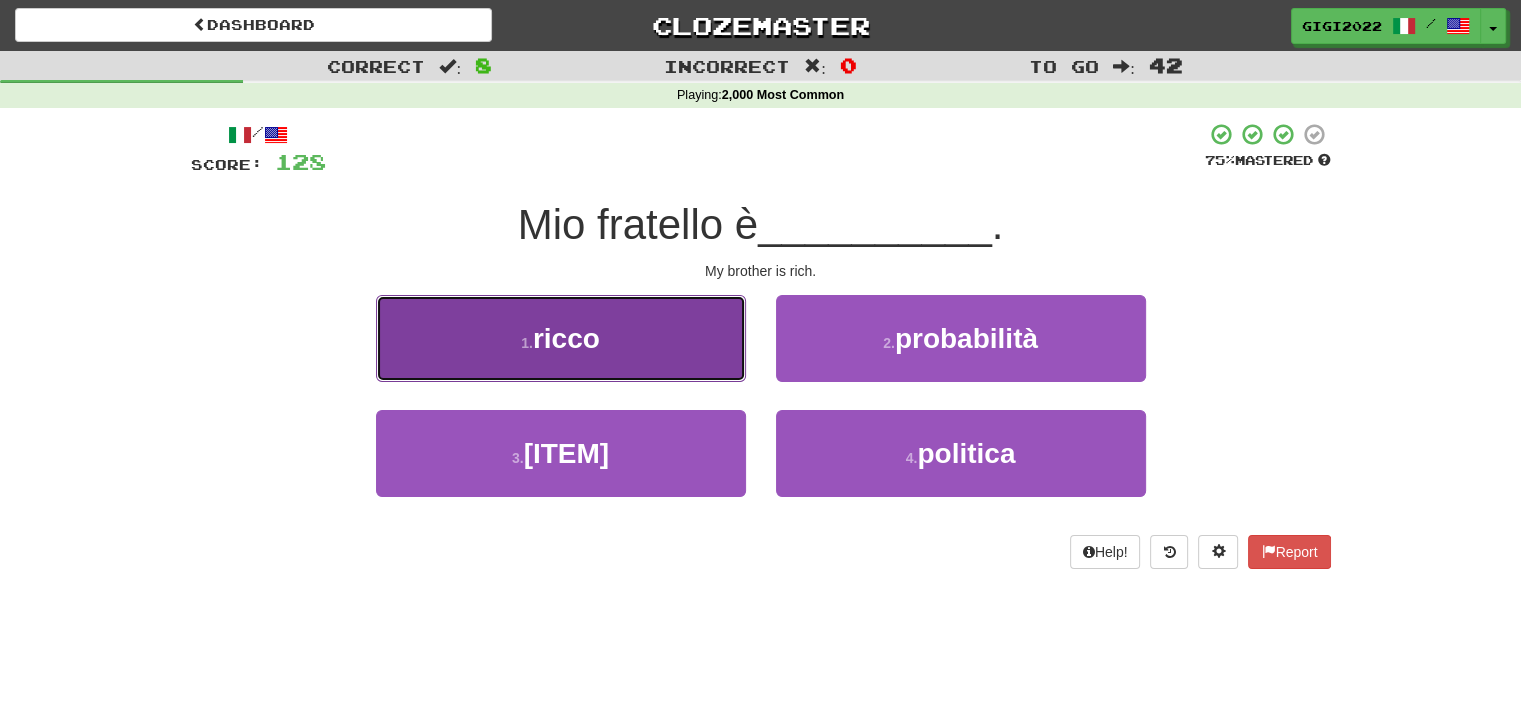 click on "1 .  ricco" at bounding box center [561, 338] 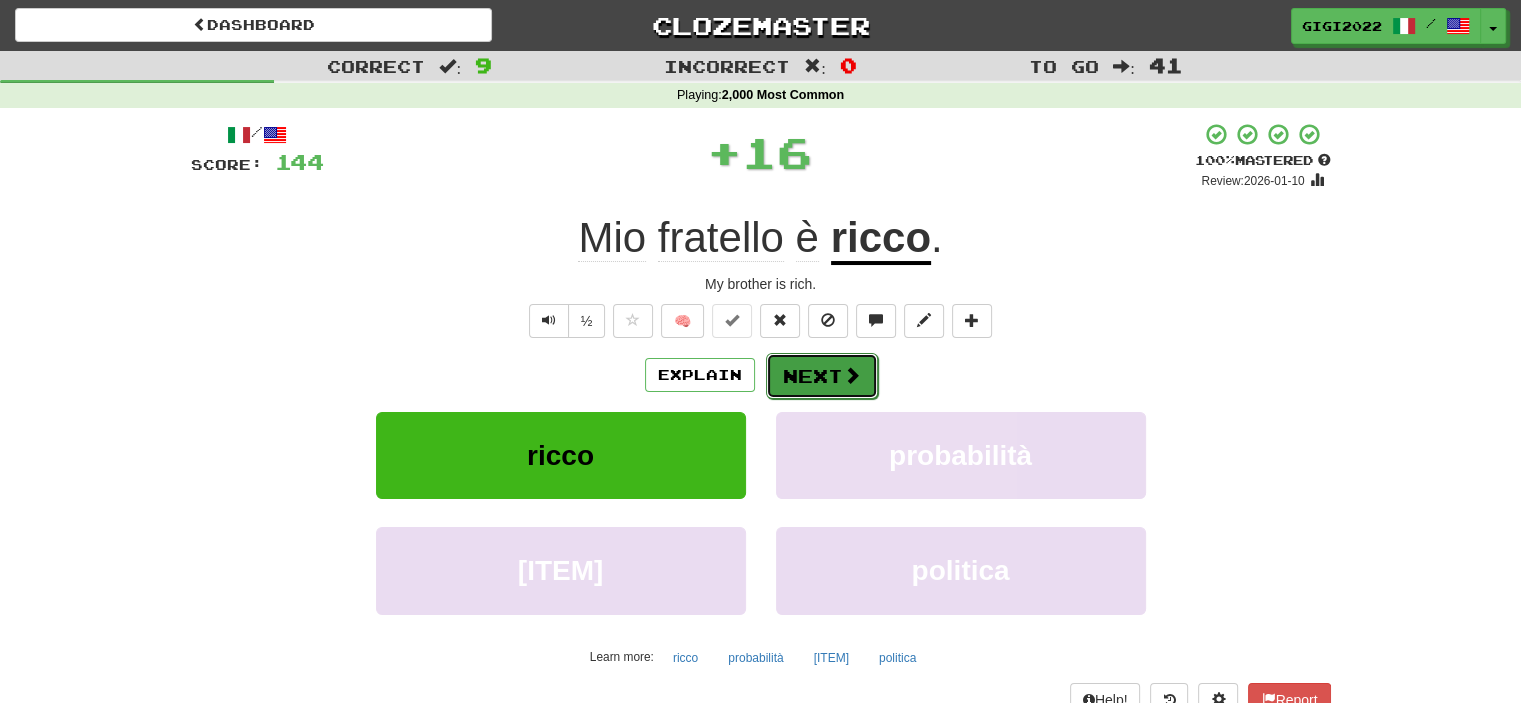 click on "Next" at bounding box center [822, 376] 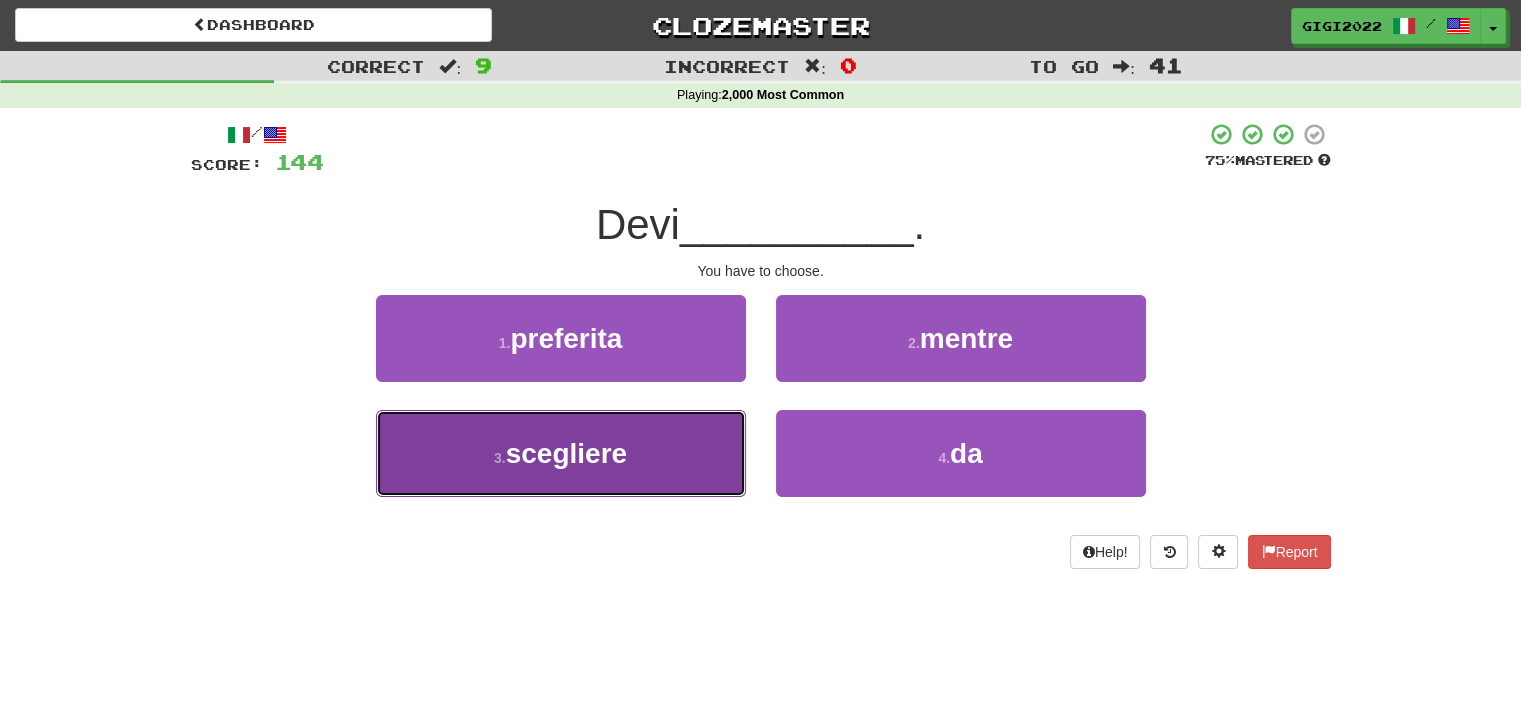 click on "3 .  scegliere" at bounding box center (561, 453) 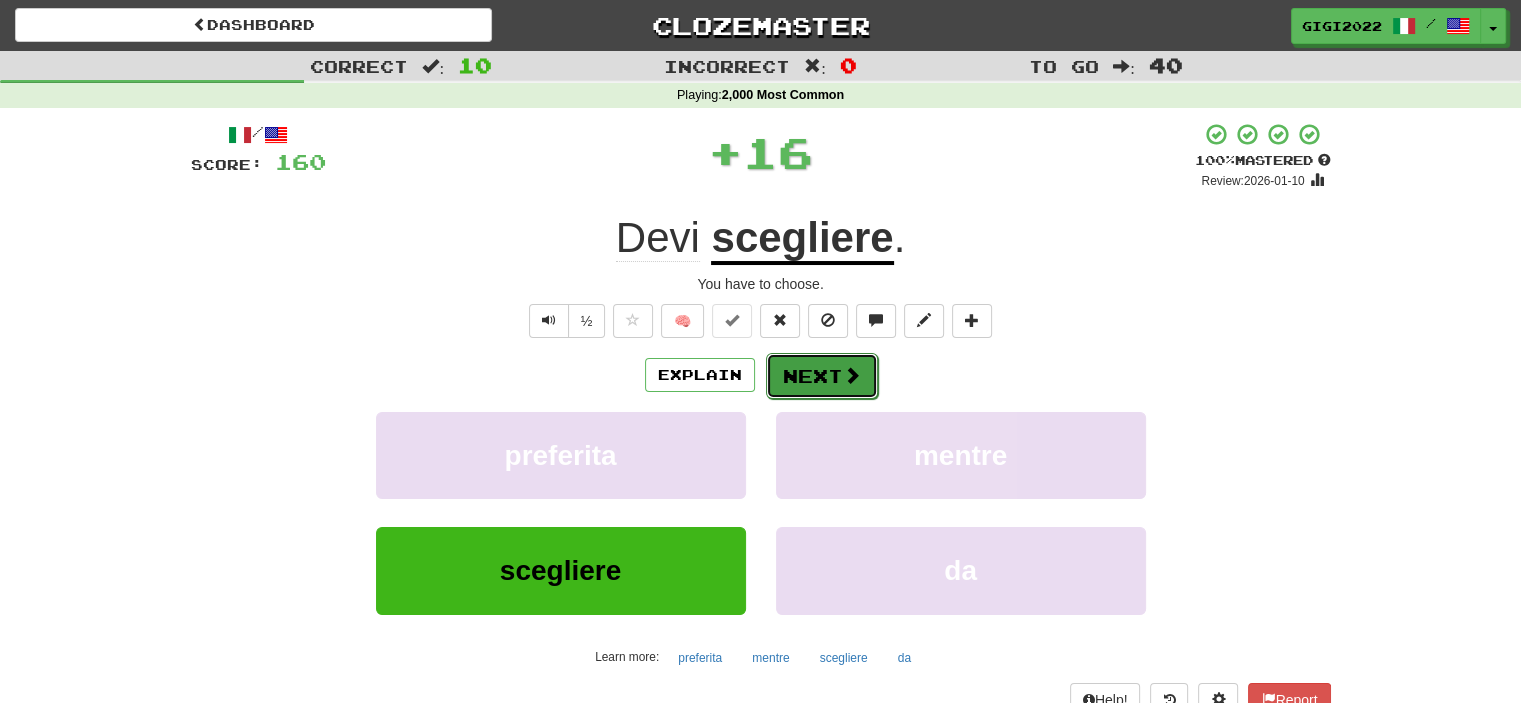click on "Next" at bounding box center (822, 376) 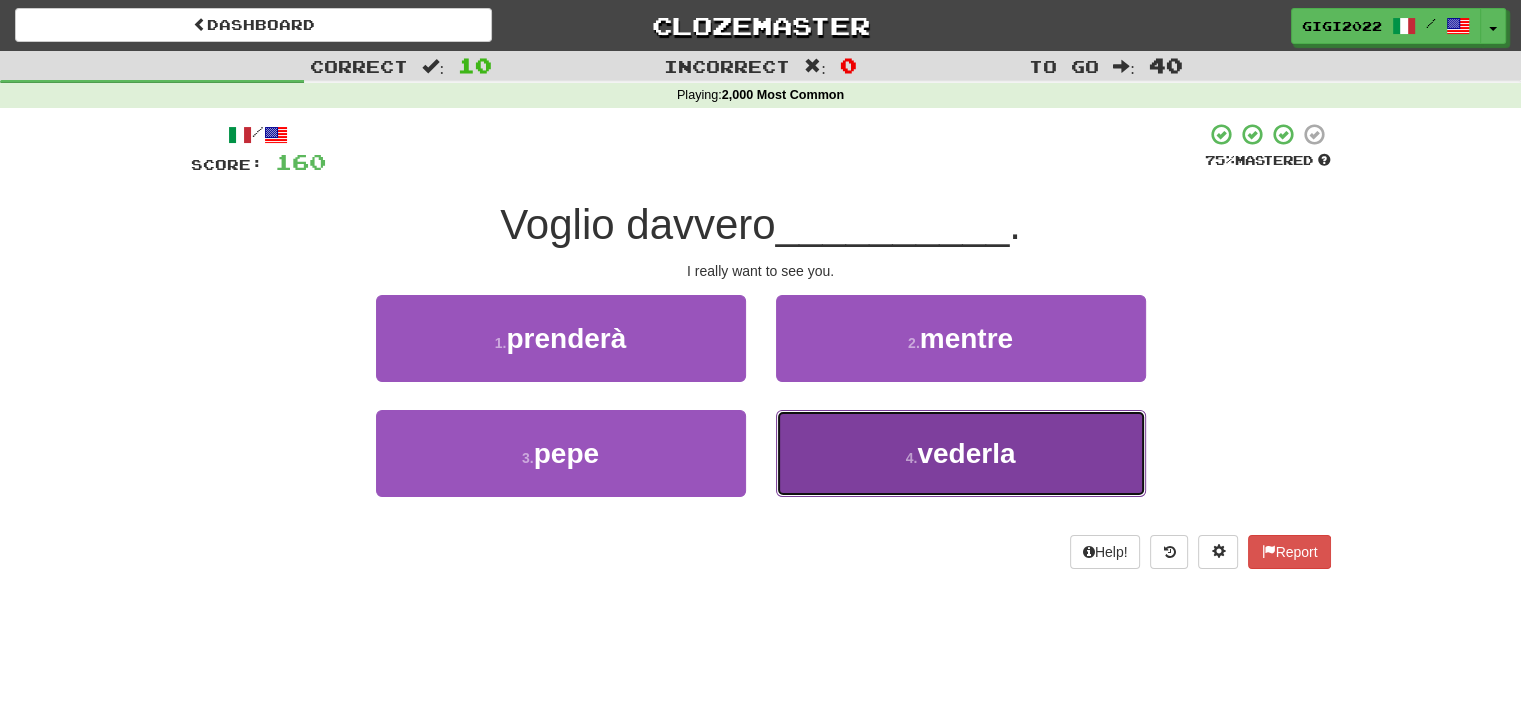 click on "4 .  vederla" at bounding box center (961, 453) 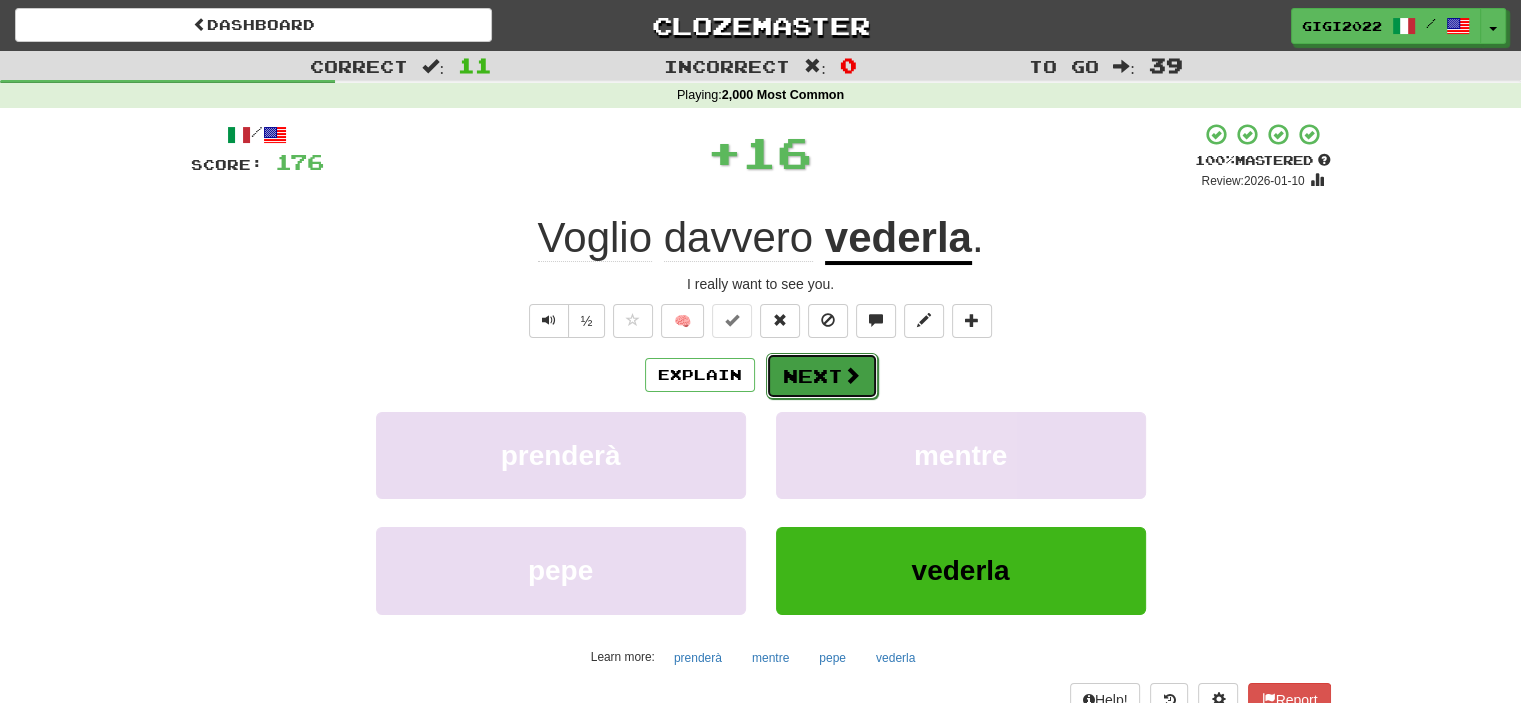 click on "Next" at bounding box center [822, 376] 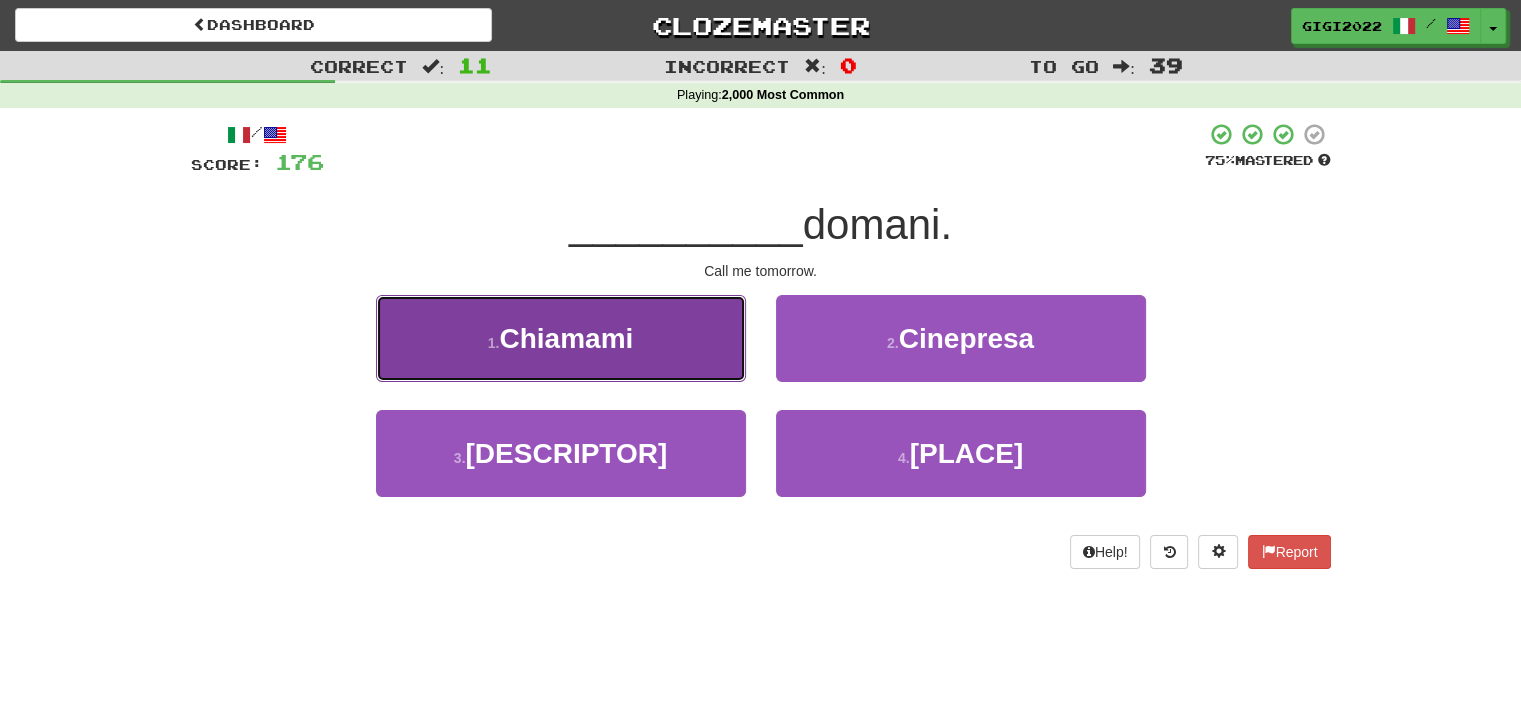 click on "1 .  Chiamami" at bounding box center [561, 338] 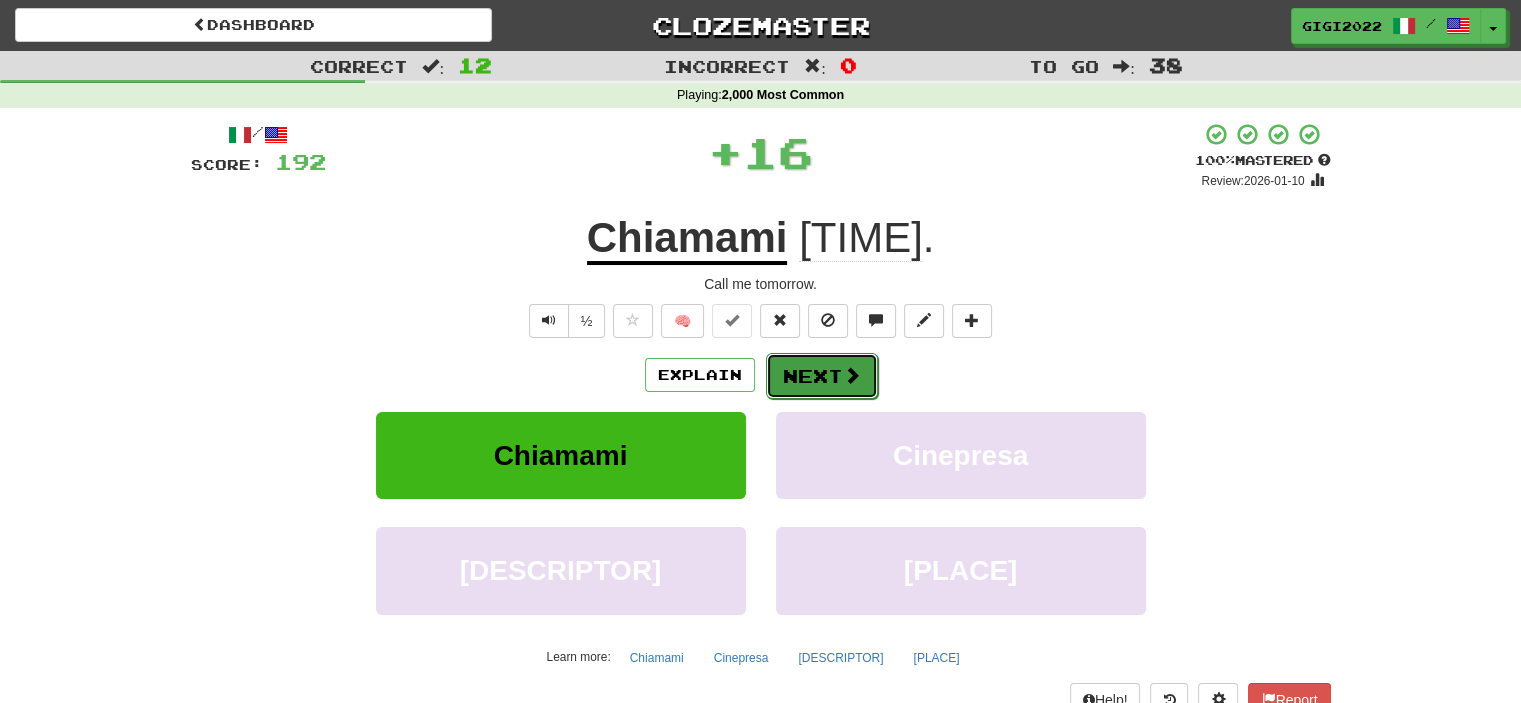 click on "Next" at bounding box center (822, 376) 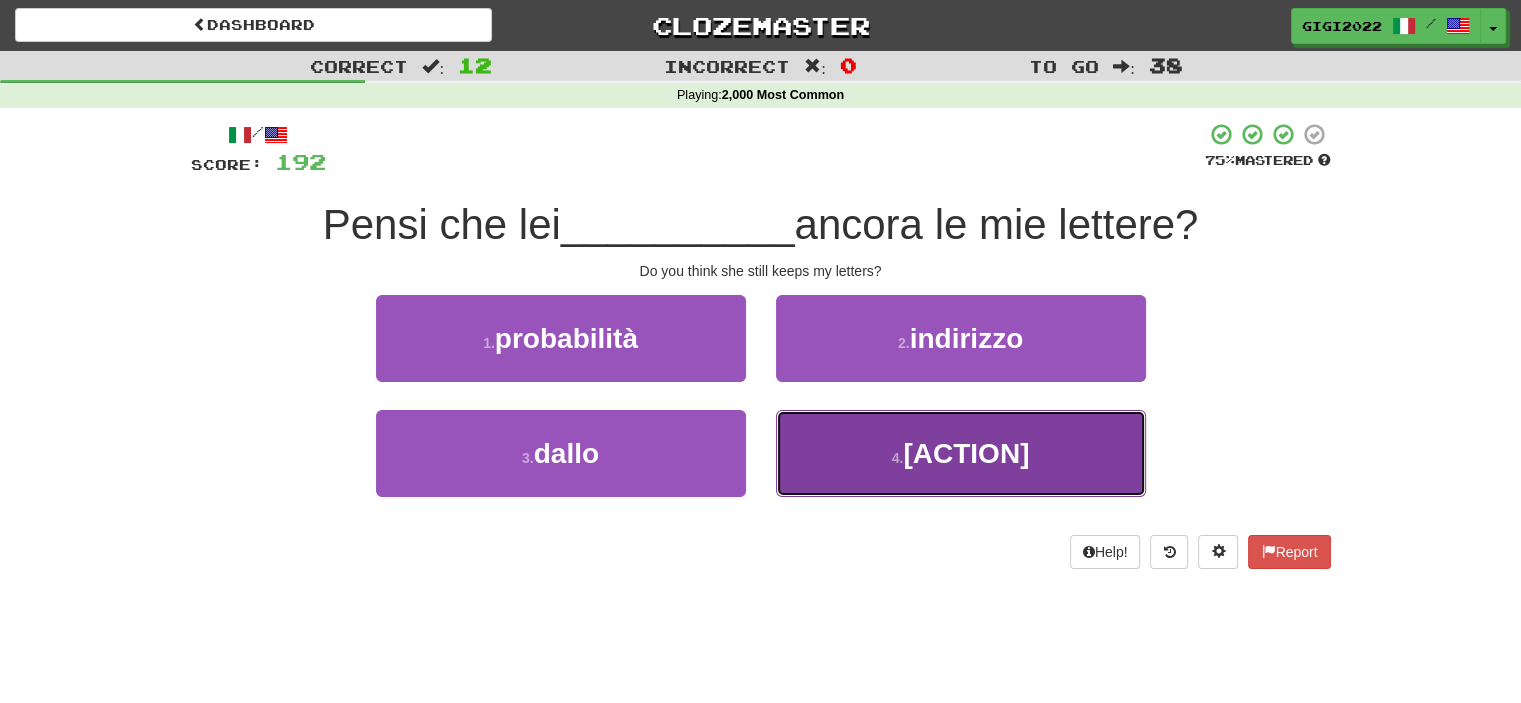 click on "4 .  tenga" at bounding box center [961, 453] 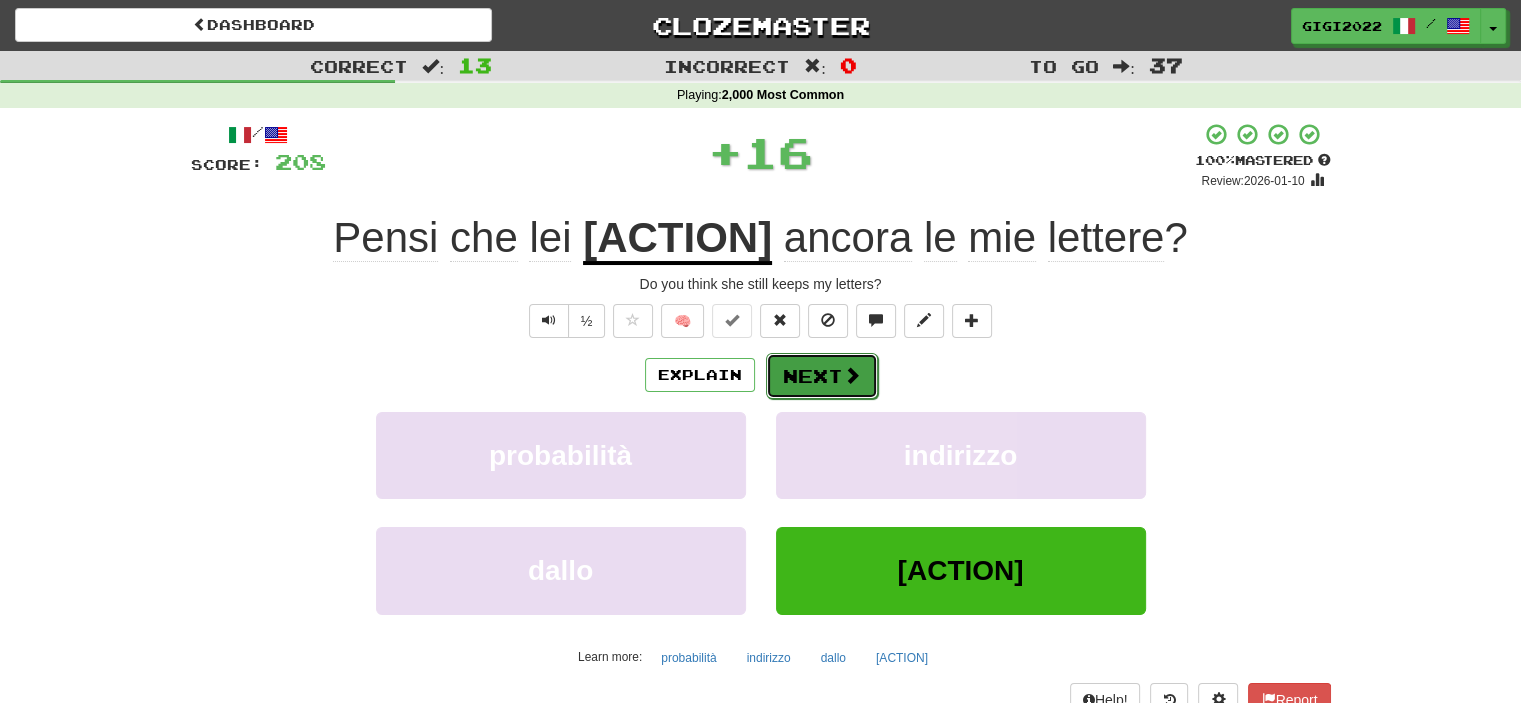 click on "Next" at bounding box center (822, 376) 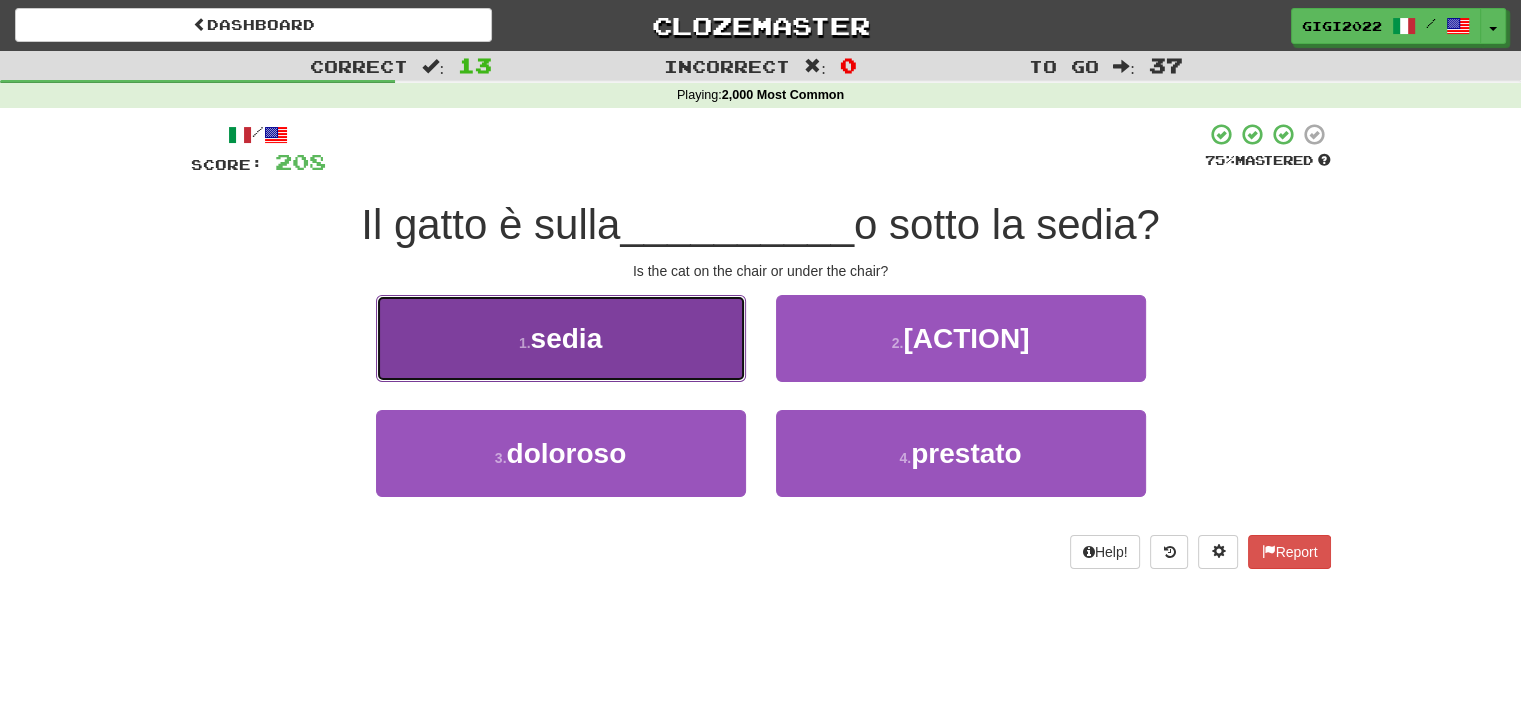 click on "1 .  sedia" at bounding box center [561, 338] 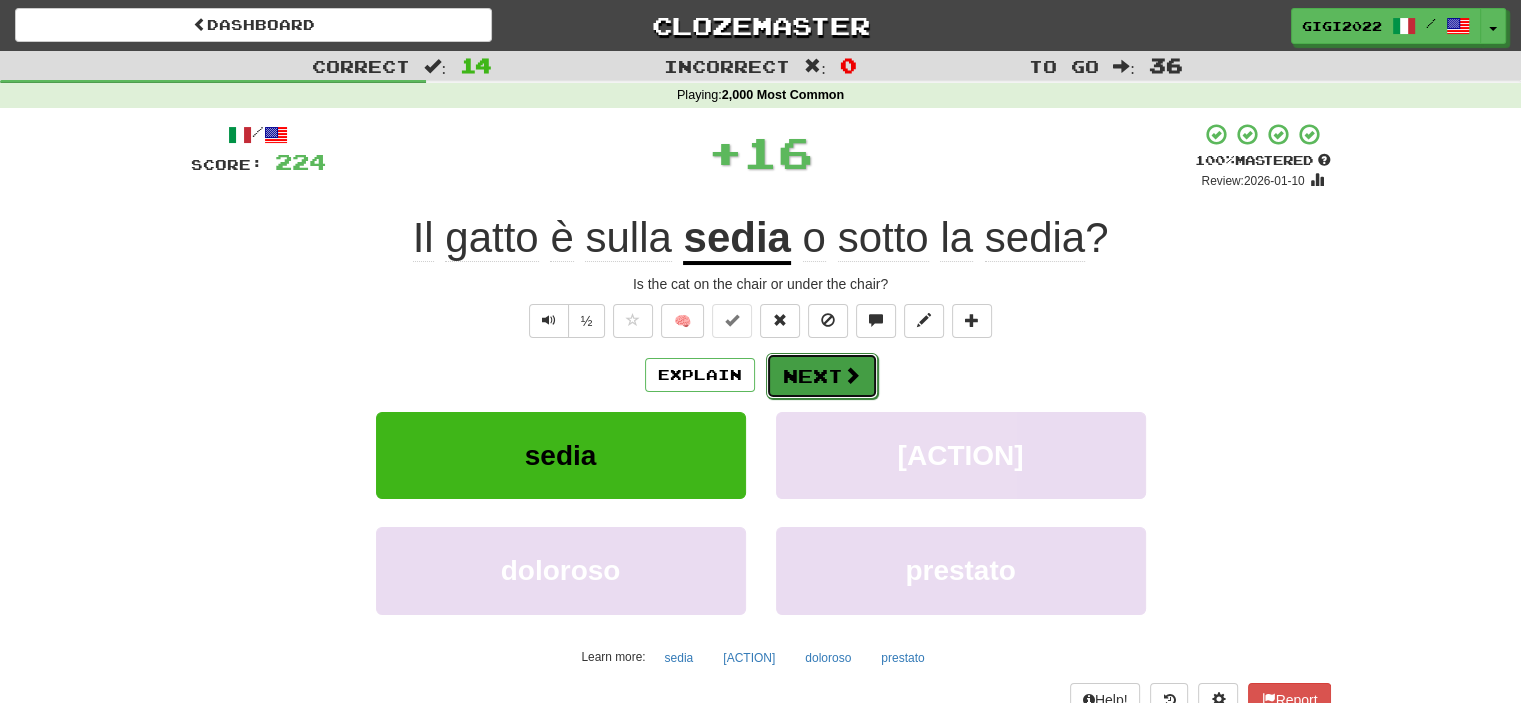 click on "Next" at bounding box center (822, 376) 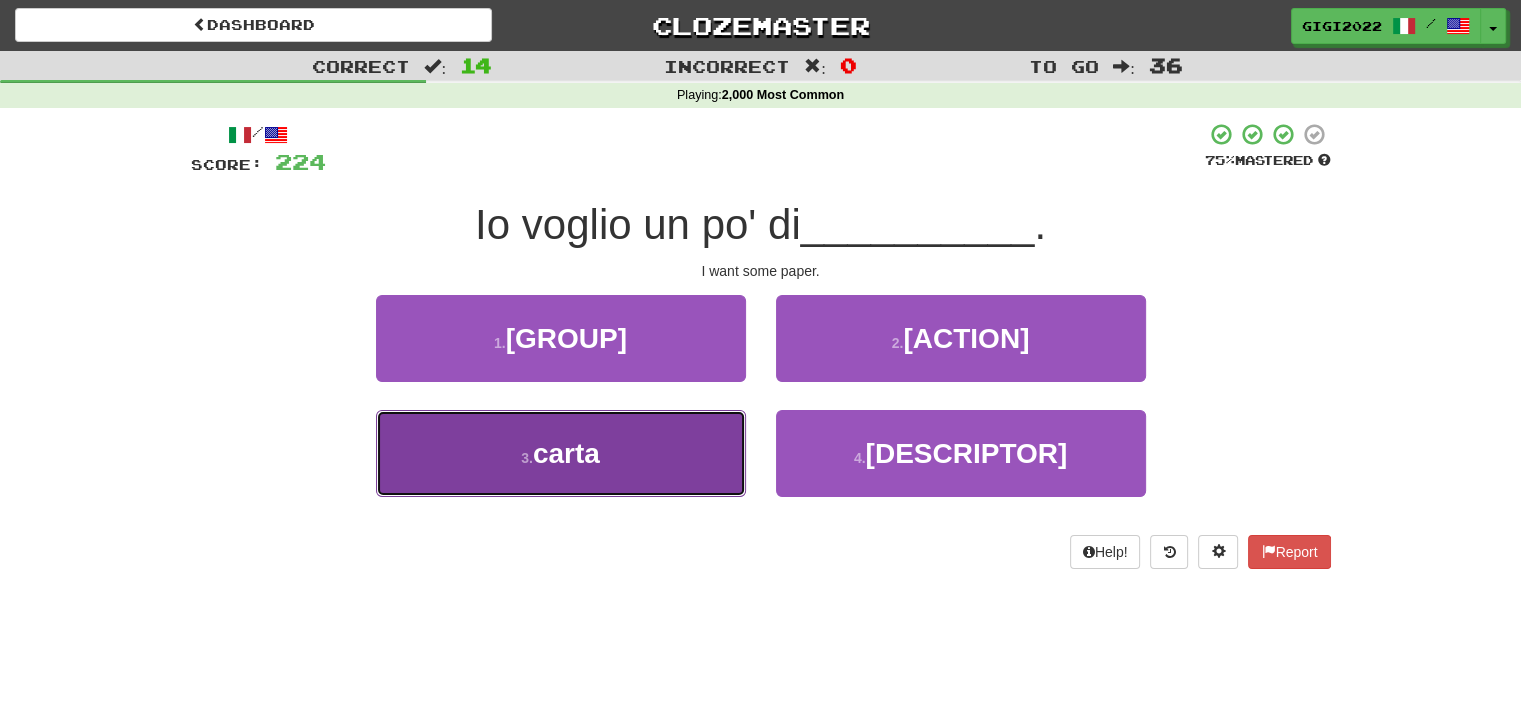 click on "3 .  carta" at bounding box center [561, 453] 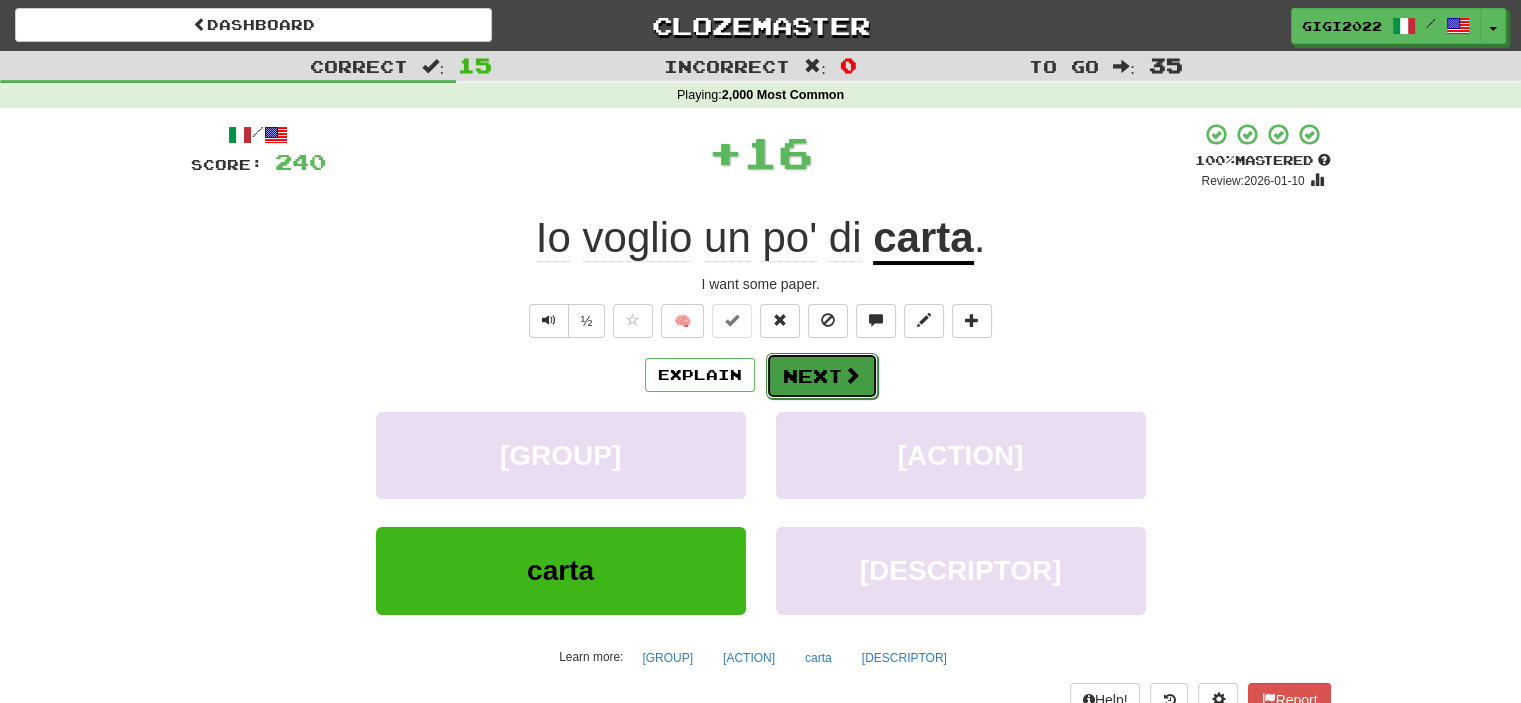 drag, startPoint x: 812, startPoint y: 371, endPoint x: 795, endPoint y: 383, distance: 20.808653 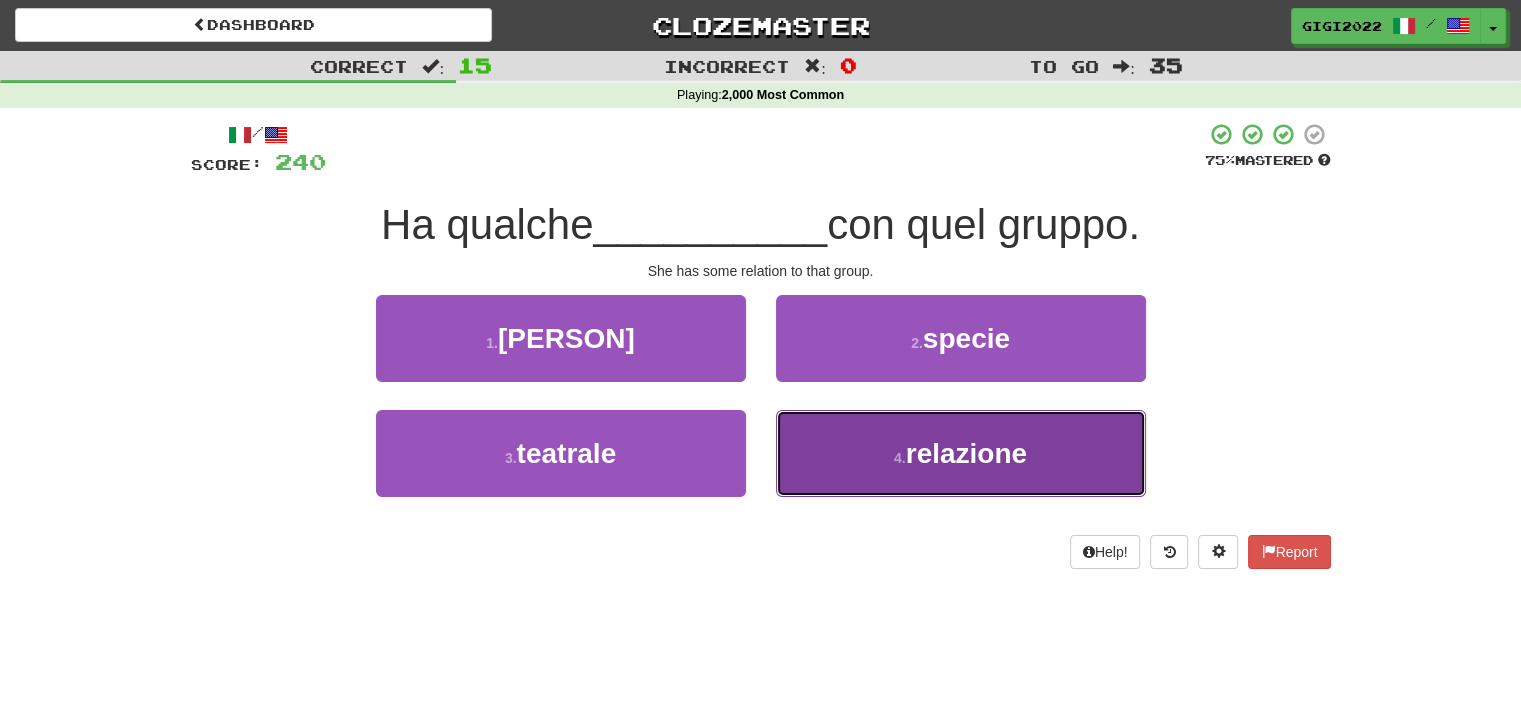 click on "4 .  relazione" at bounding box center (961, 453) 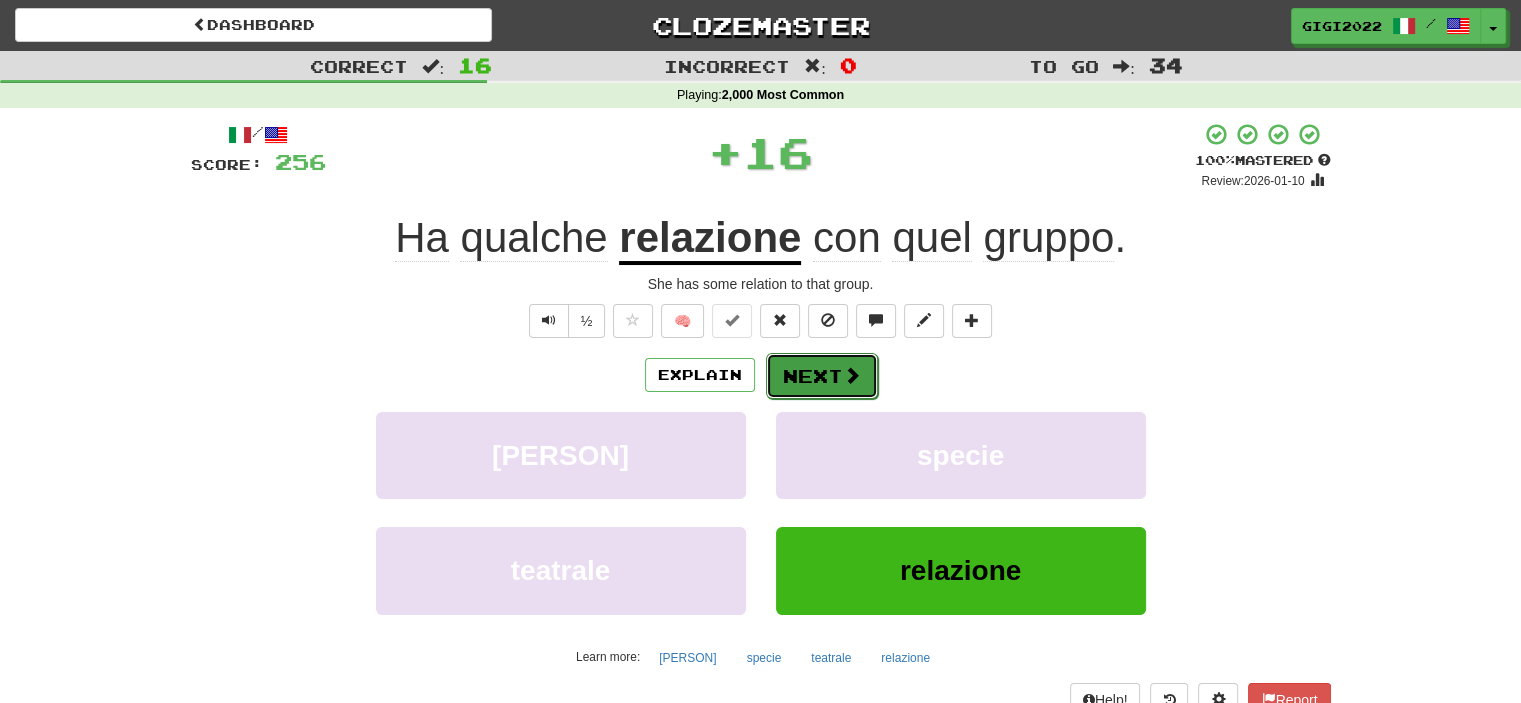 click on "Next" at bounding box center (822, 376) 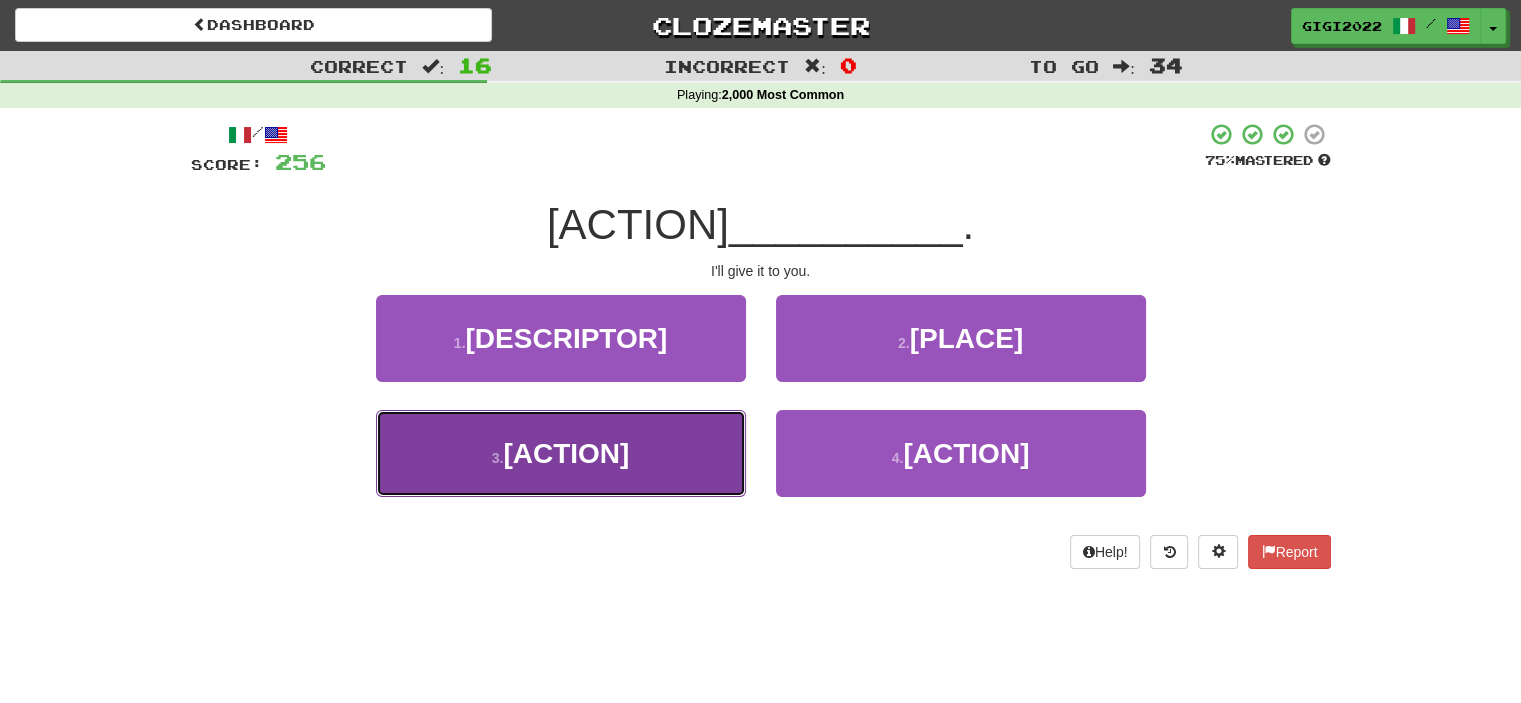 click on "3 .  darò" at bounding box center [561, 453] 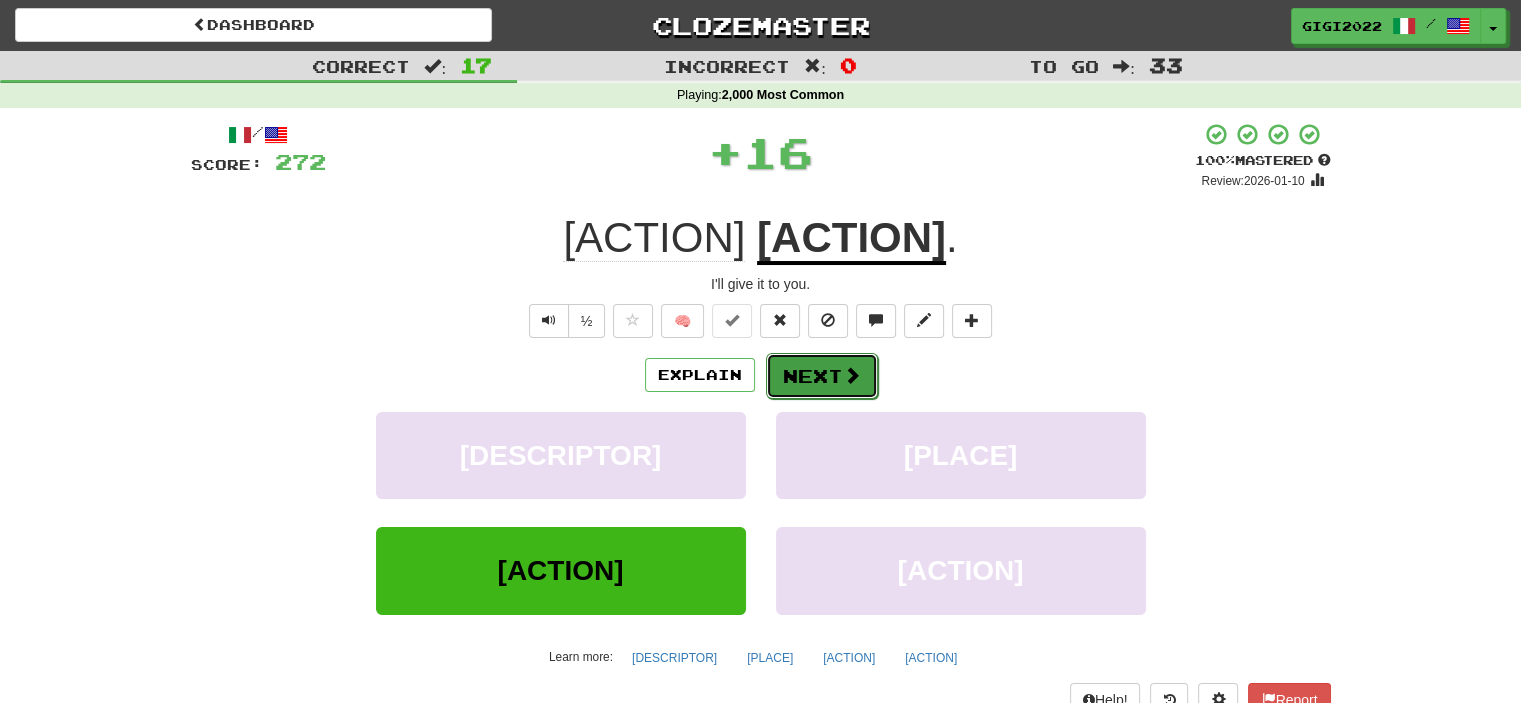 click on "Next" at bounding box center [822, 376] 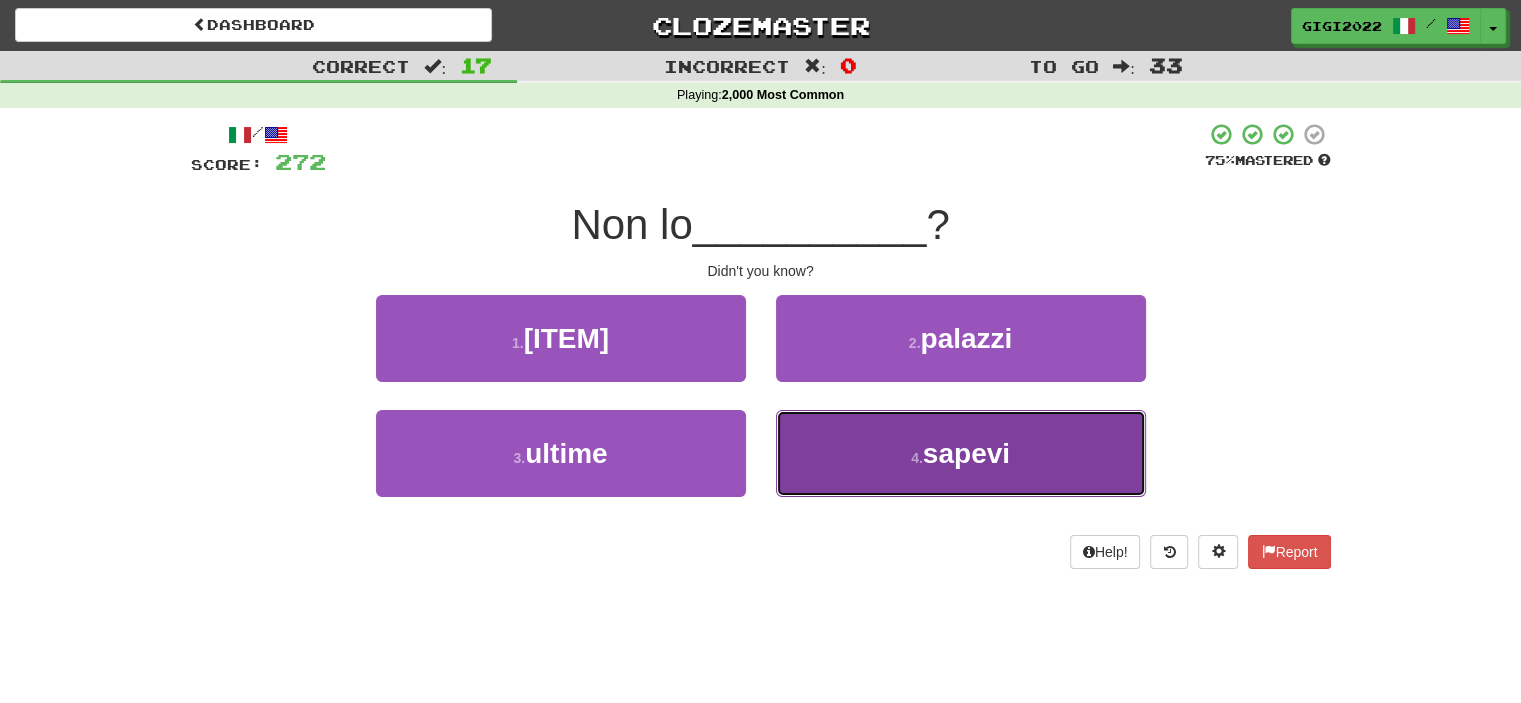 click on "4 .  sapevi" at bounding box center (961, 453) 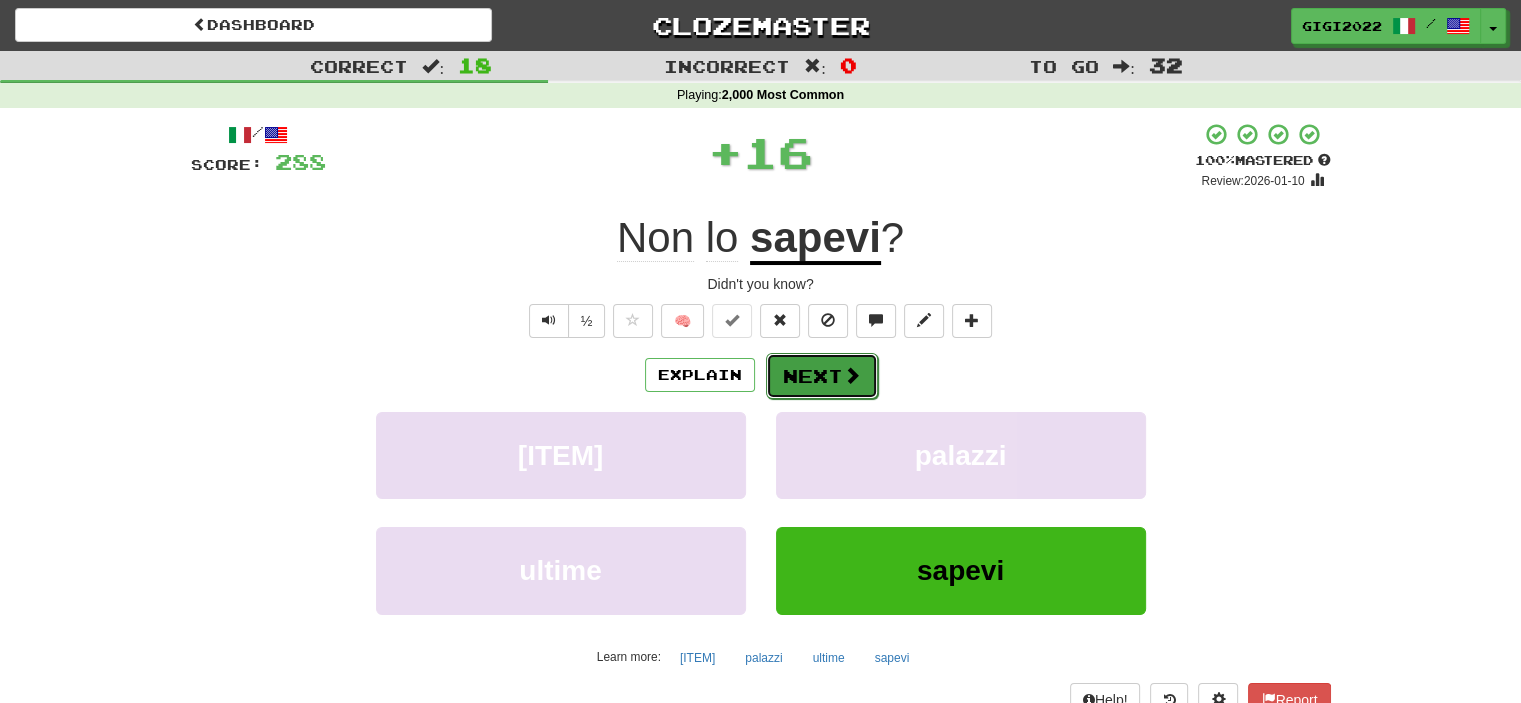 click on "Next" at bounding box center [822, 376] 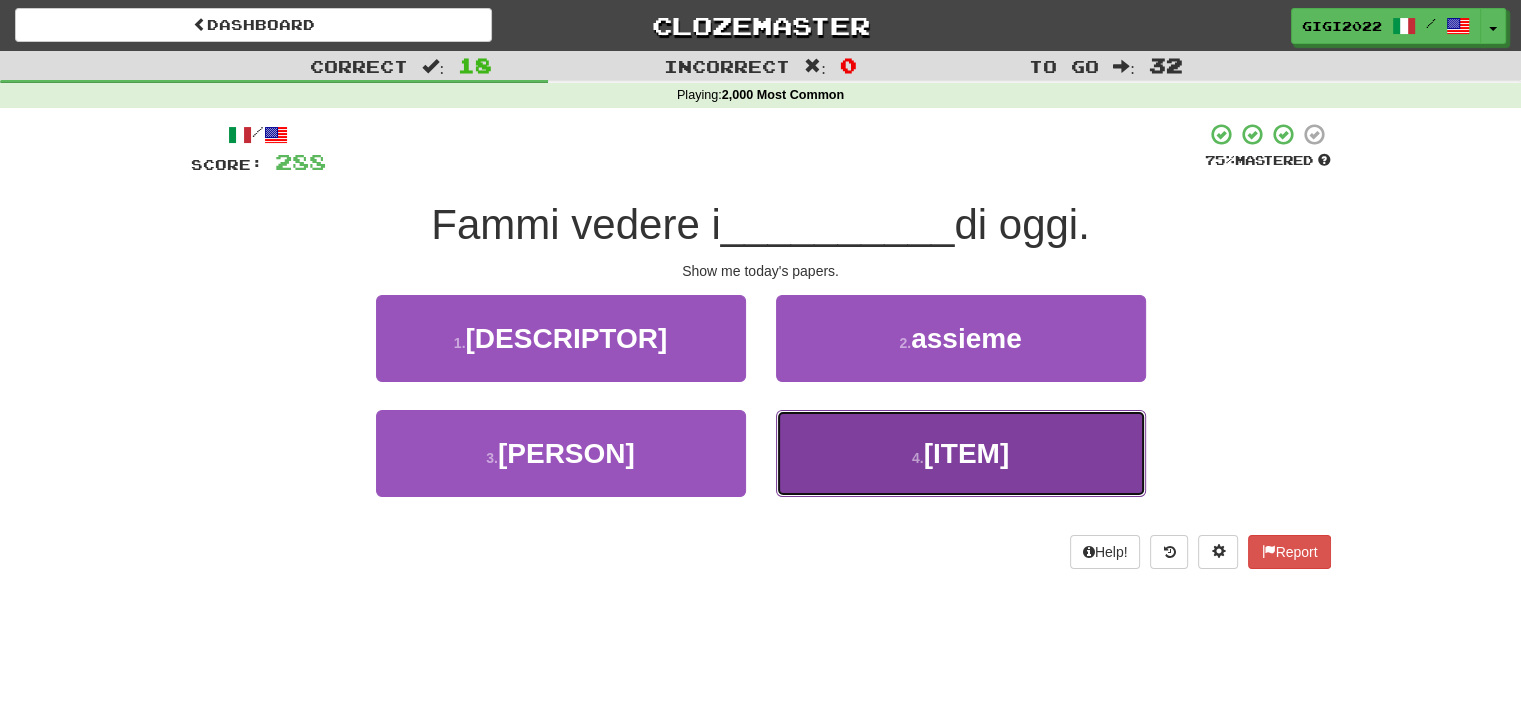 click on "4 .  giornali" at bounding box center (961, 453) 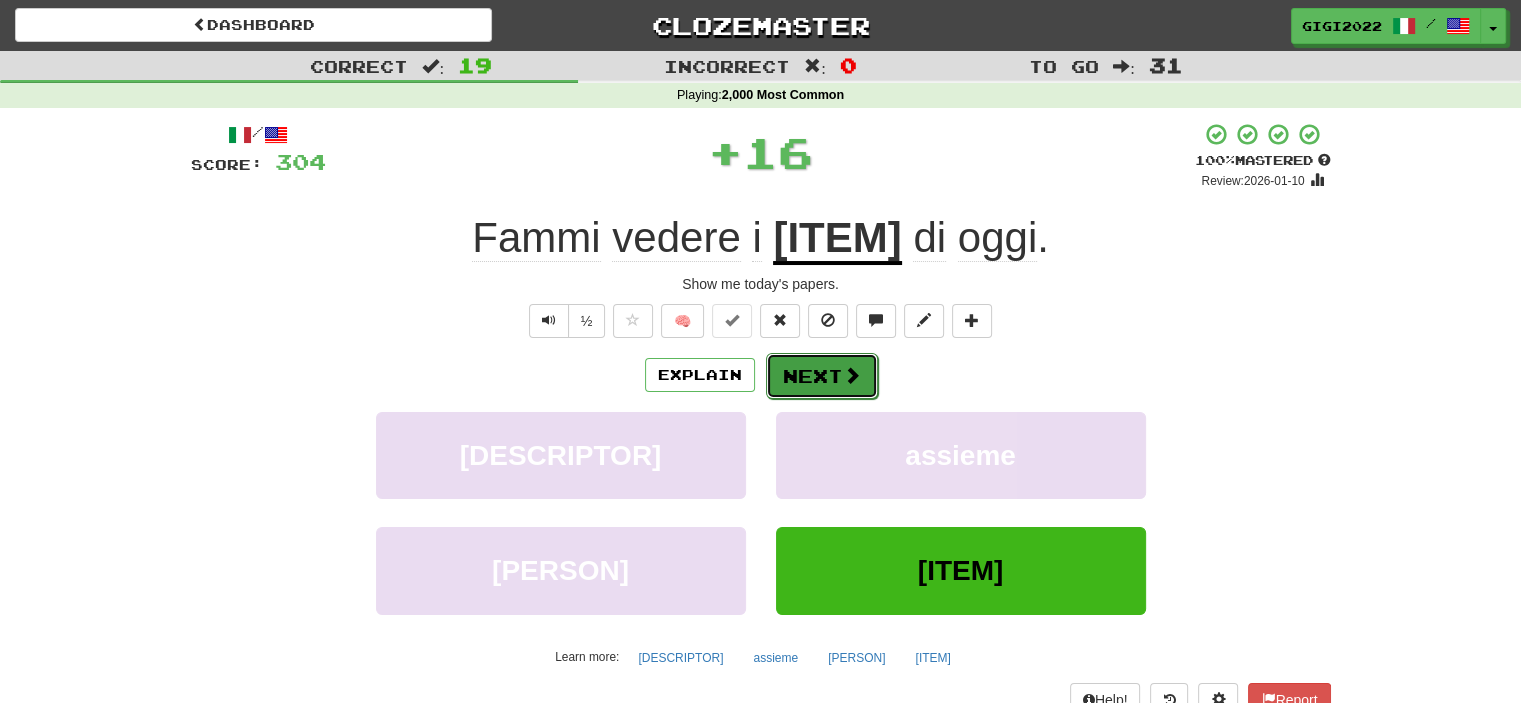 click on "Next" at bounding box center [822, 376] 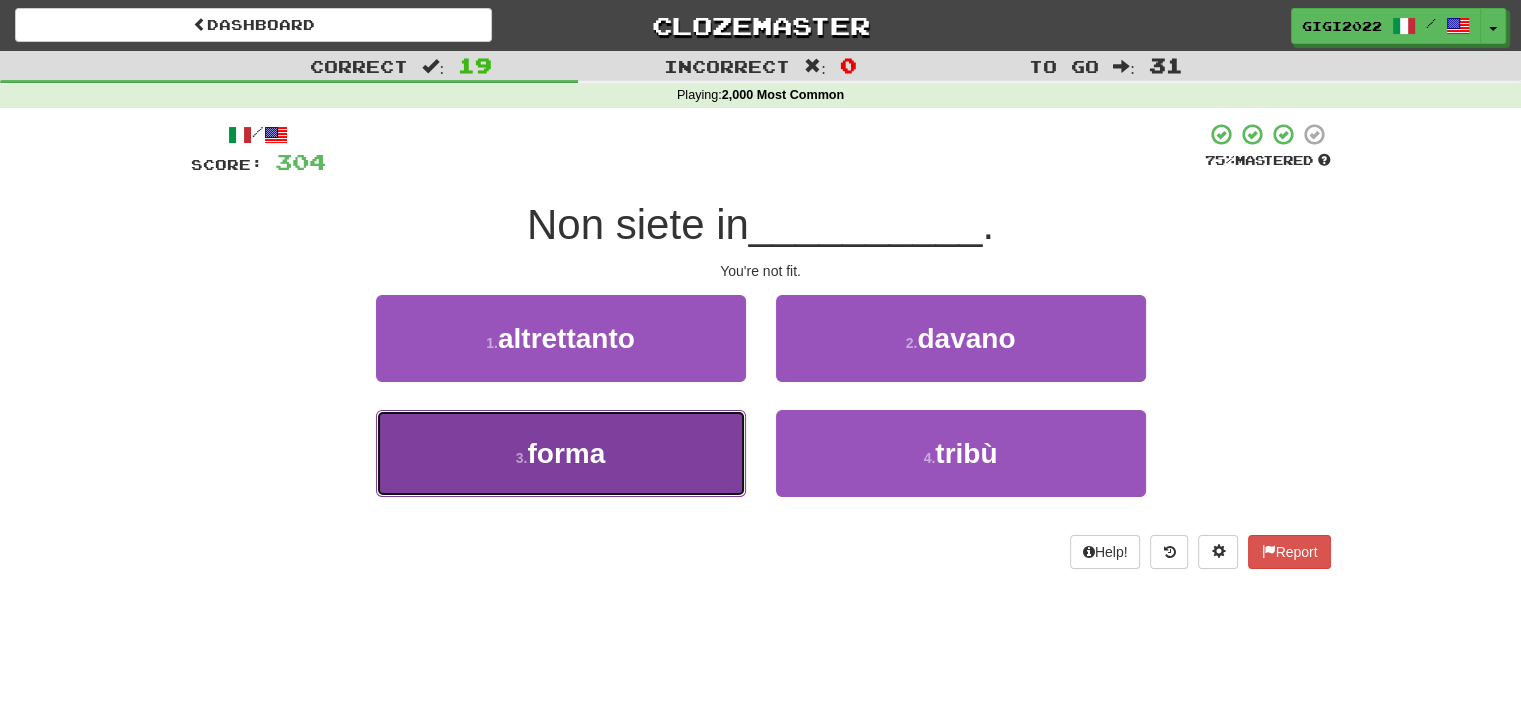 click on "3 .  forma" at bounding box center [561, 453] 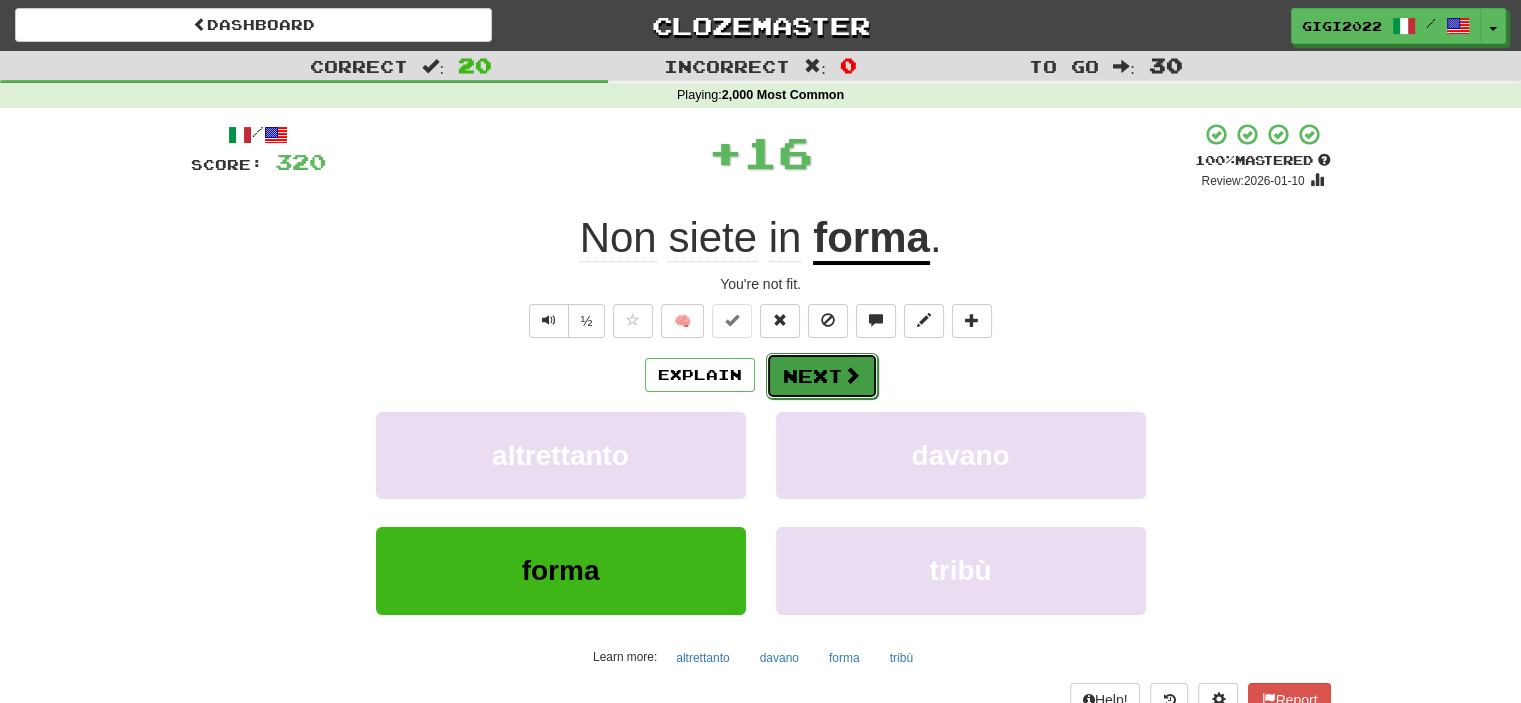 click on "Next" at bounding box center (822, 376) 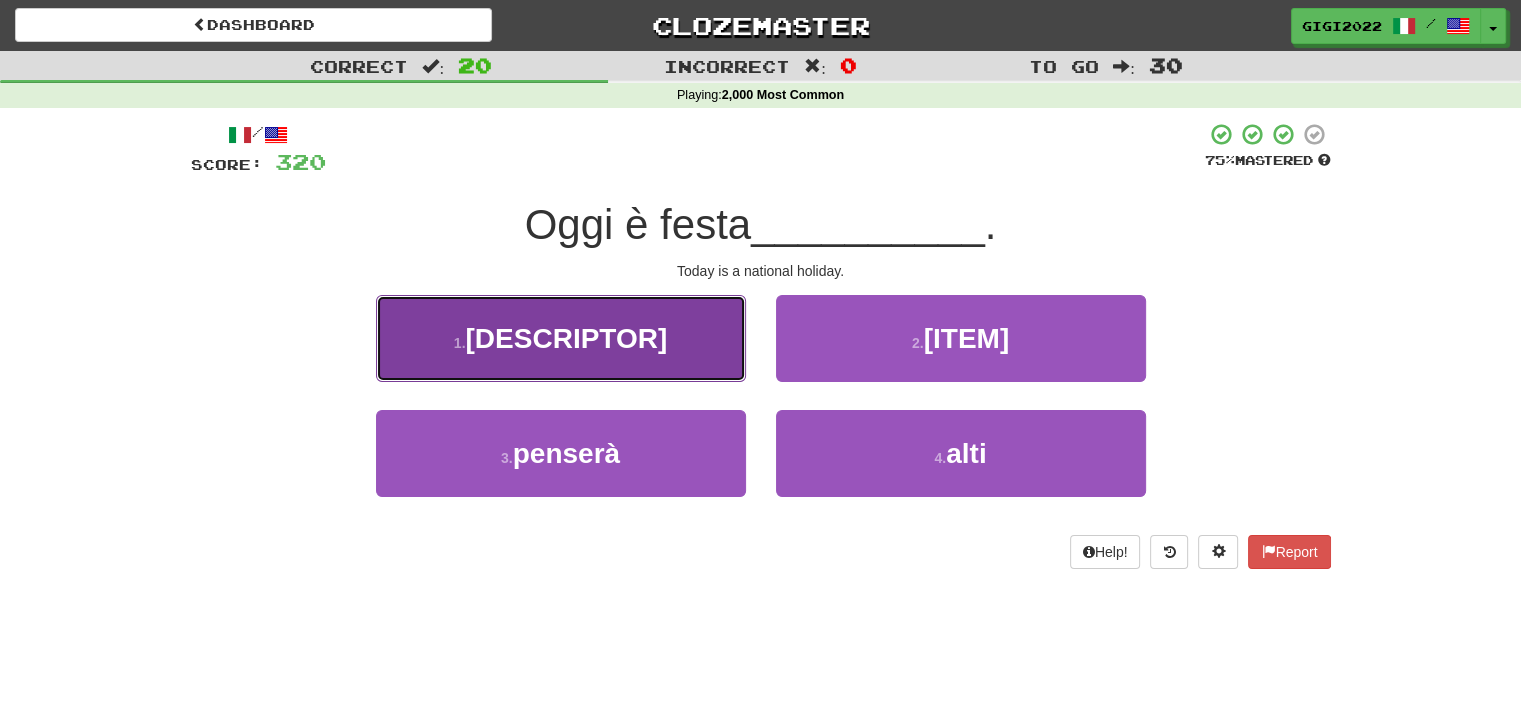 click on "1 .  nazionale" at bounding box center [561, 338] 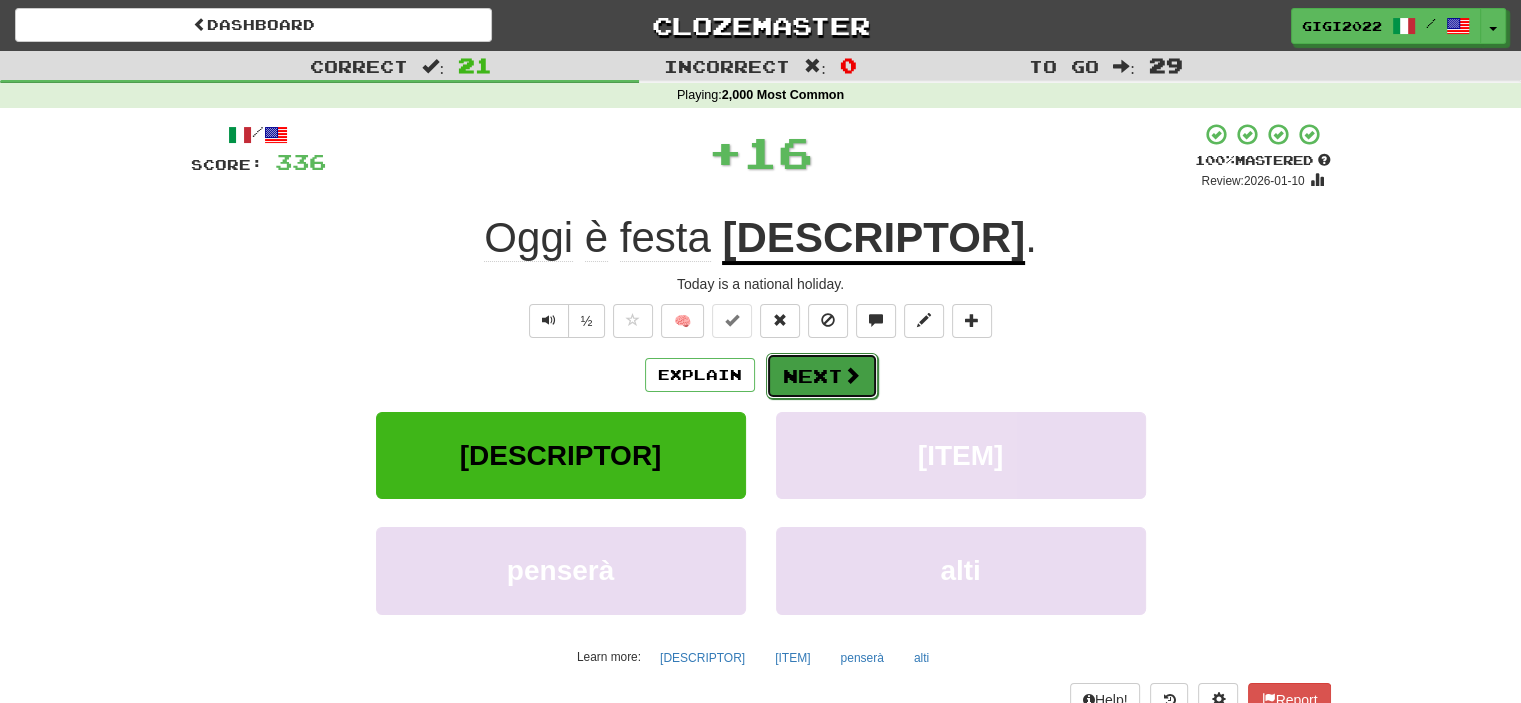 click on "Next" at bounding box center (822, 376) 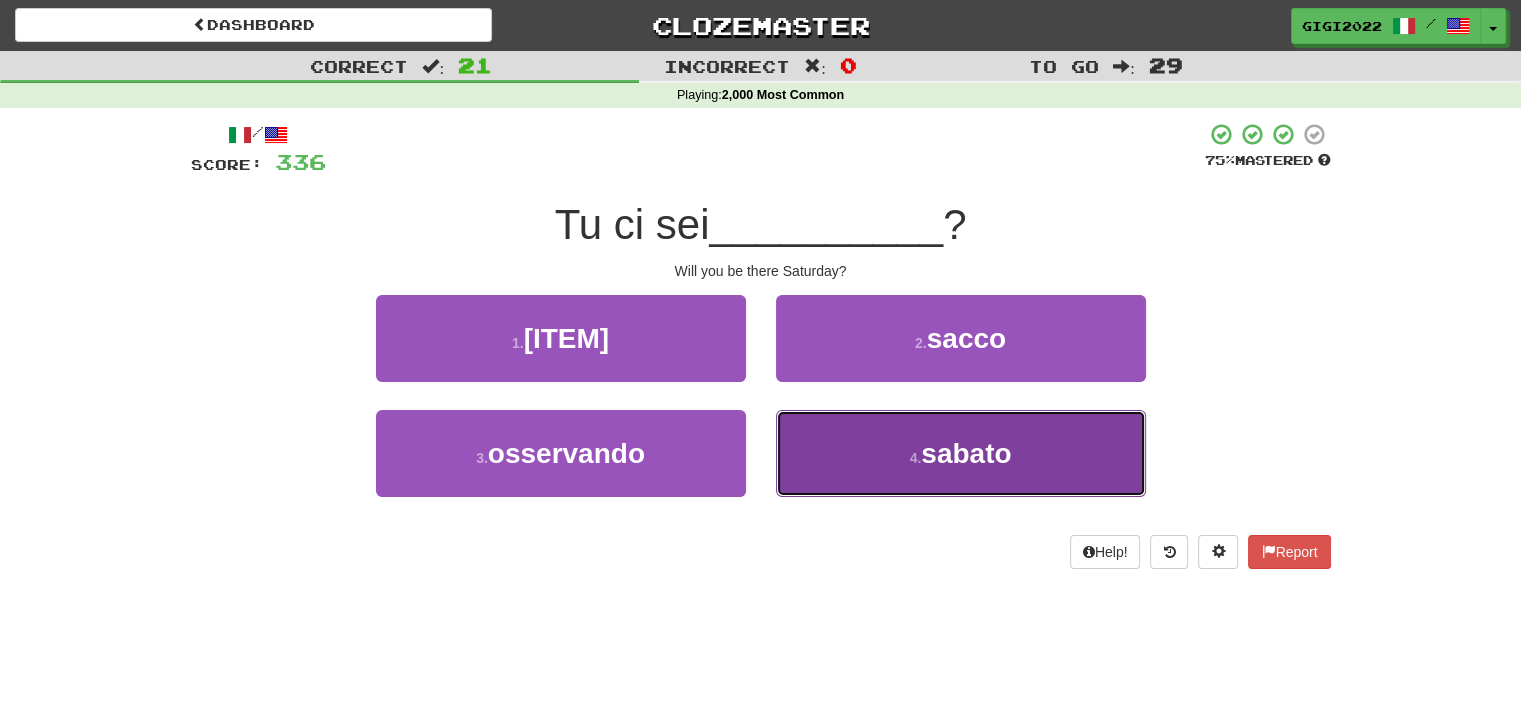 click on "4 .  sabato" at bounding box center [961, 453] 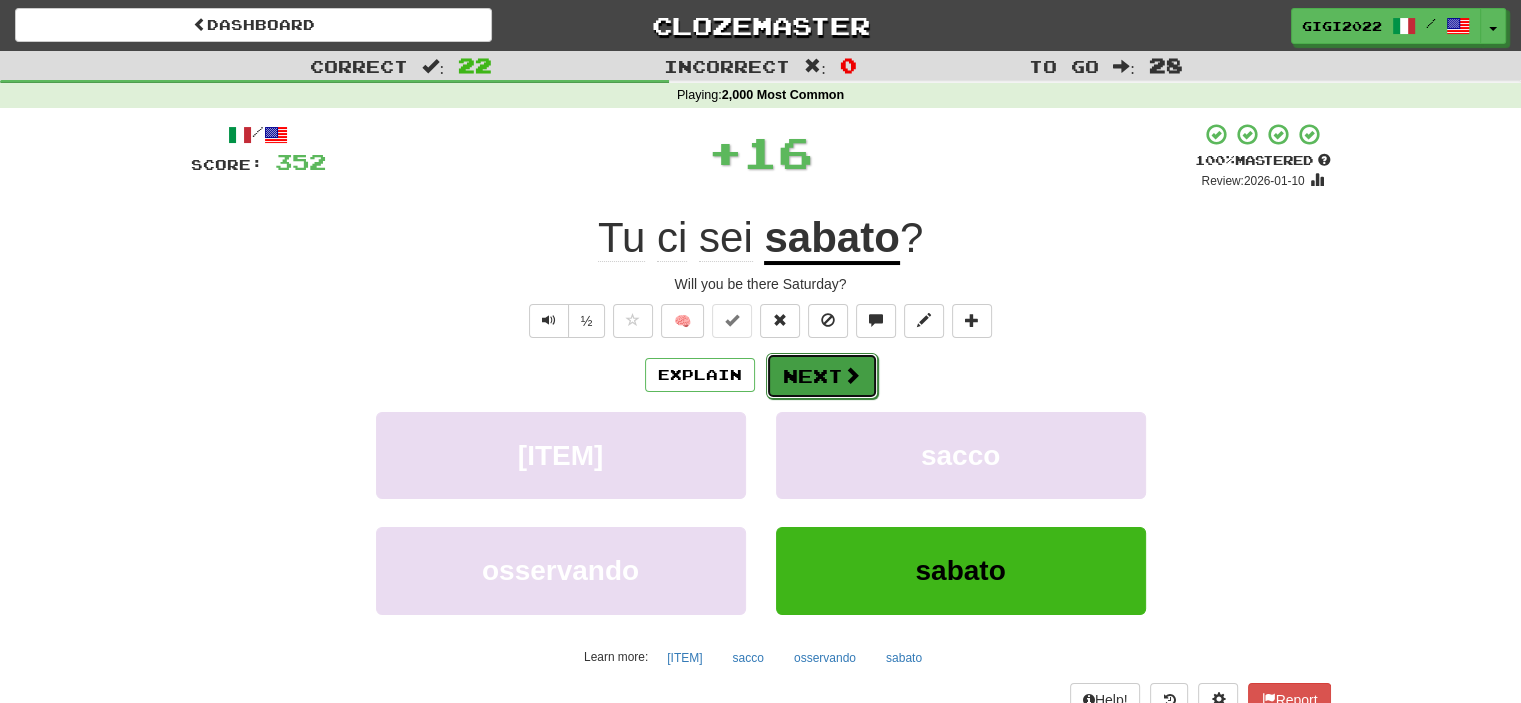 click on "Next" at bounding box center [822, 376] 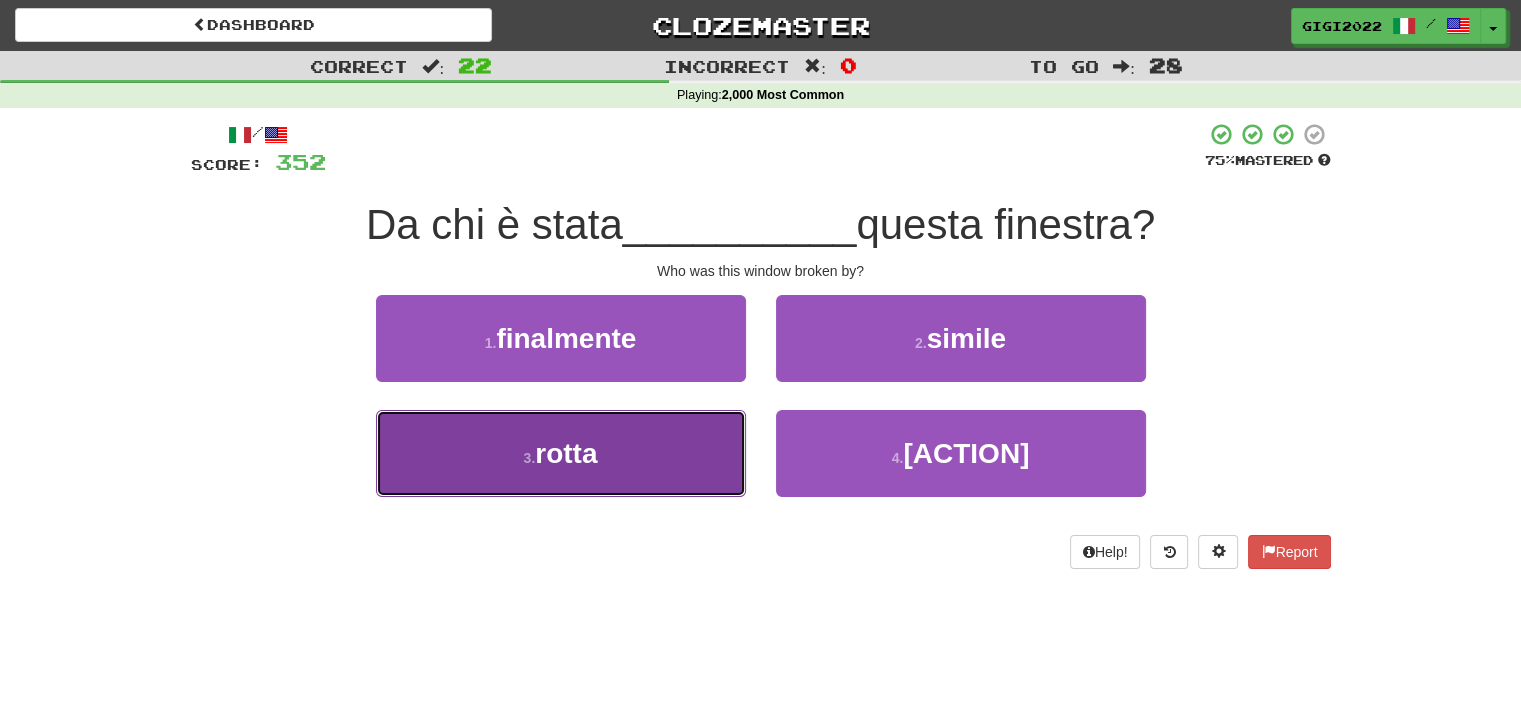click on "3 .  rotta" at bounding box center [561, 453] 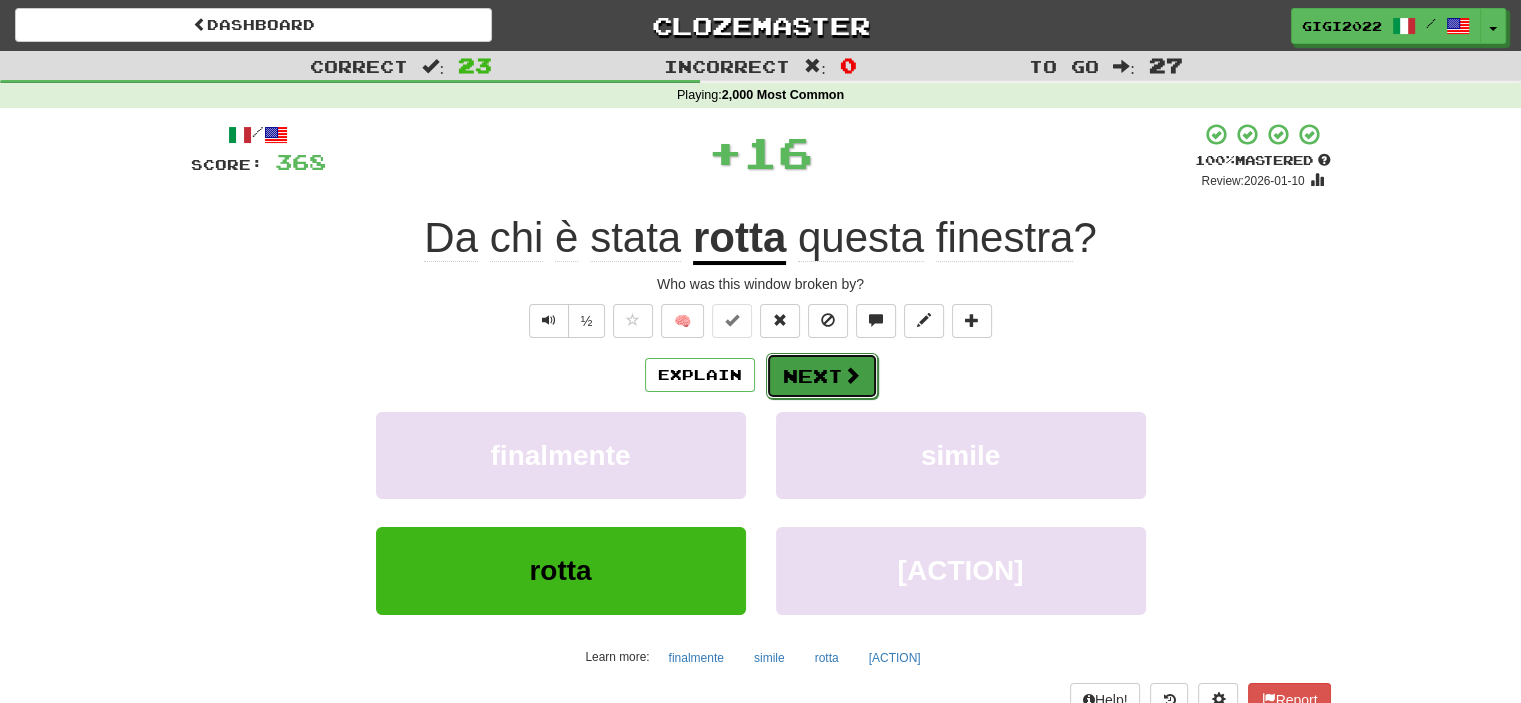 click on "Next" at bounding box center (822, 376) 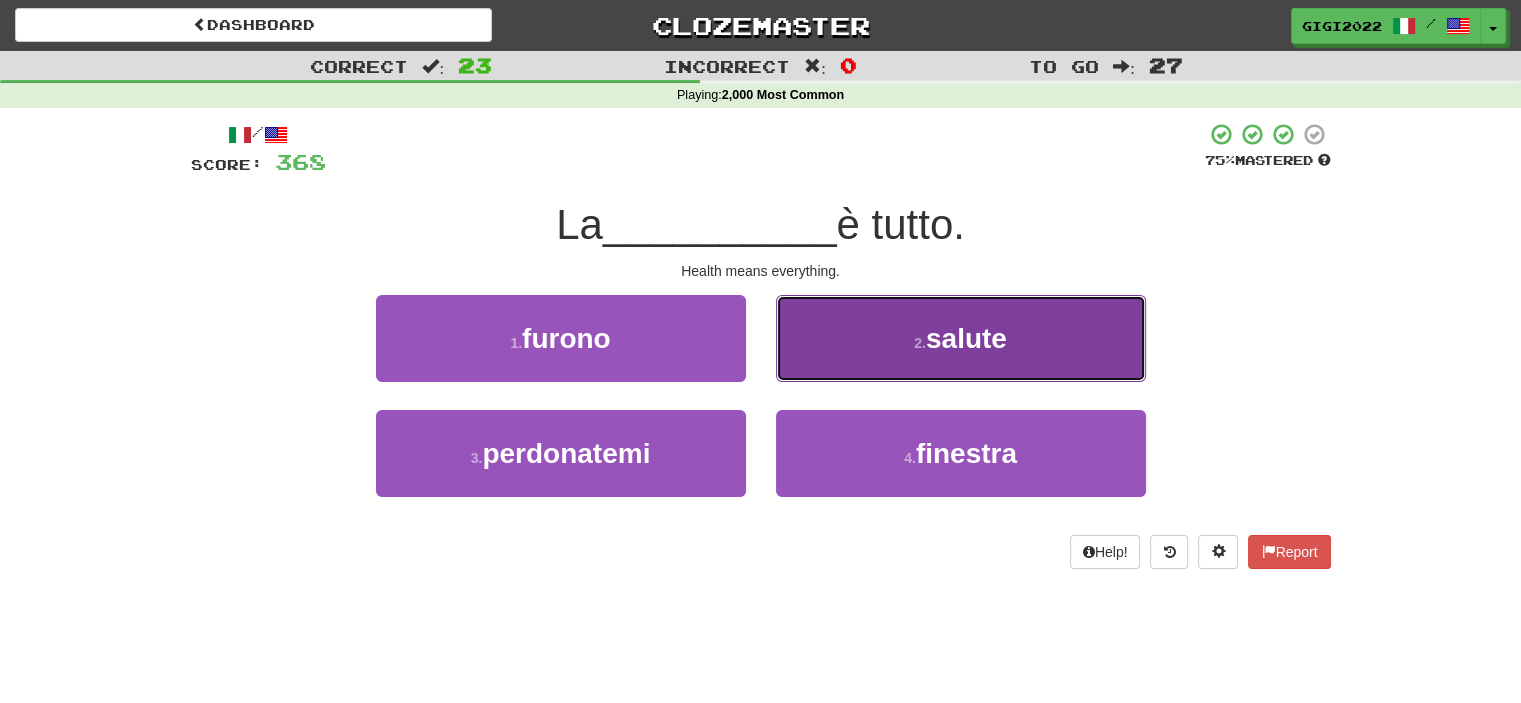 click on "2 .  salute" at bounding box center [961, 338] 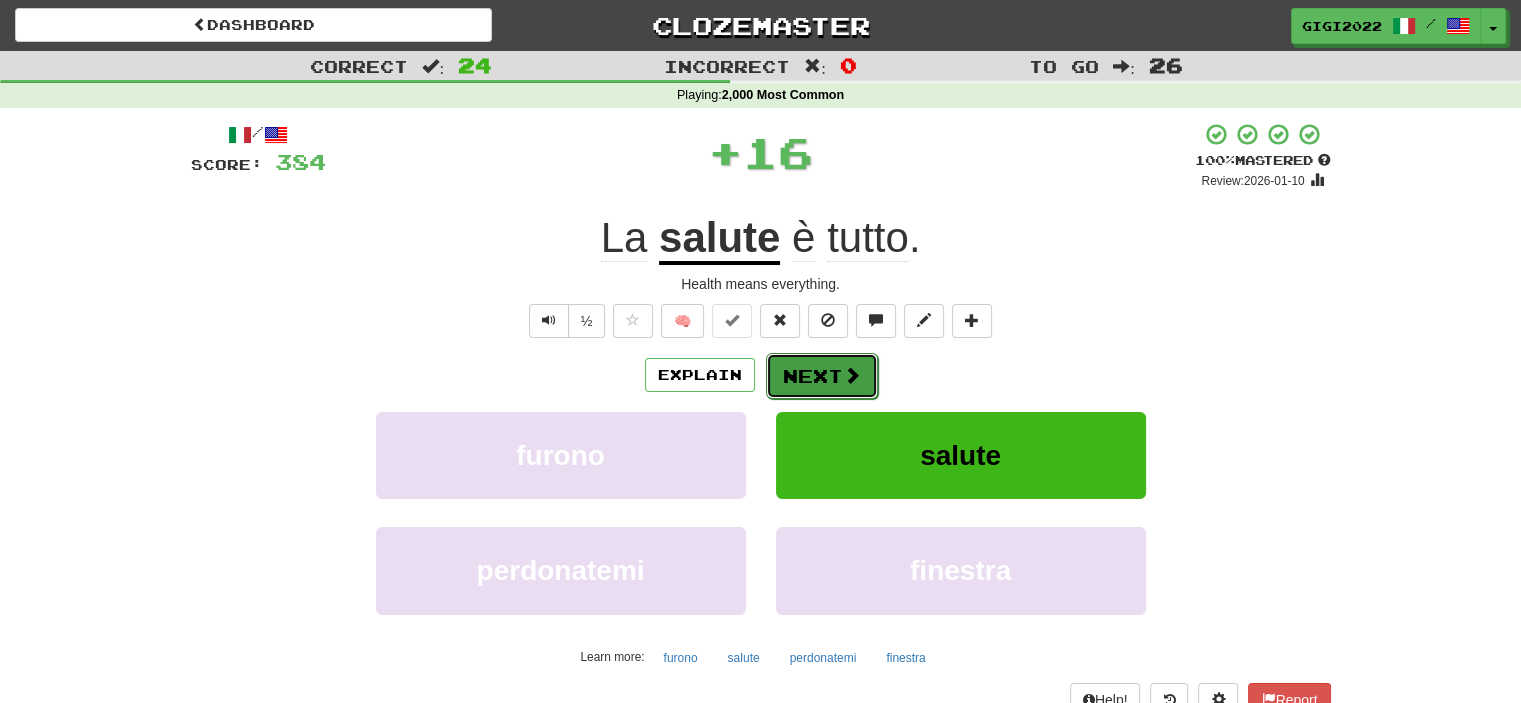 click on "Next" at bounding box center [822, 376] 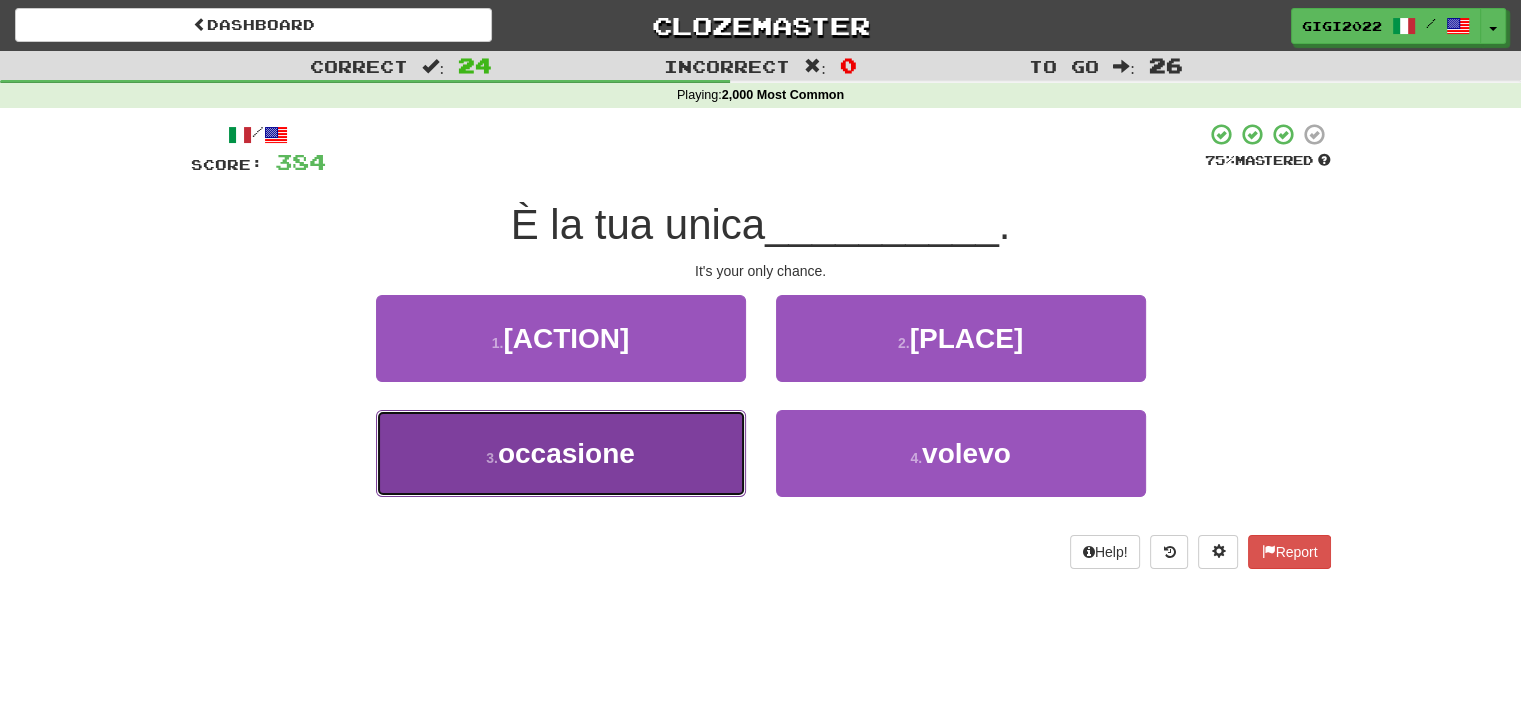 click on "3 .  occasione" at bounding box center [561, 453] 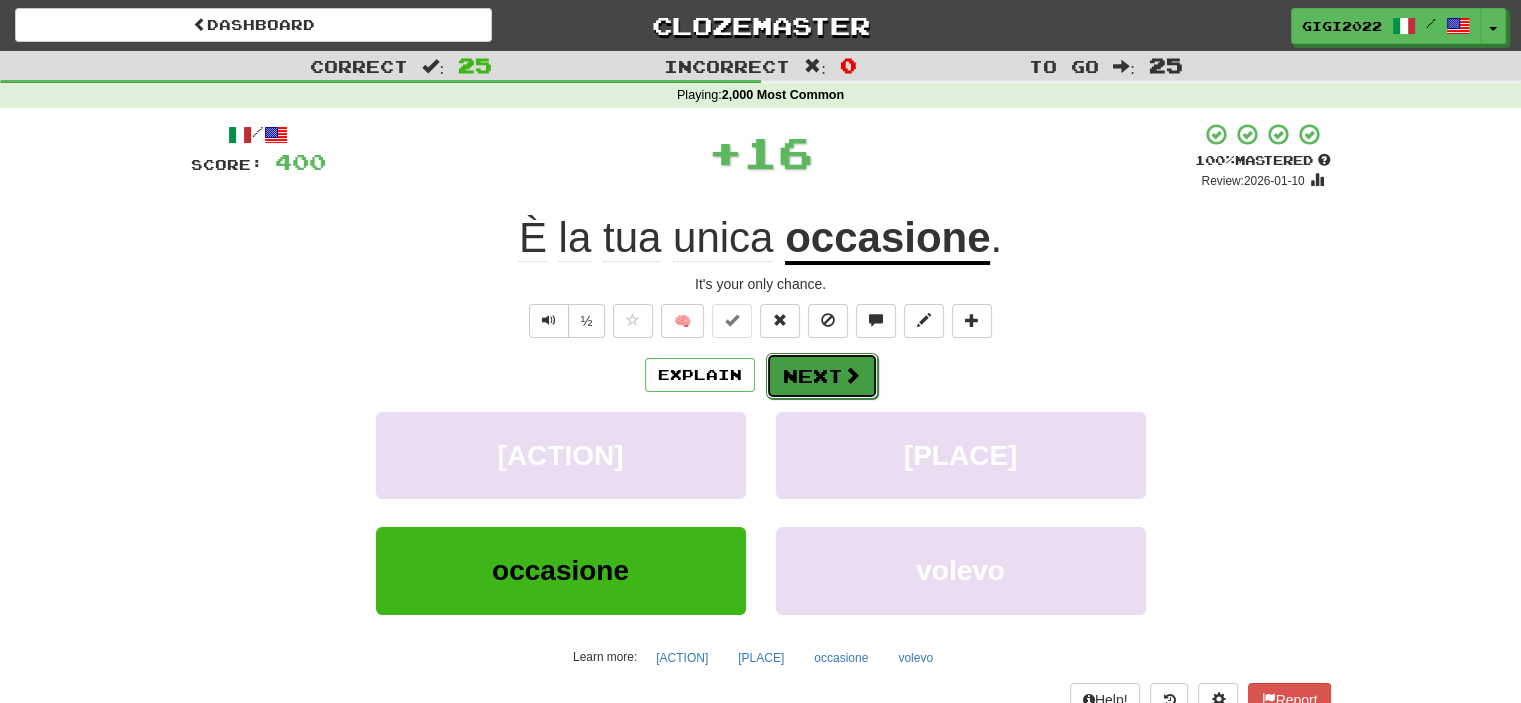 click on "Next" at bounding box center (822, 376) 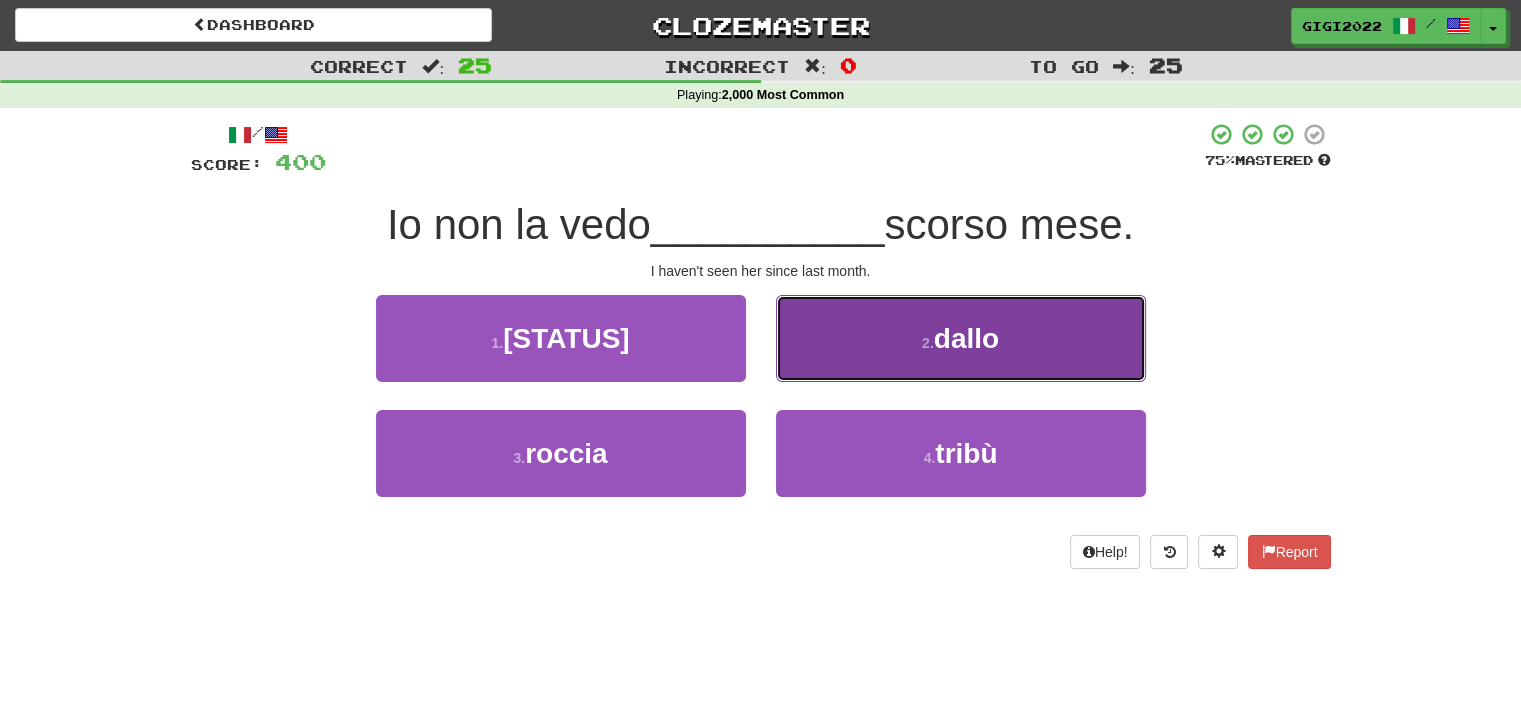 click on "2 .  dallo" at bounding box center (961, 338) 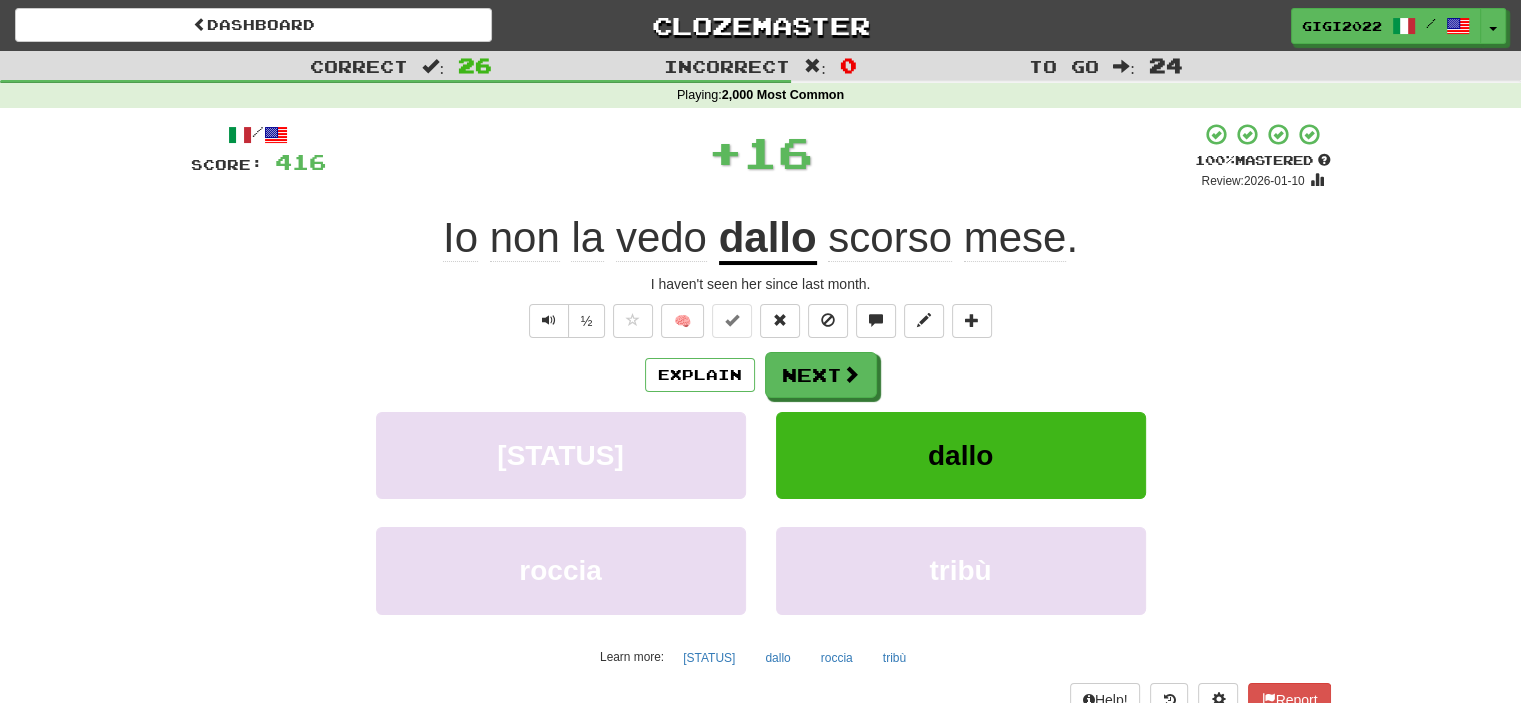 click on "Next" at bounding box center [821, 375] 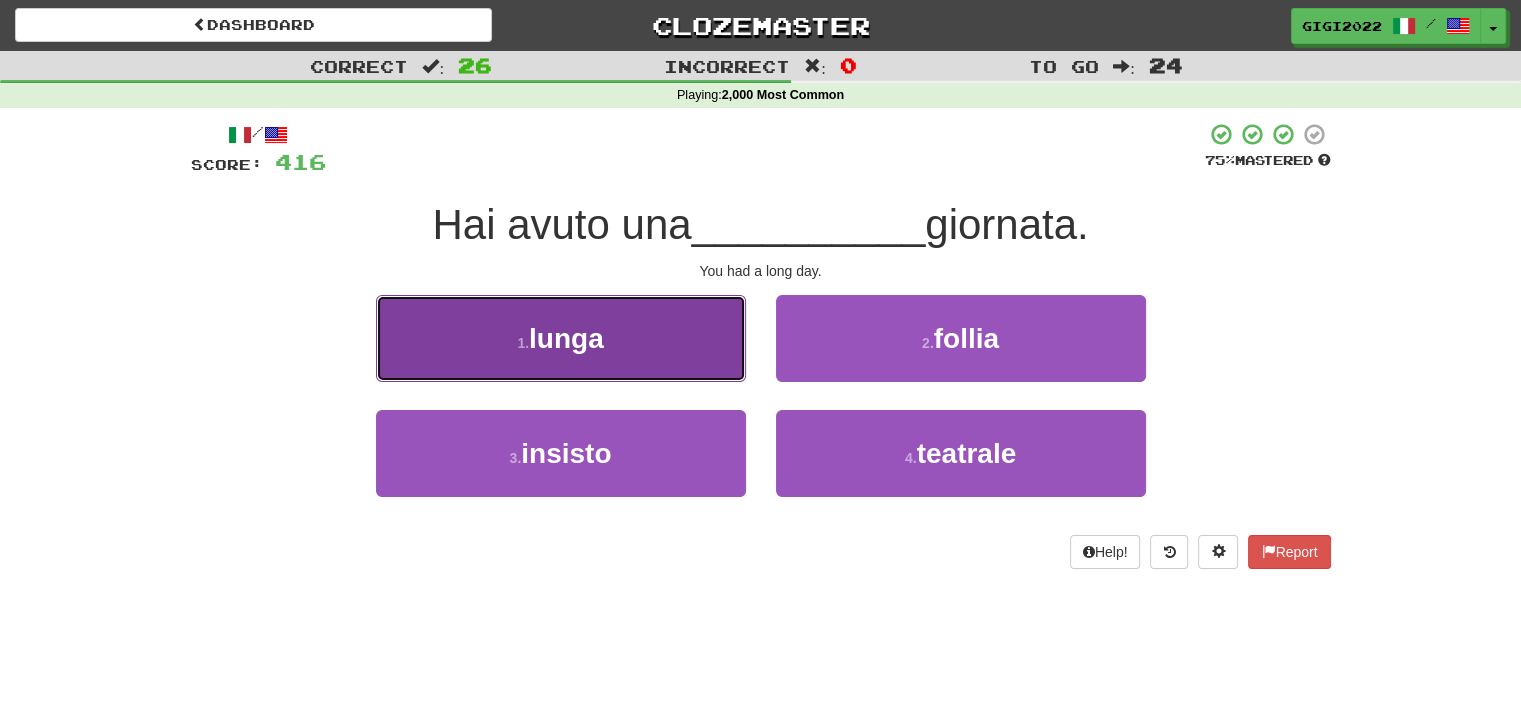 click on "1 .  lunga" at bounding box center (561, 338) 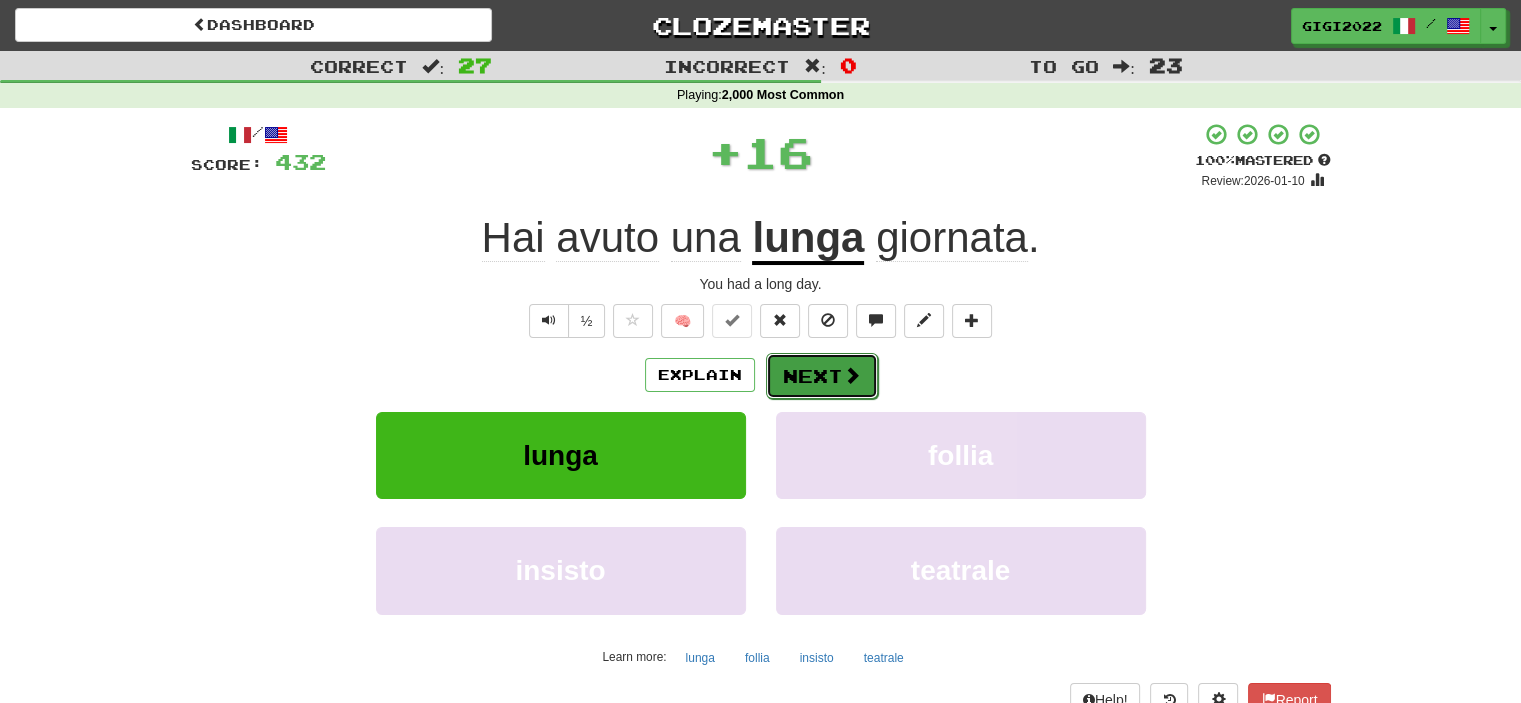 click on "Next" at bounding box center [822, 376] 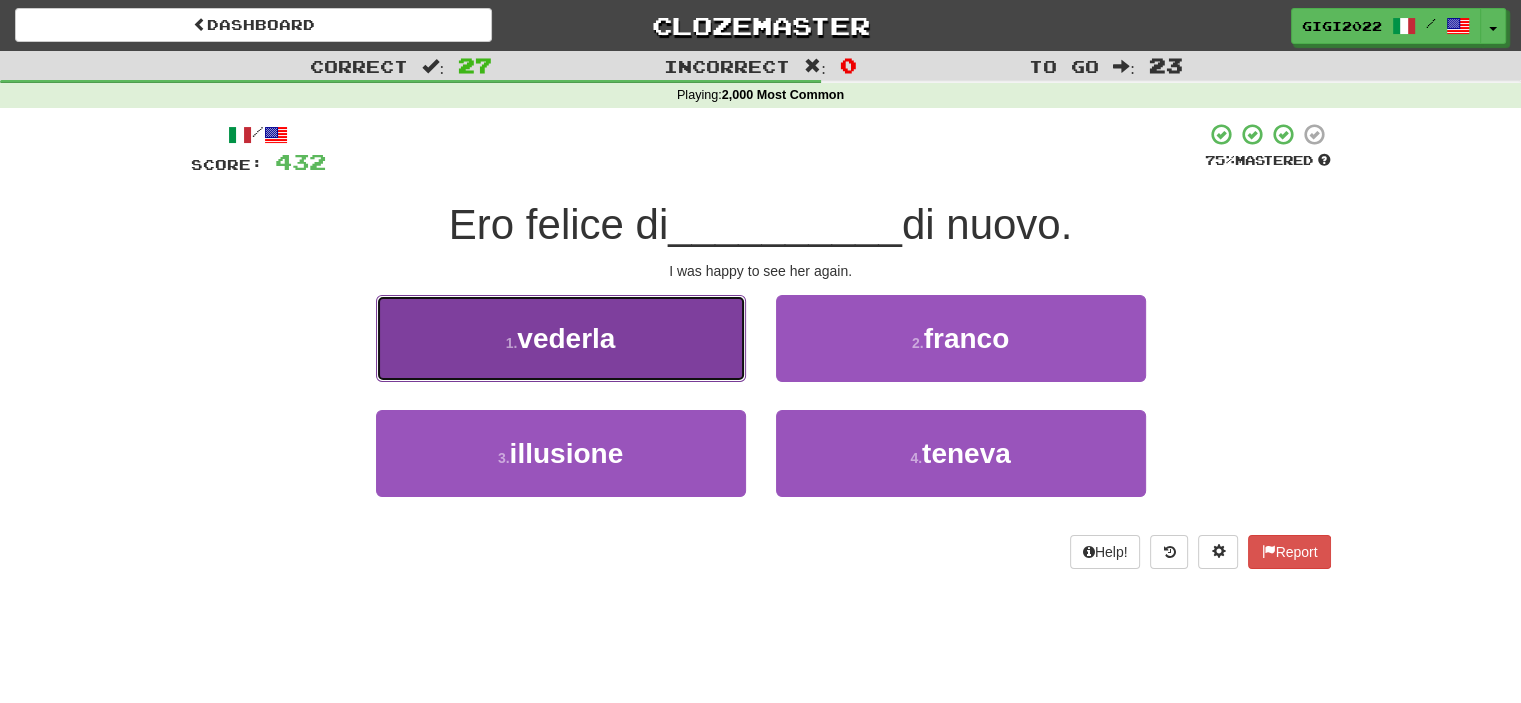 click on "1 .  vederla" at bounding box center [561, 338] 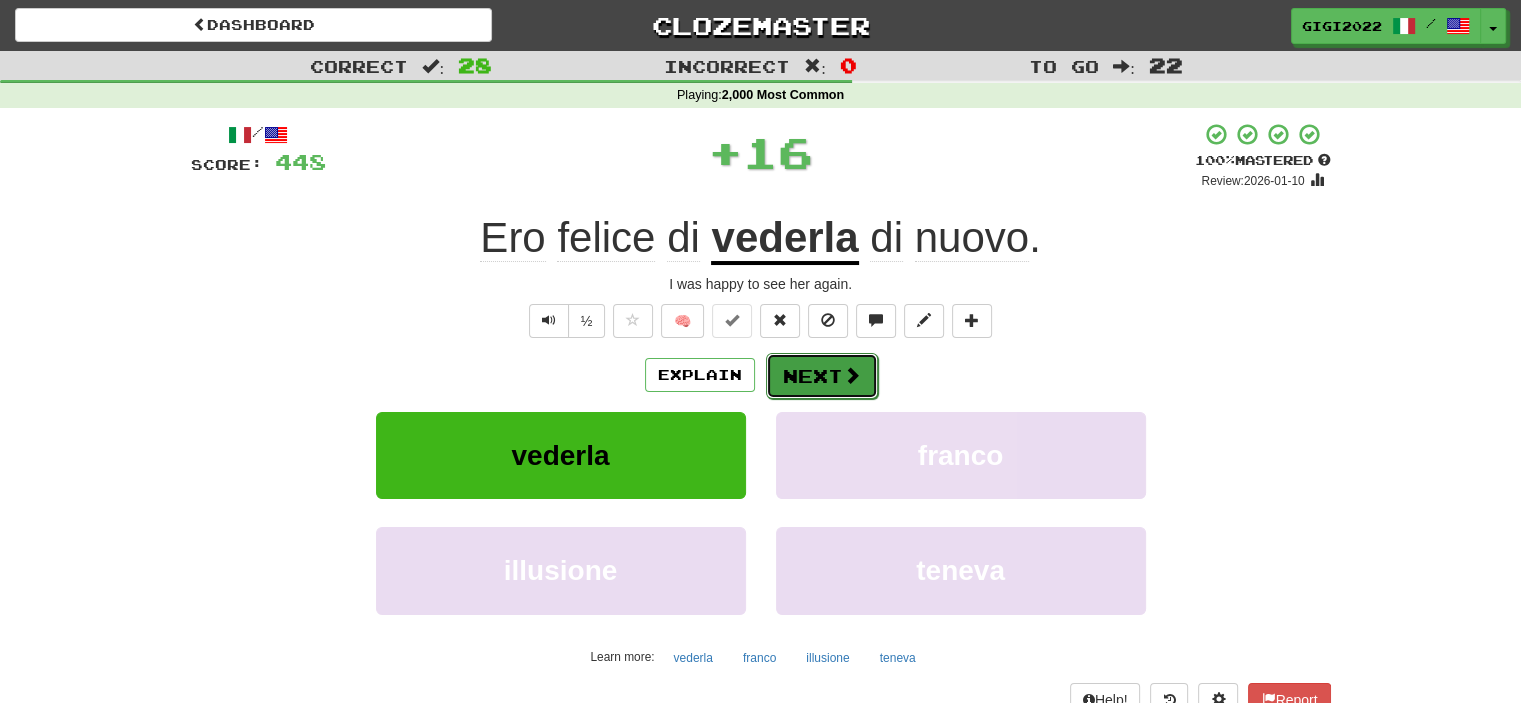 click on "Next" at bounding box center [822, 376] 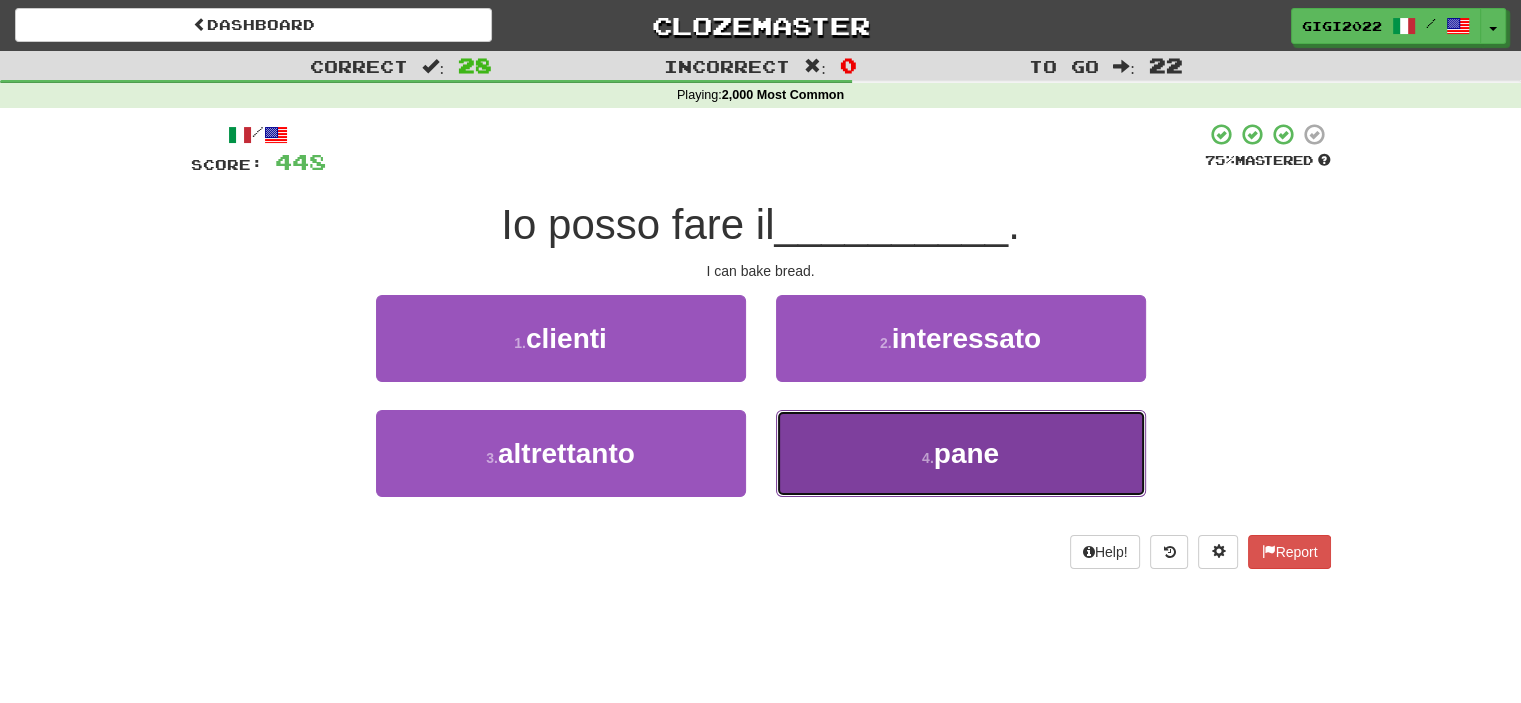 click on "4 .  pane" at bounding box center [961, 453] 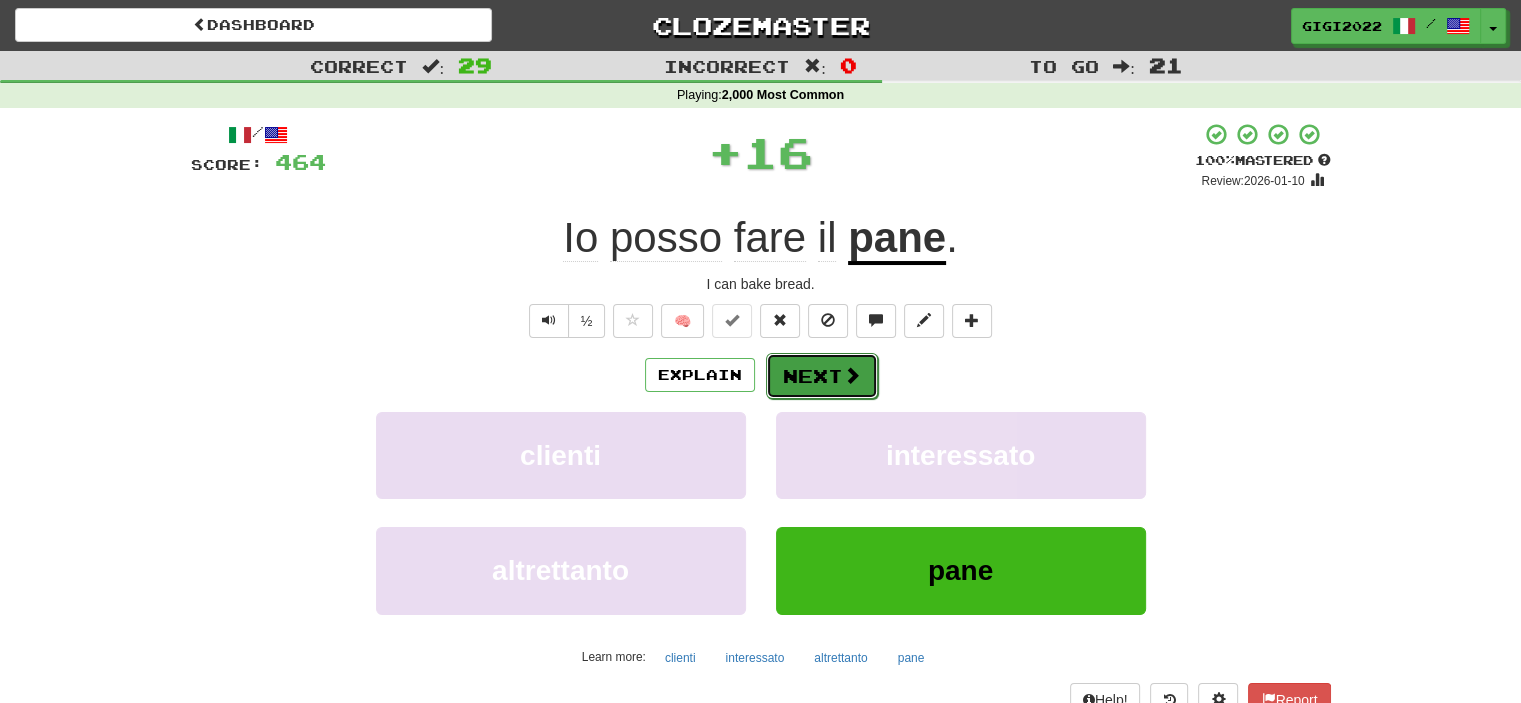 click on "Next" at bounding box center (822, 376) 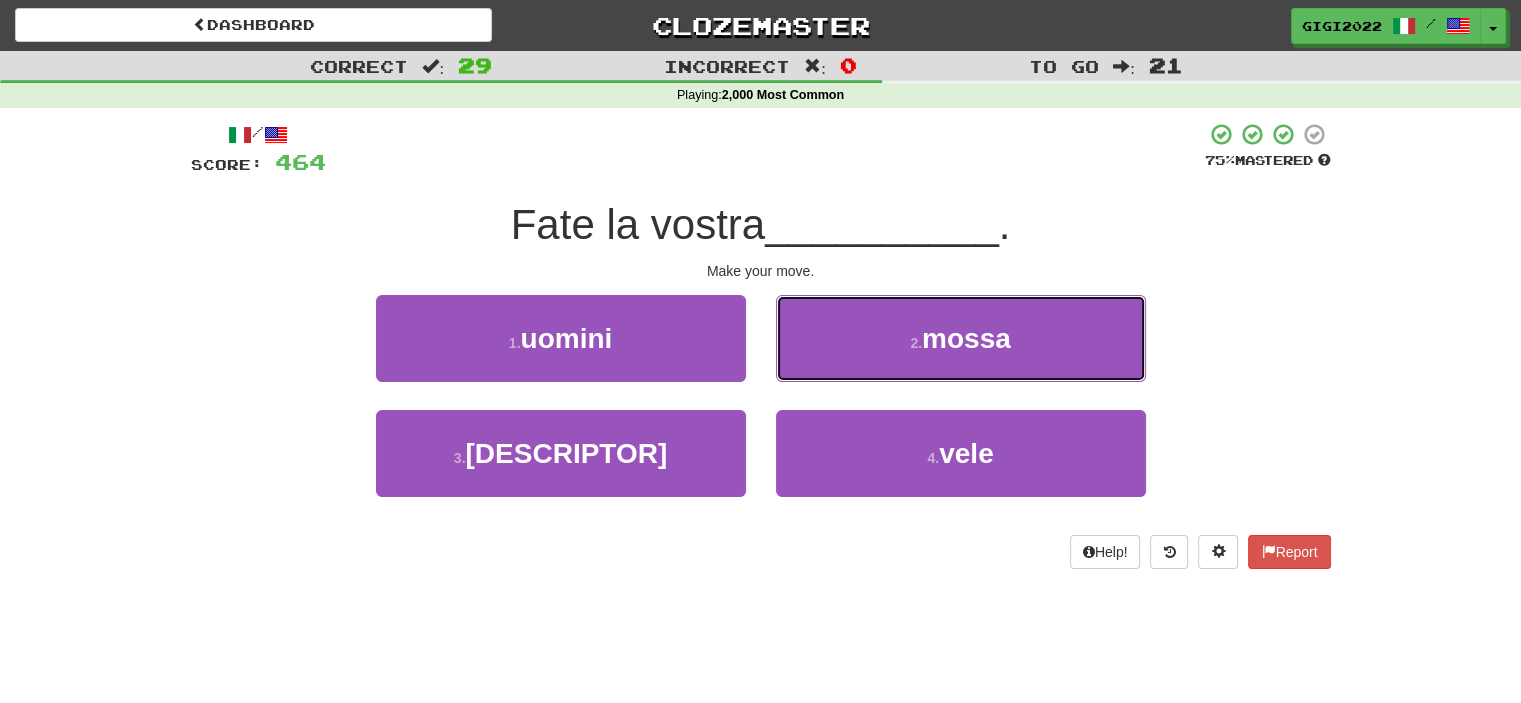 click on "2 .  mossa" at bounding box center [961, 338] 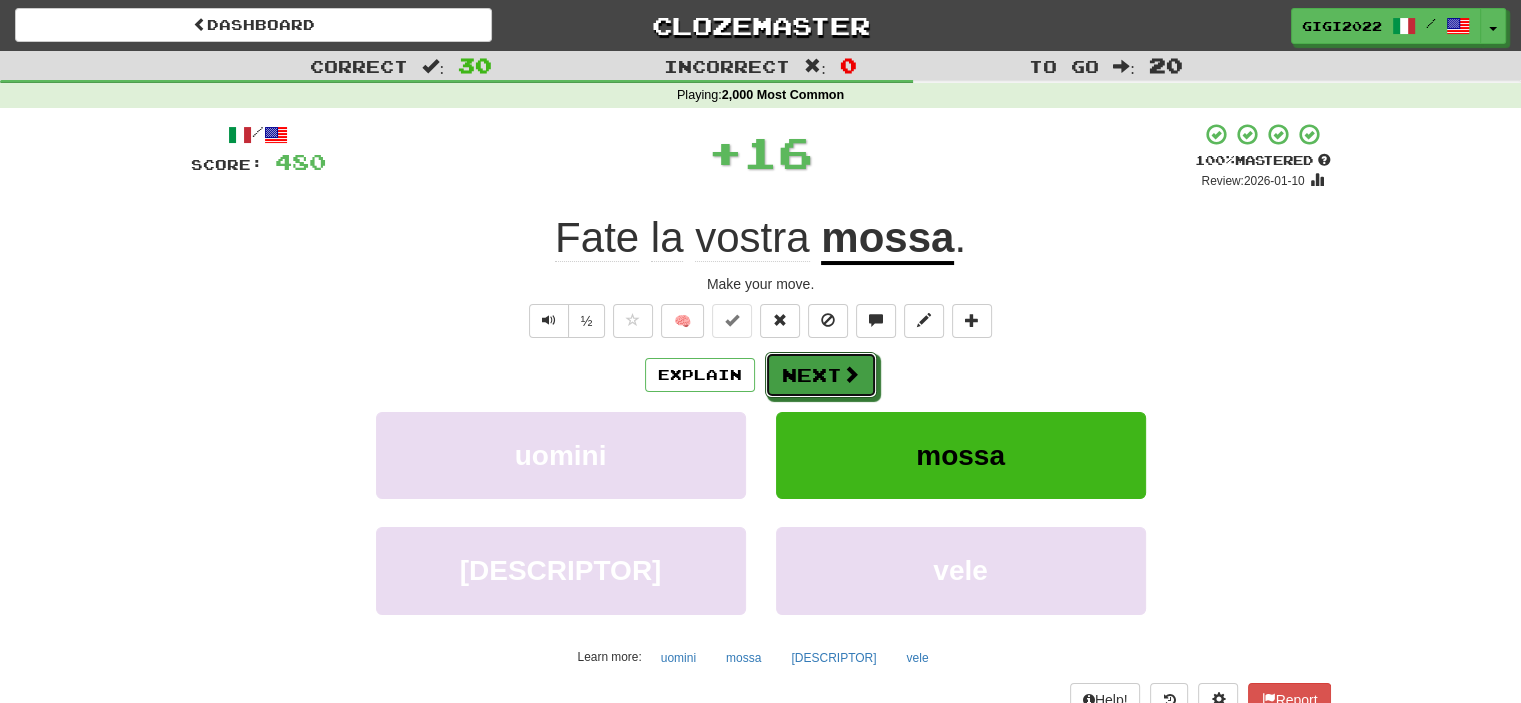 click on "Next" at bounding box center (821, 375) 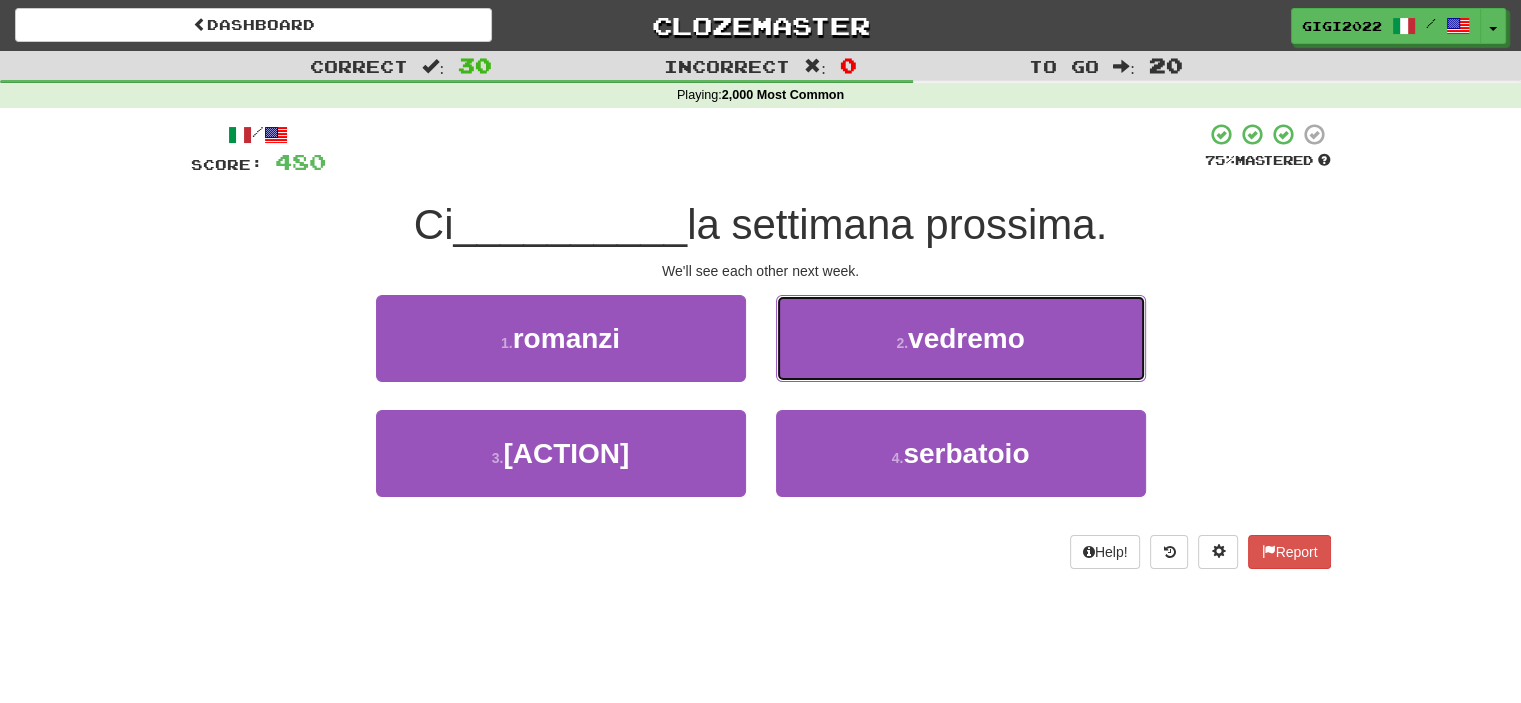 click on "2 .  vedremo" at bounding box center (961, 338) 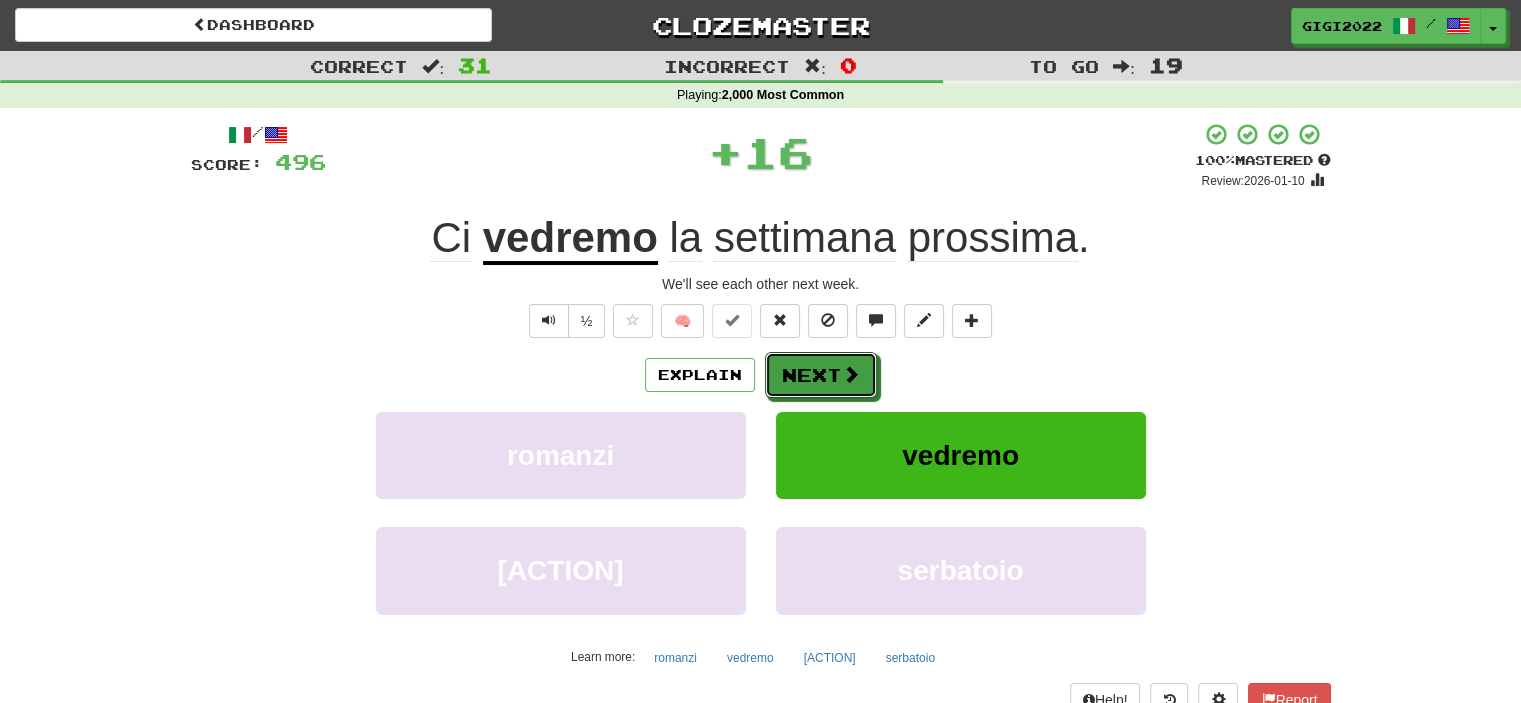 click on "Next" at bounding box center [821, 375] 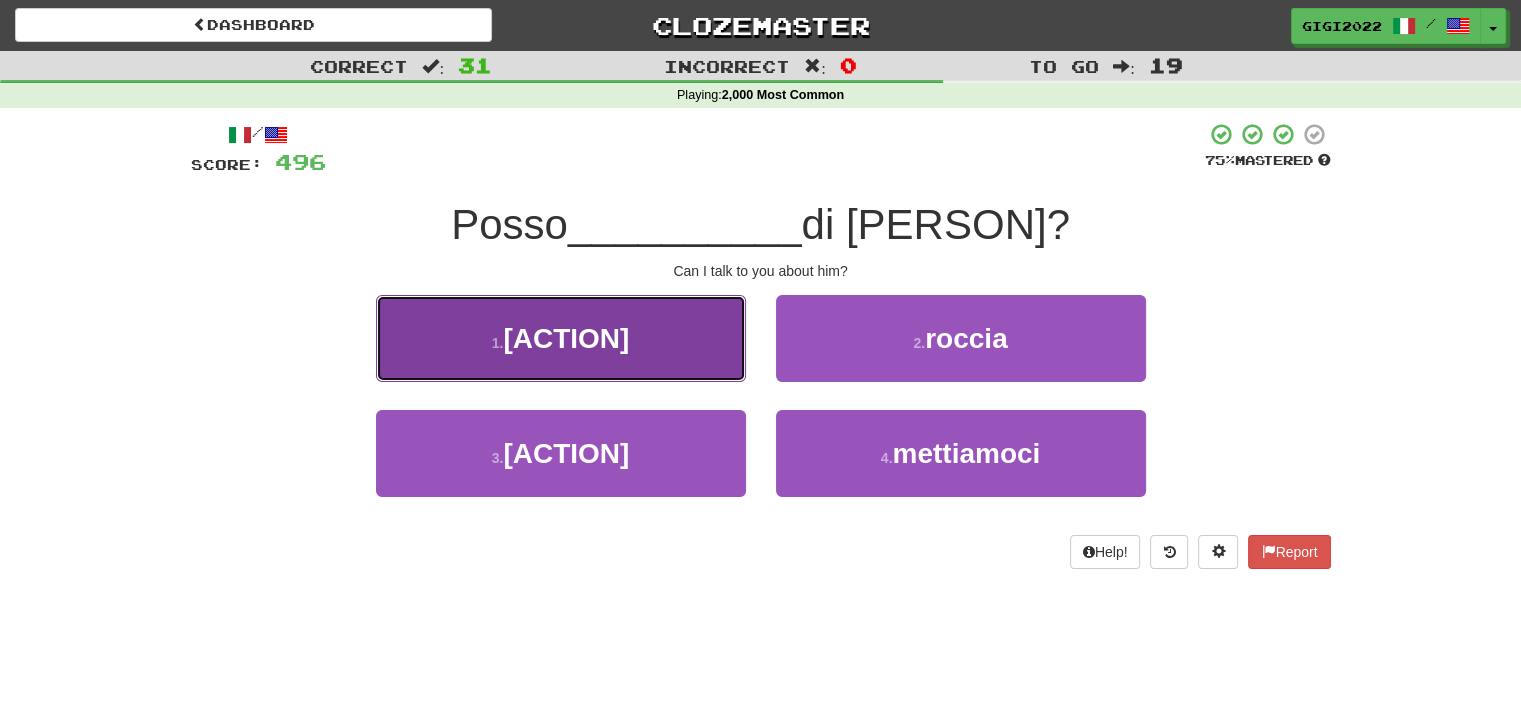 click on "1 .  parlarti" at bounding box center (561, 338) 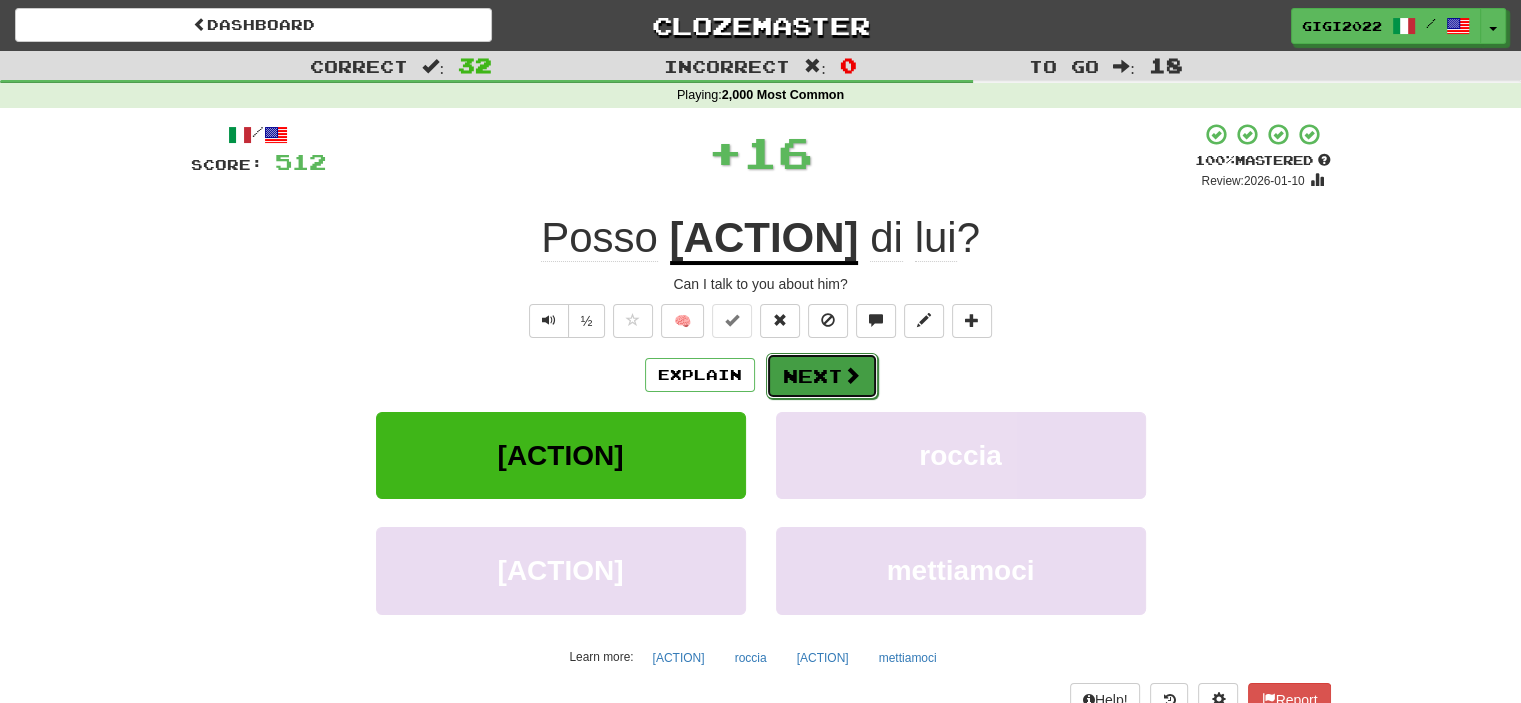 click on "Next" at bounding box center (822, 376) 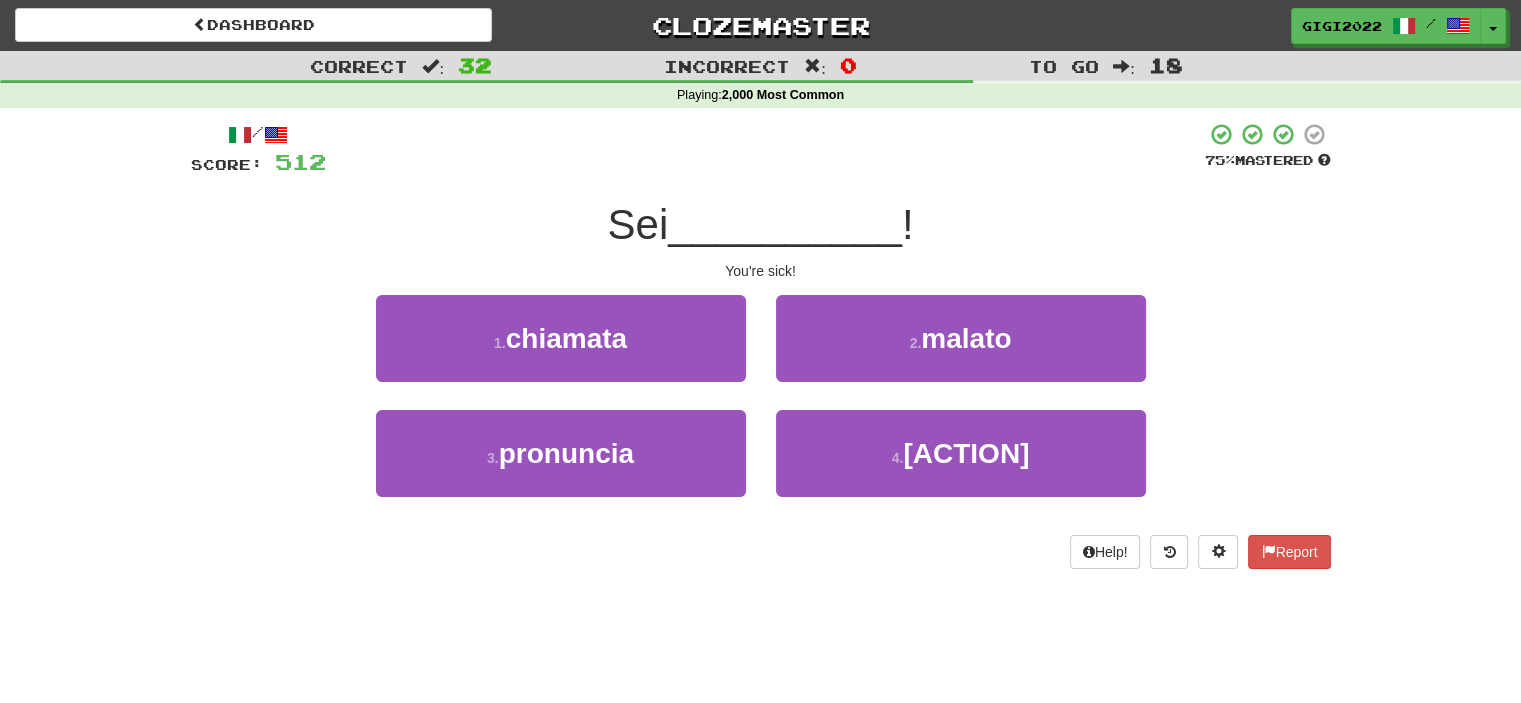 click on "2 .  malato" at bounding box center (961, 352) 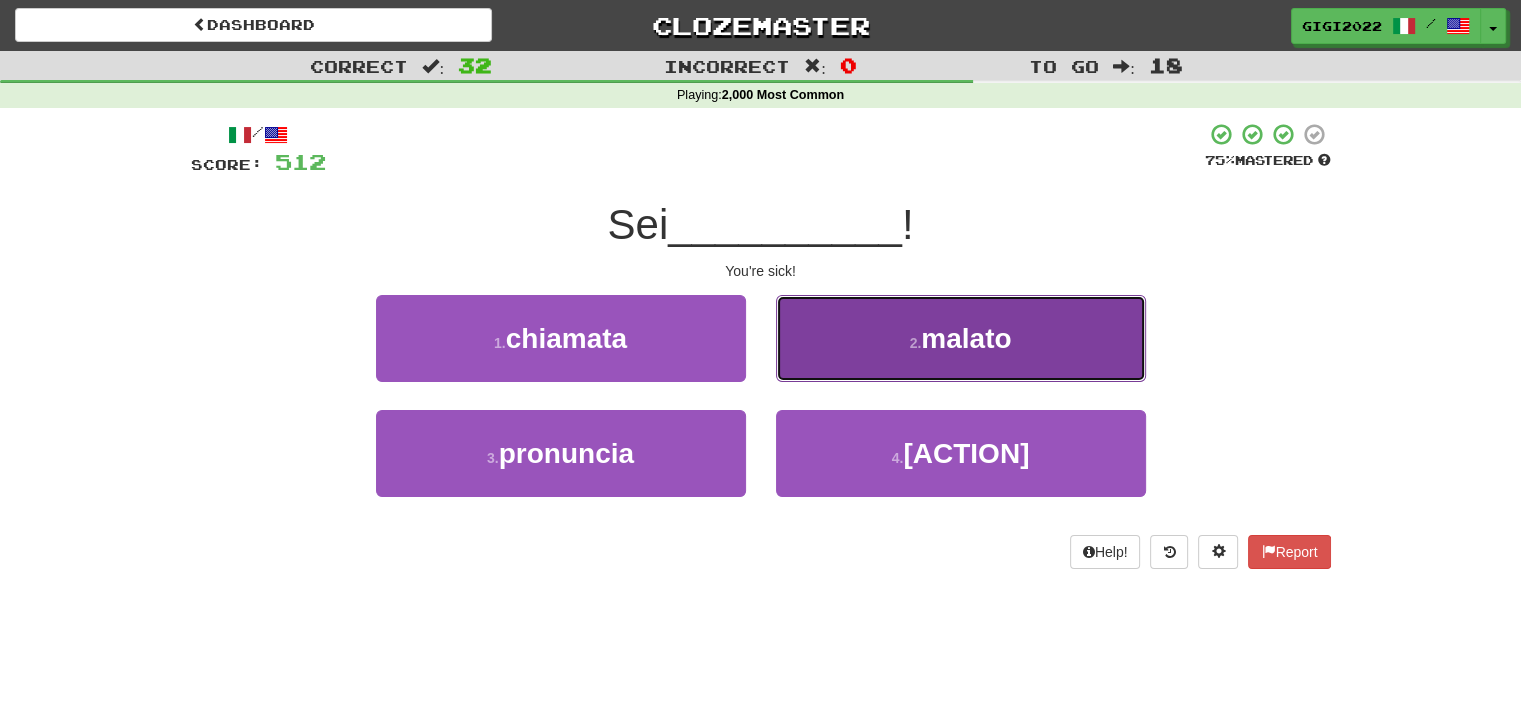 click on "2 .  malato" at bounding box center (961, 338) 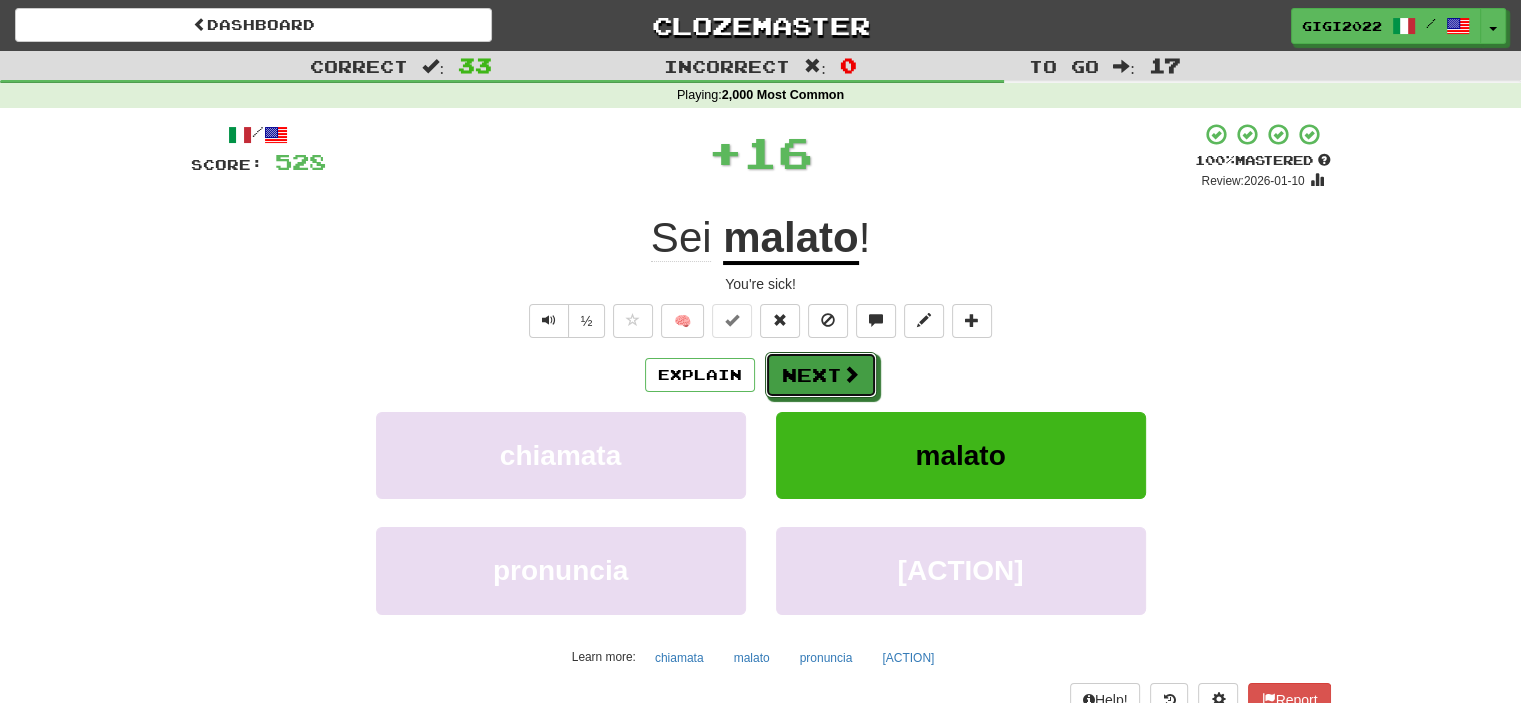 click on "Next" at bounding box center (821, 375) 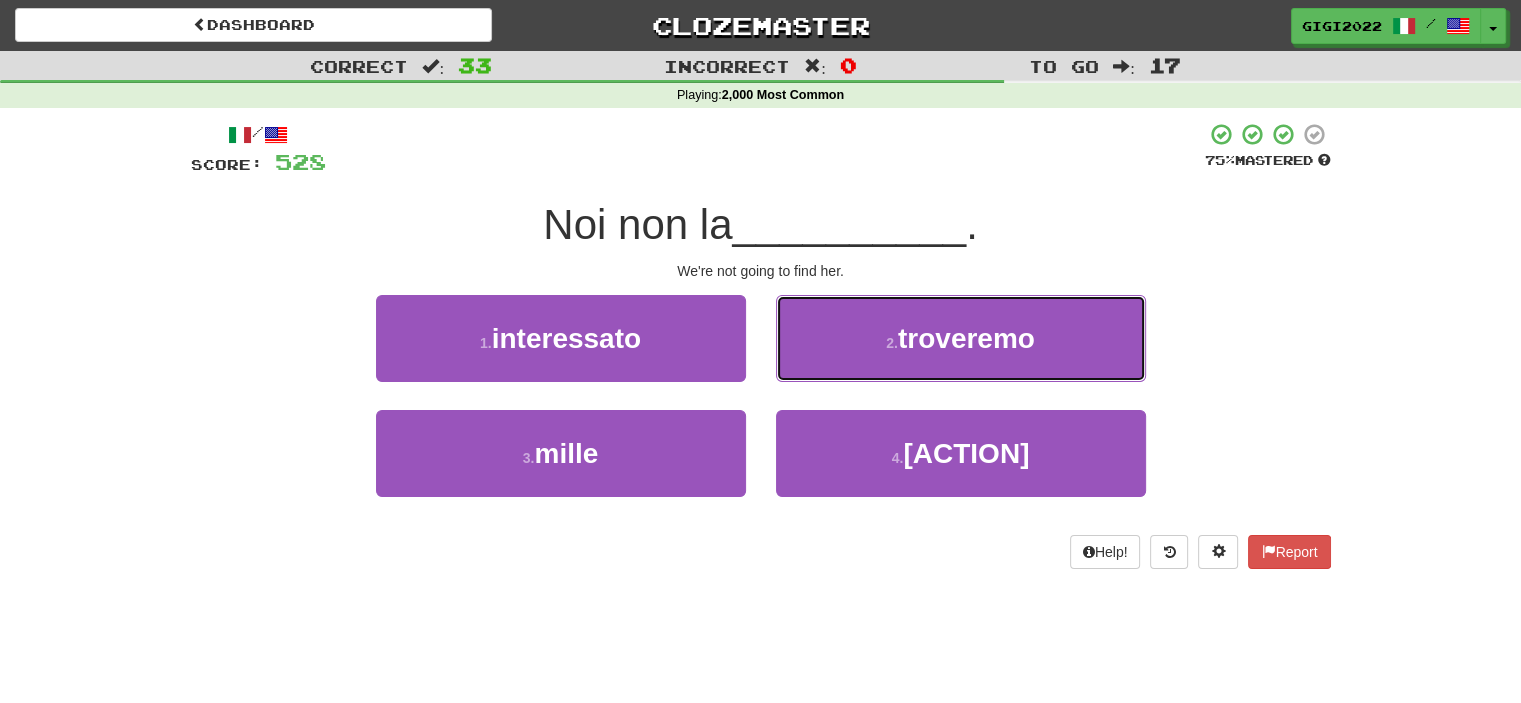 click on "2 .  troveremo" at bounding box center [961, 338] 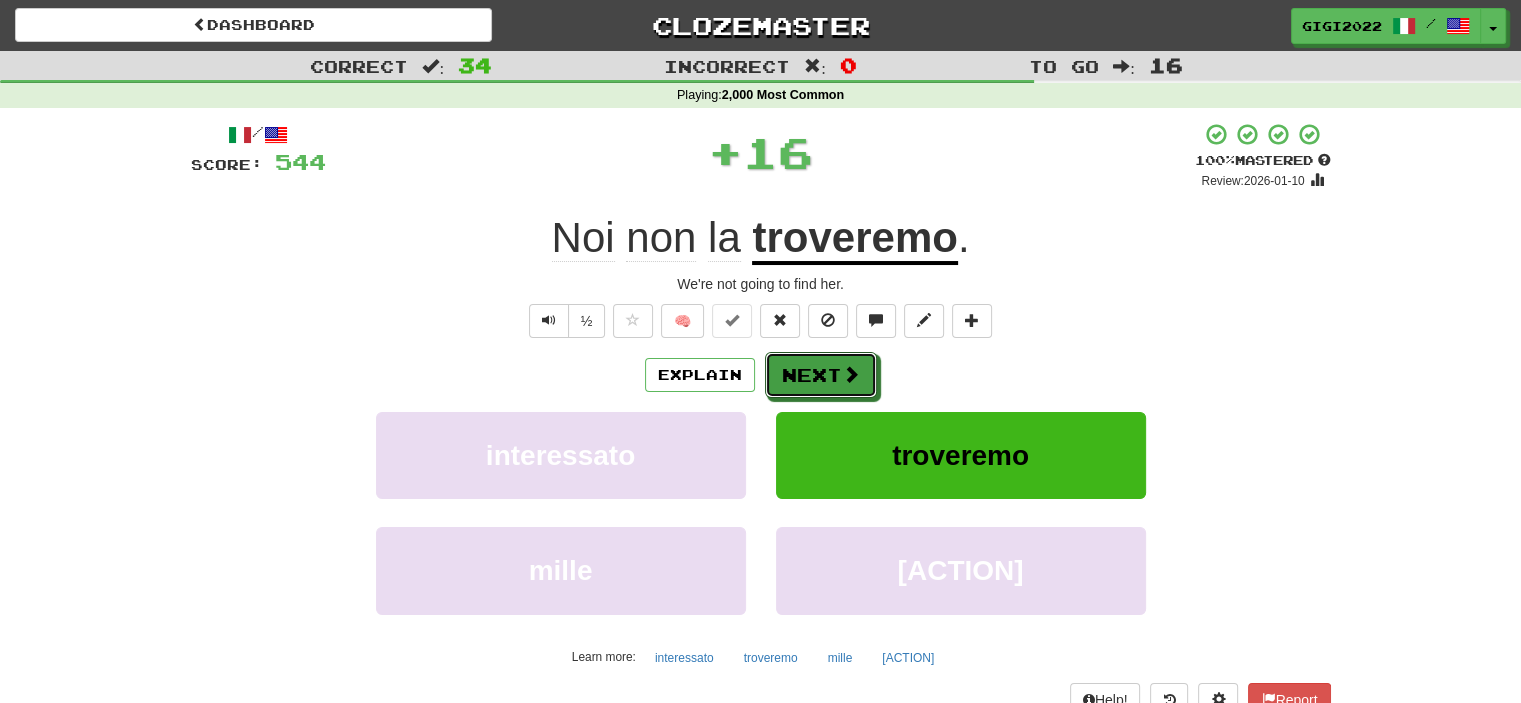click on "Next" at bounding box center [821, 375] 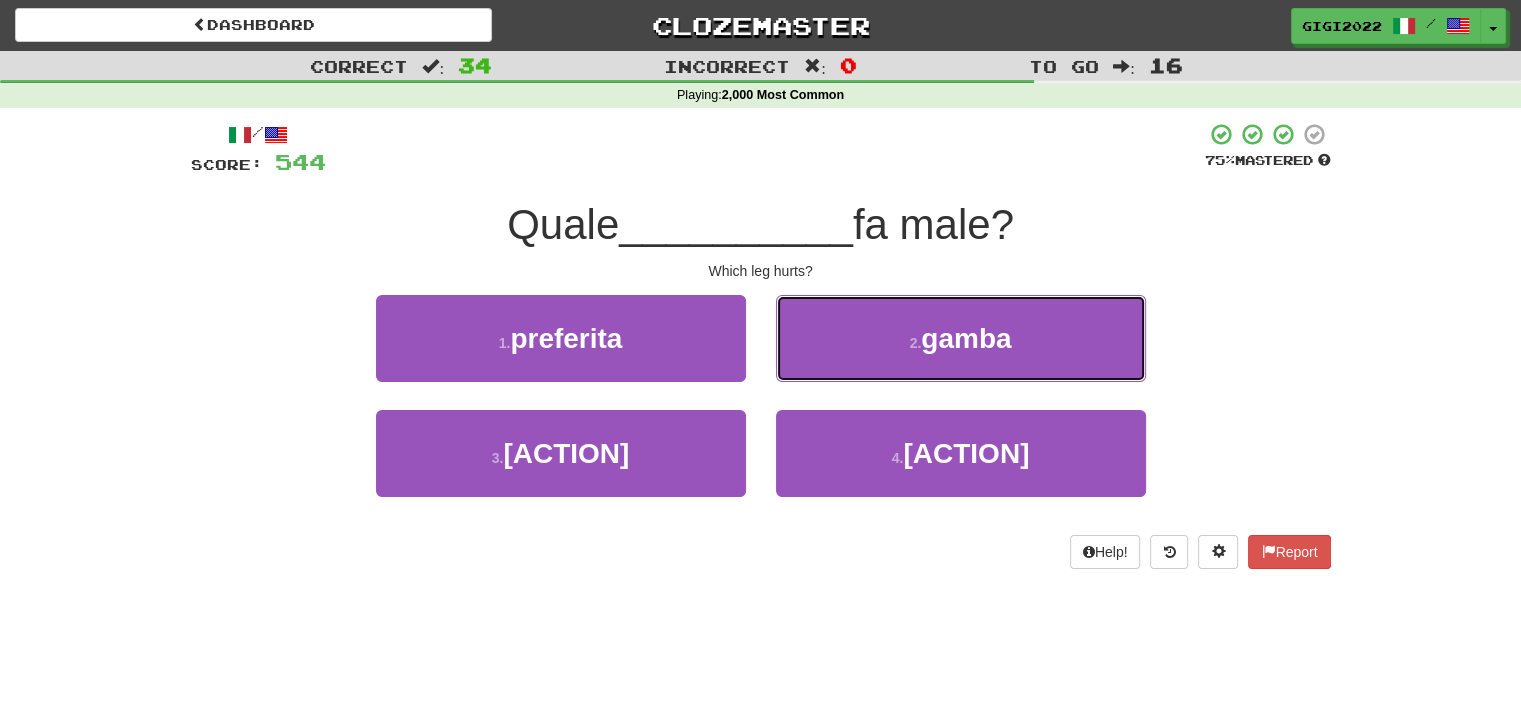 click on "2 .  gamba" at bounding box center (961, 338) 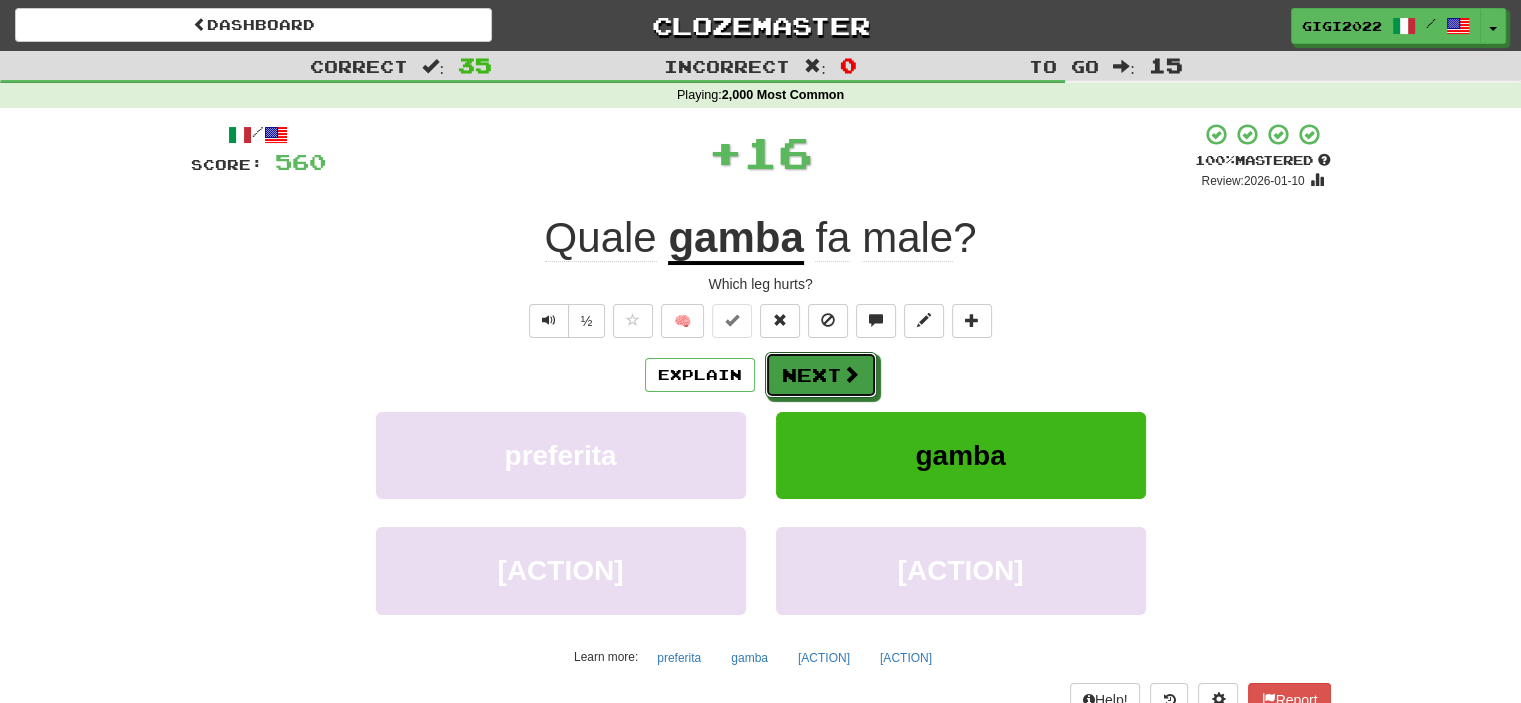 click on "Next" at bounding box center [821, 375] 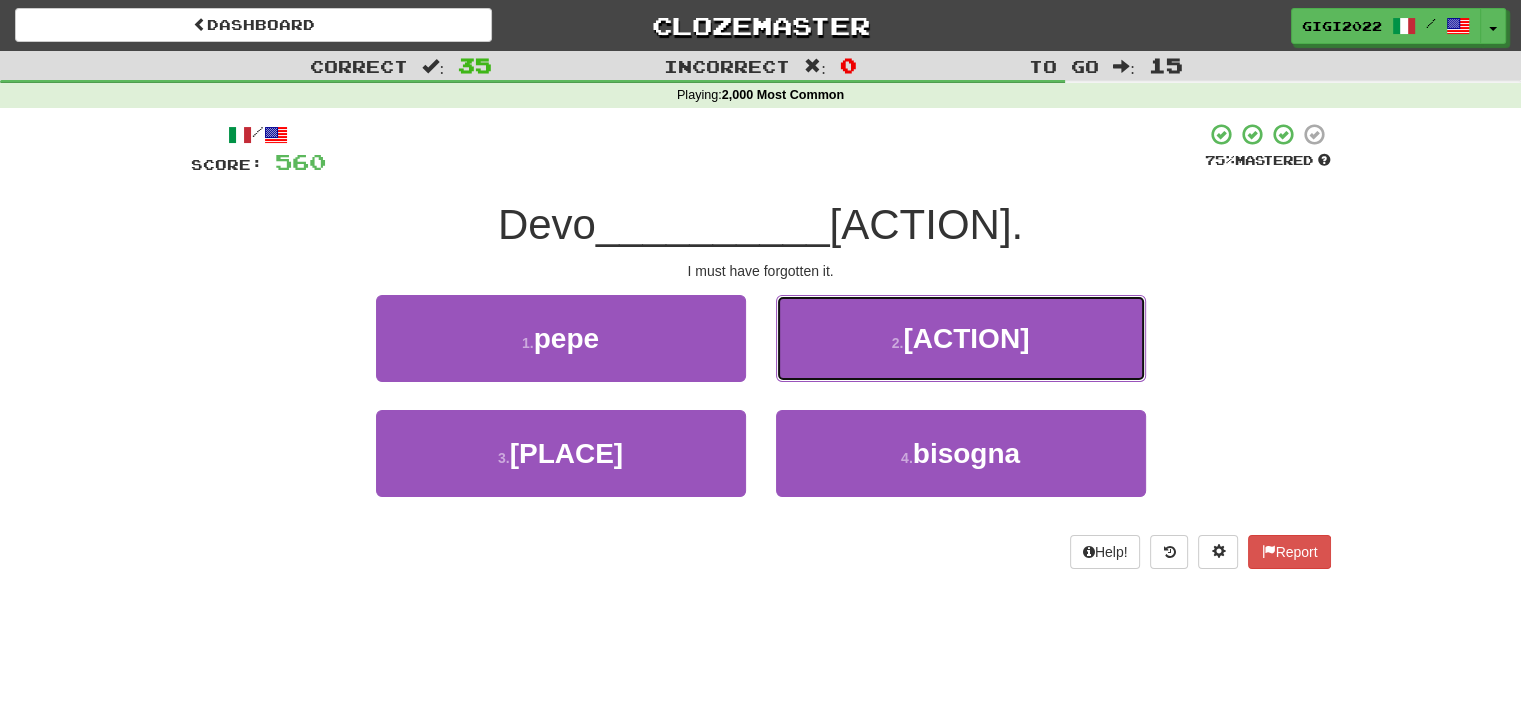 click on "2 .  averlo" at bounding box center (961, 338) 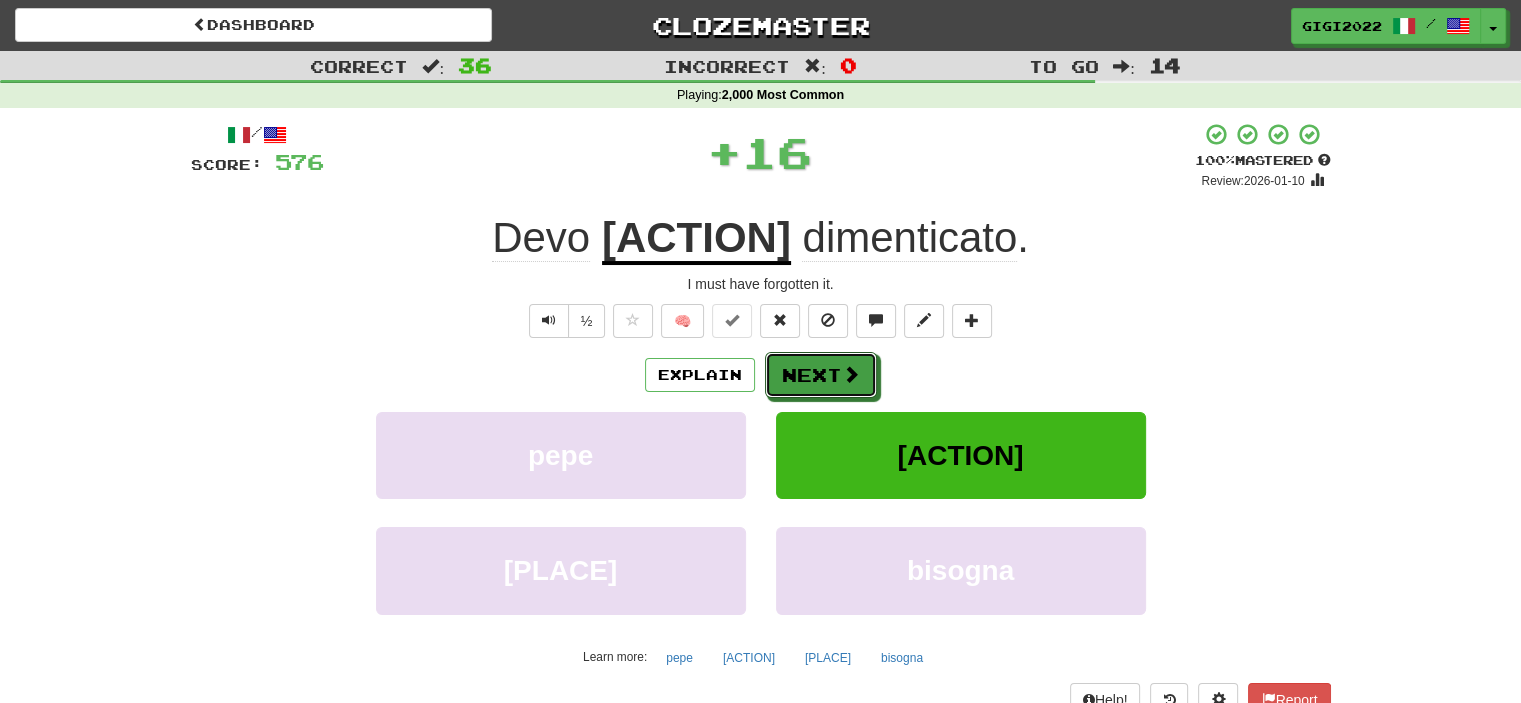 click on "Next" at bounding box center (821, 375) 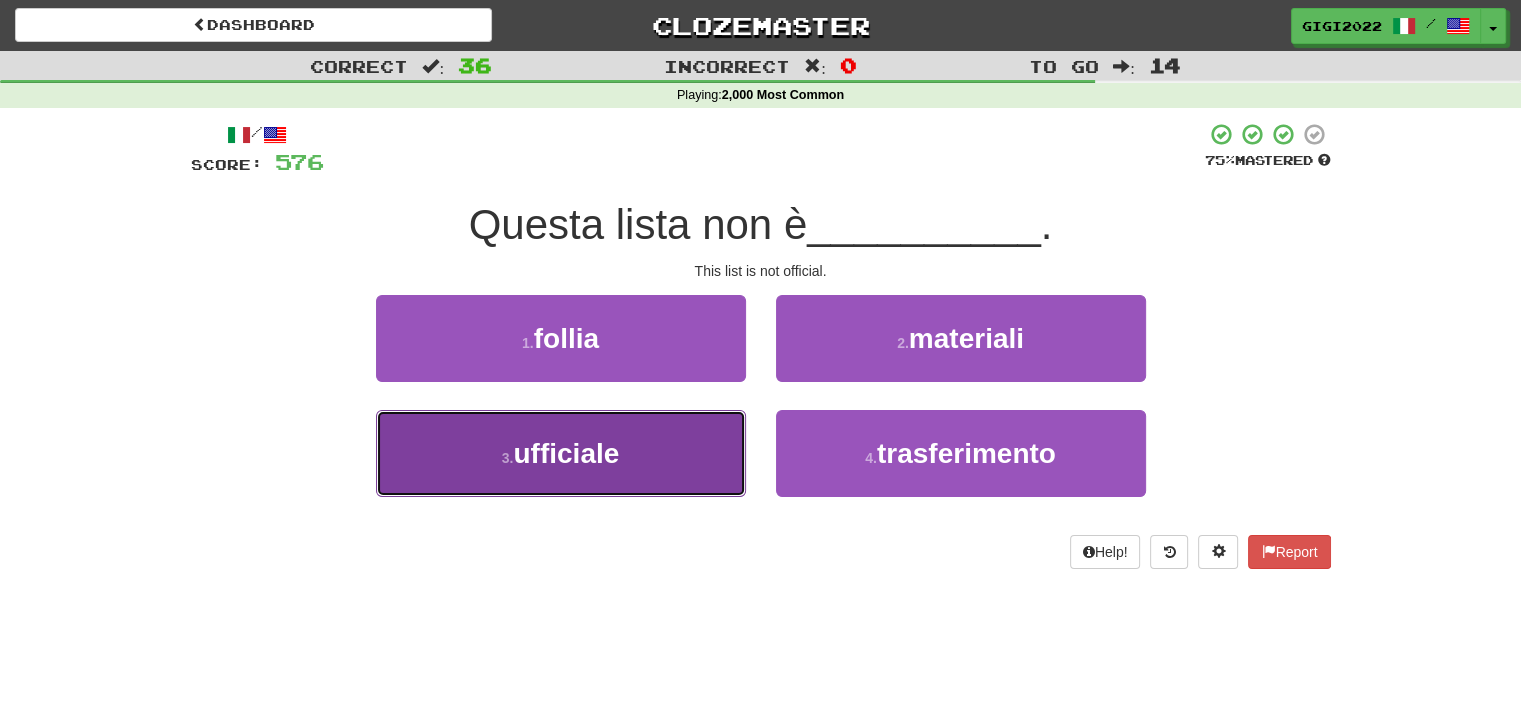click on "3 .  ufficiale" at bounding box center (561, 453) 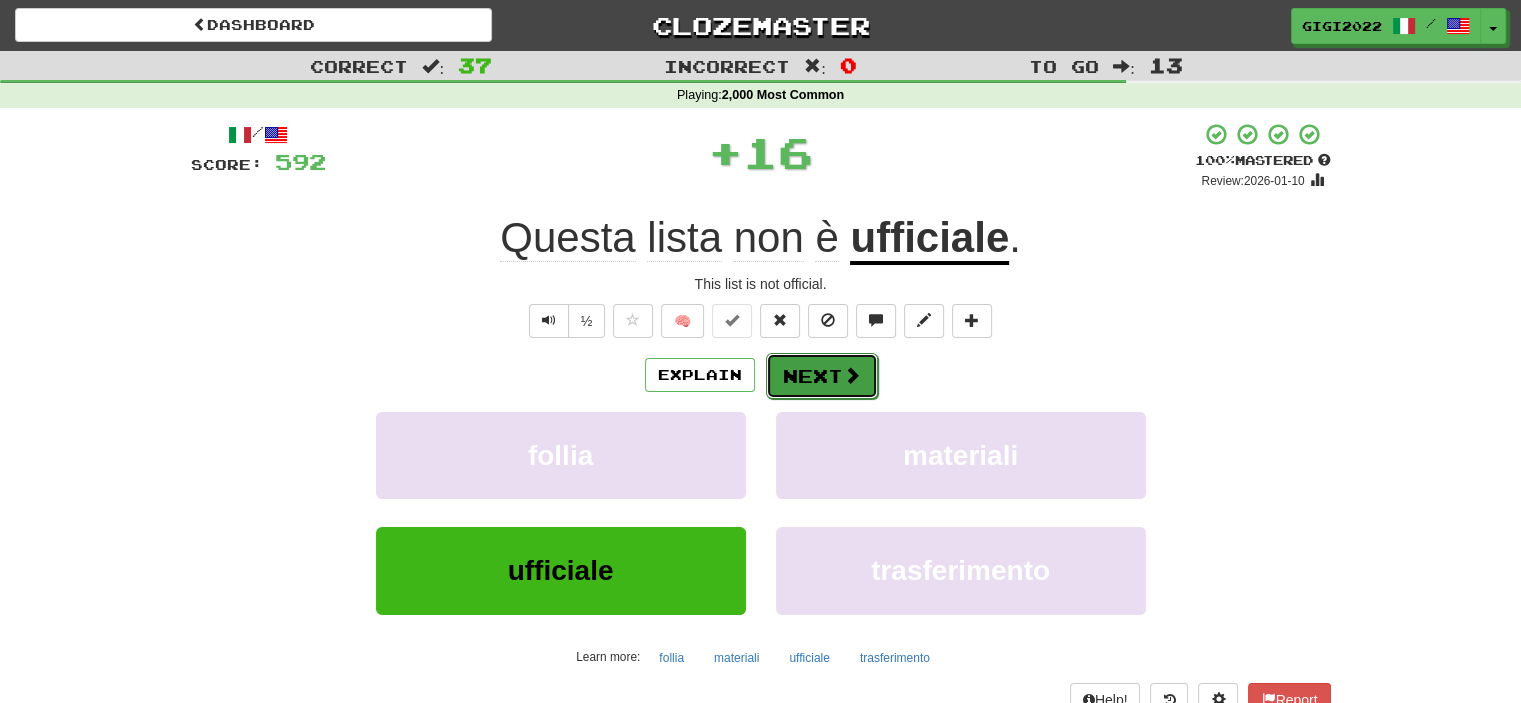 click on "Next" at bounding box center (822, 376) 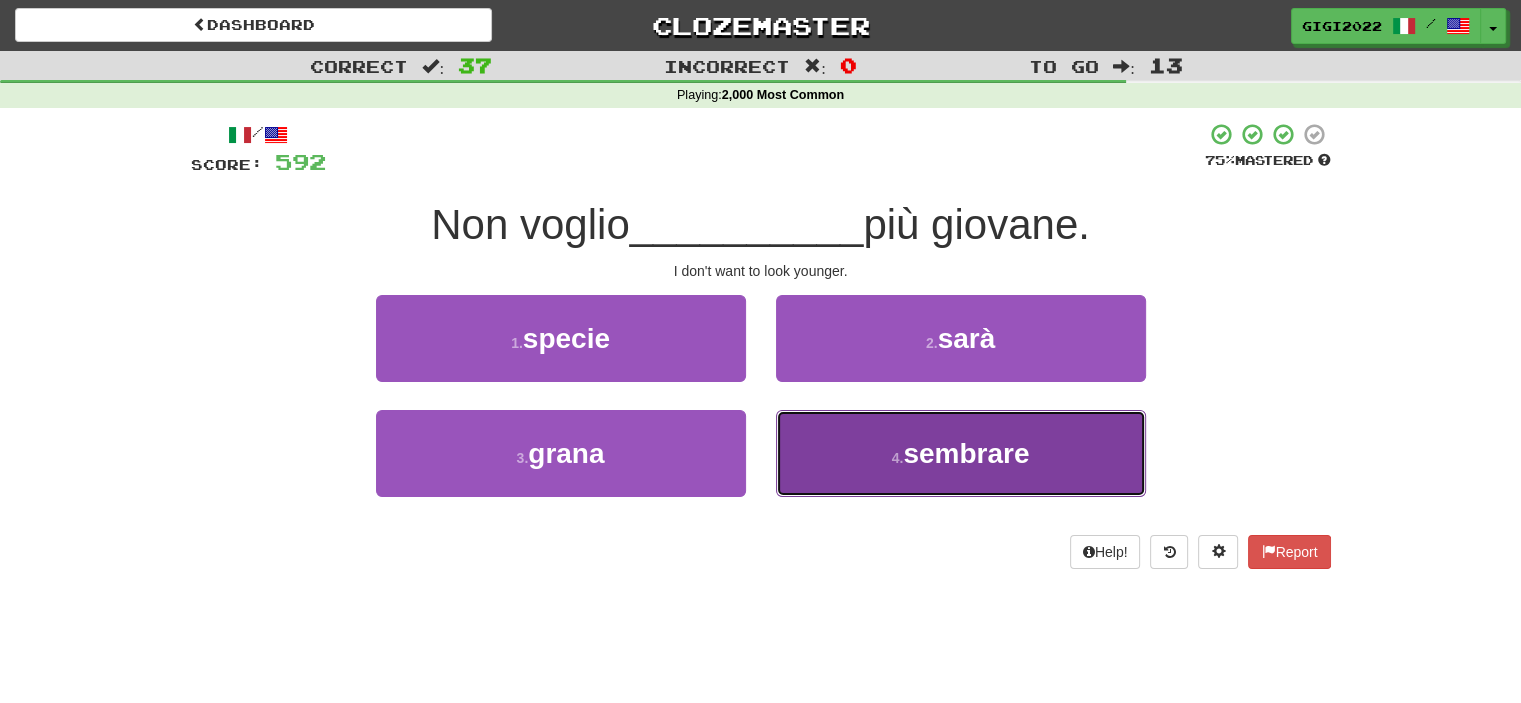 click on "4 .  sembrare" at bounding box center (961, 453) 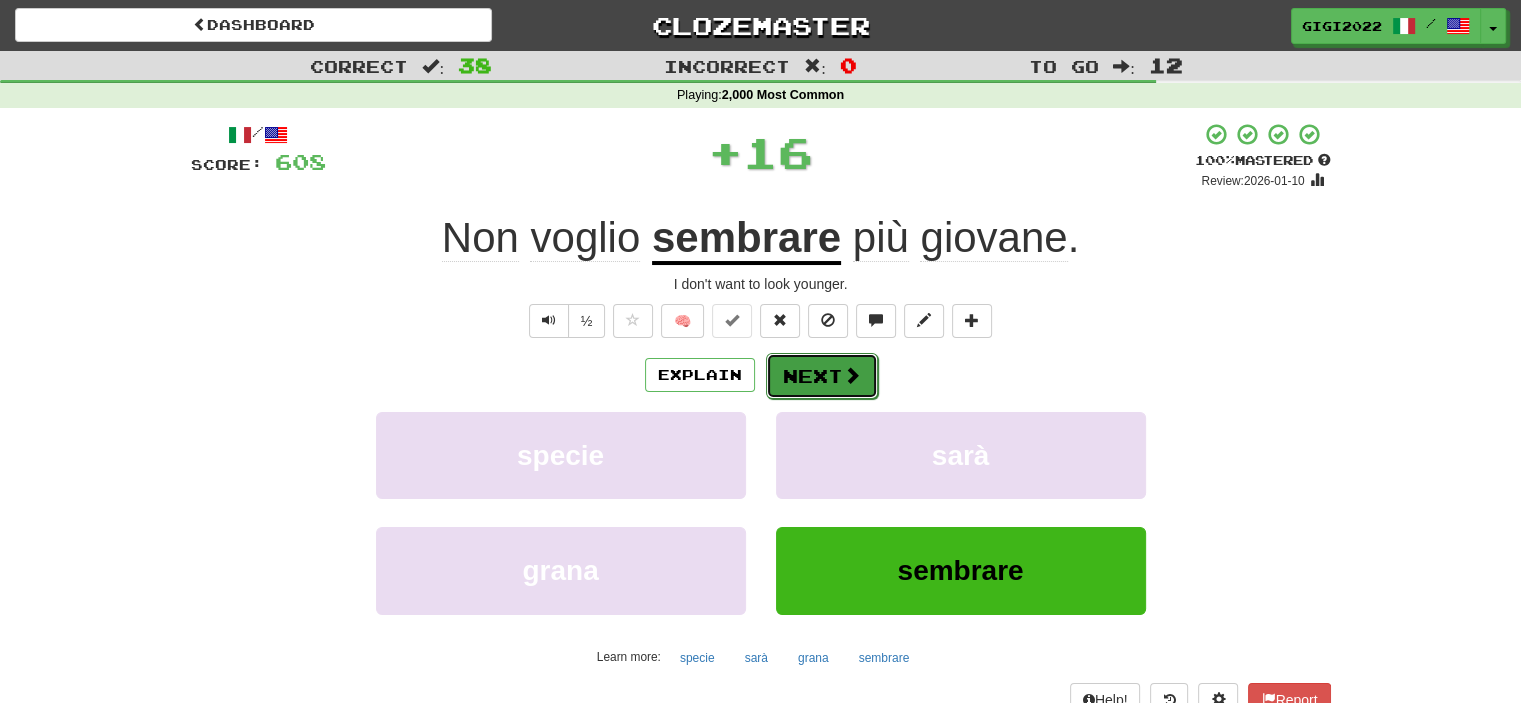 click on "Next" at bounding box center [822, 376] 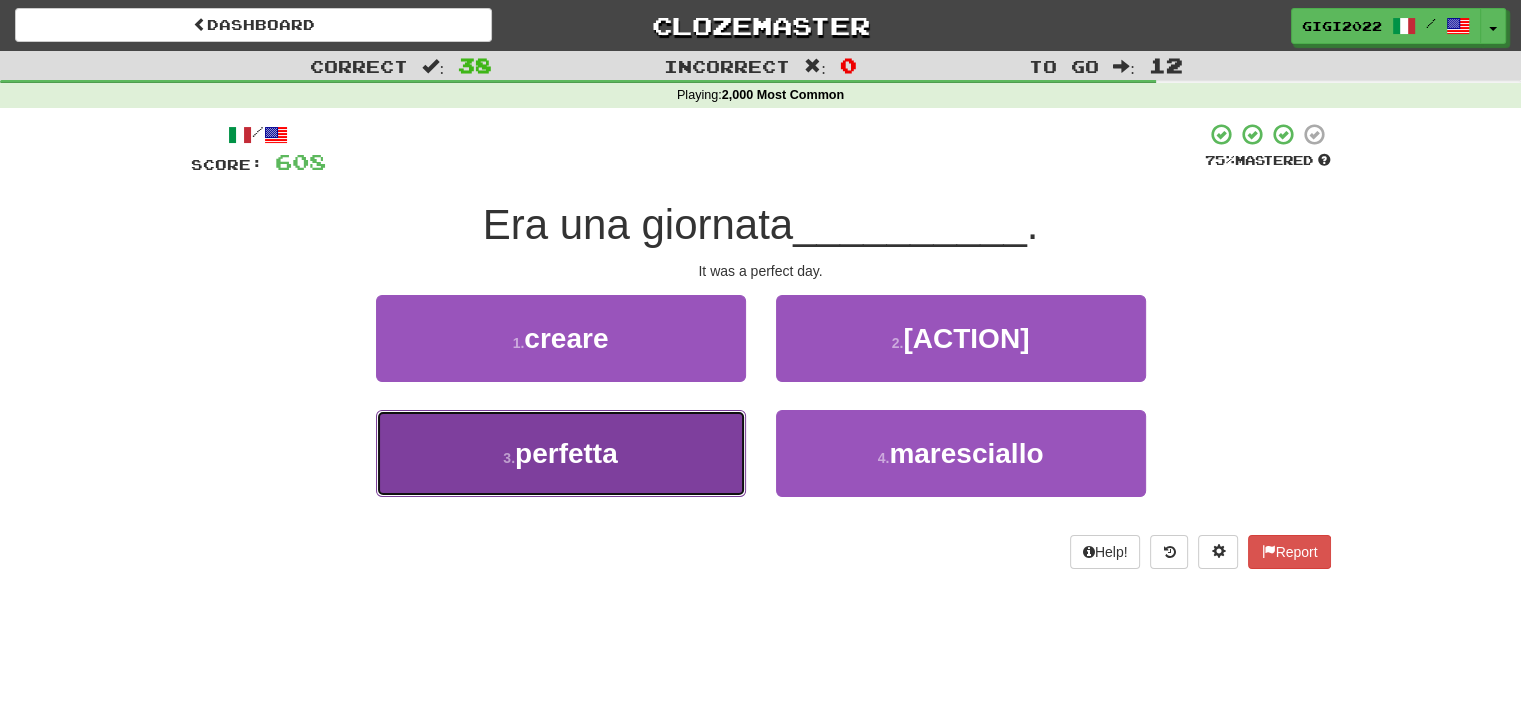 click on "3 .  perfetta" at bounding box center [561, 453] 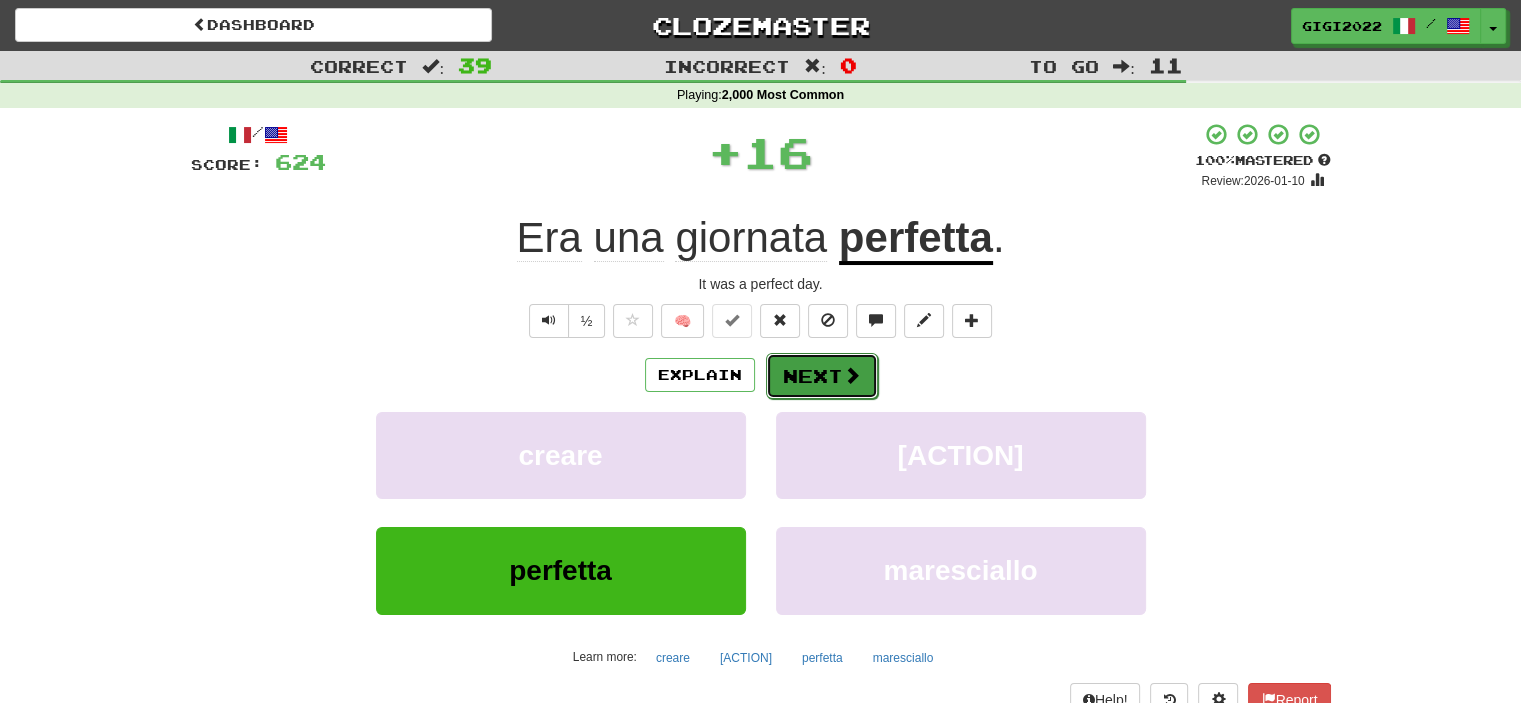 click on "Next" at bounding box center (822, 376) 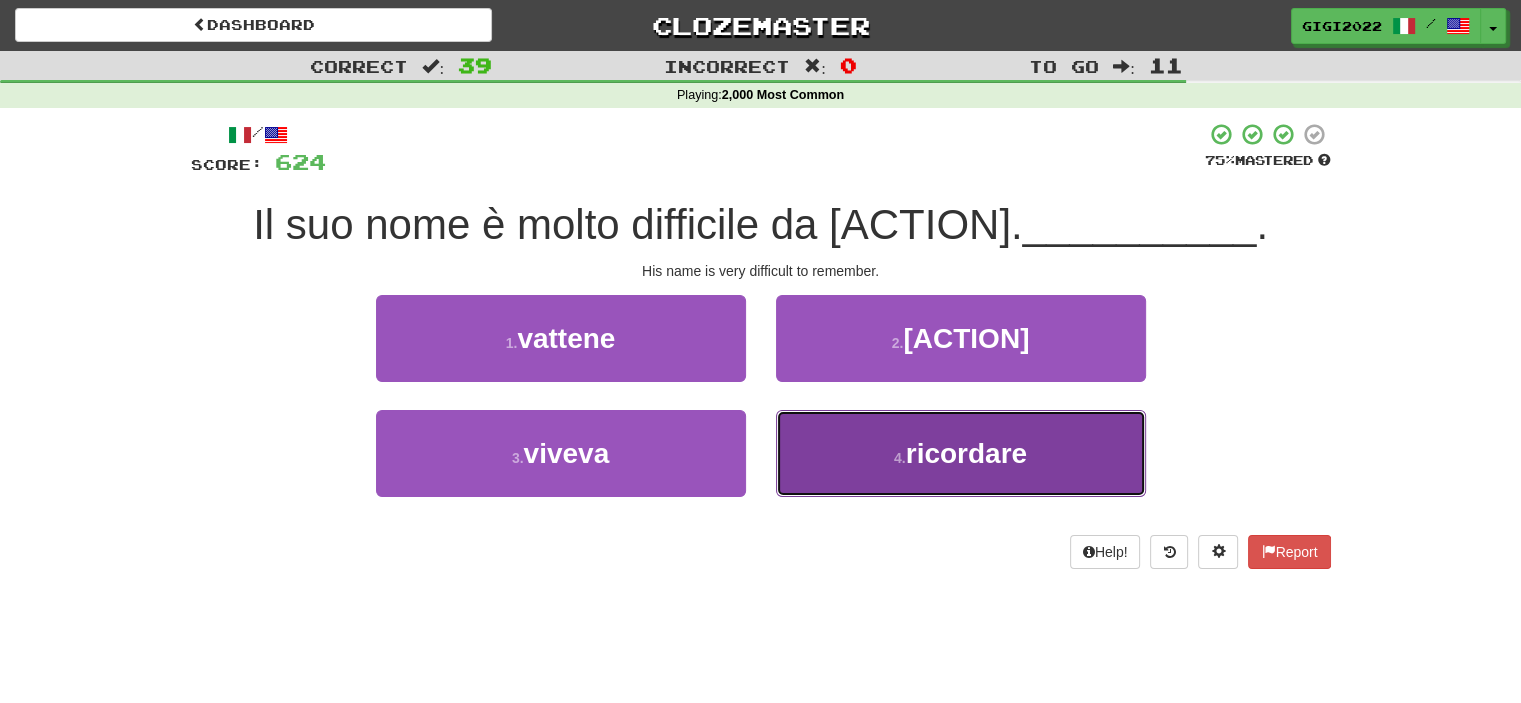 click on "4 .  ricordare" at bounding box center (961, 453) 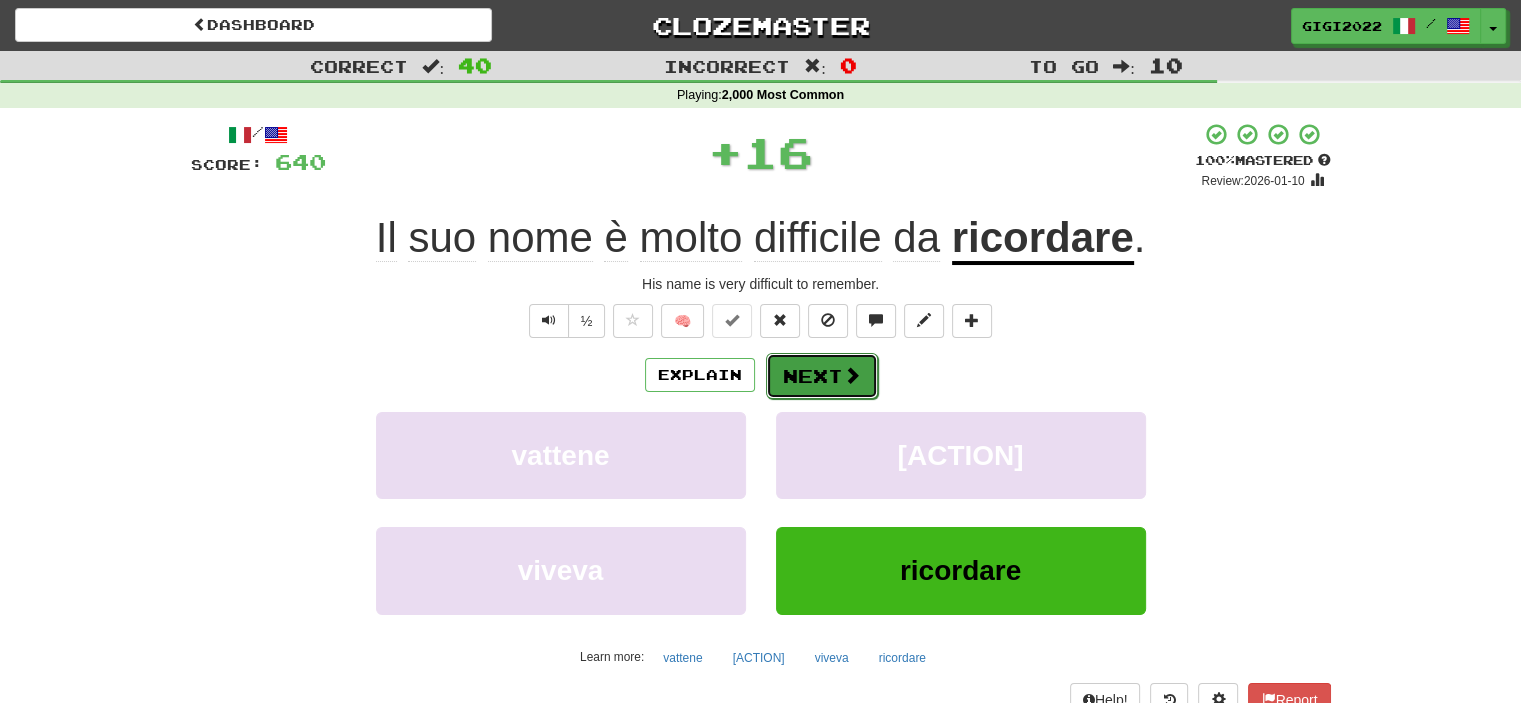 click on "Next" at bounding box center (822, 376) 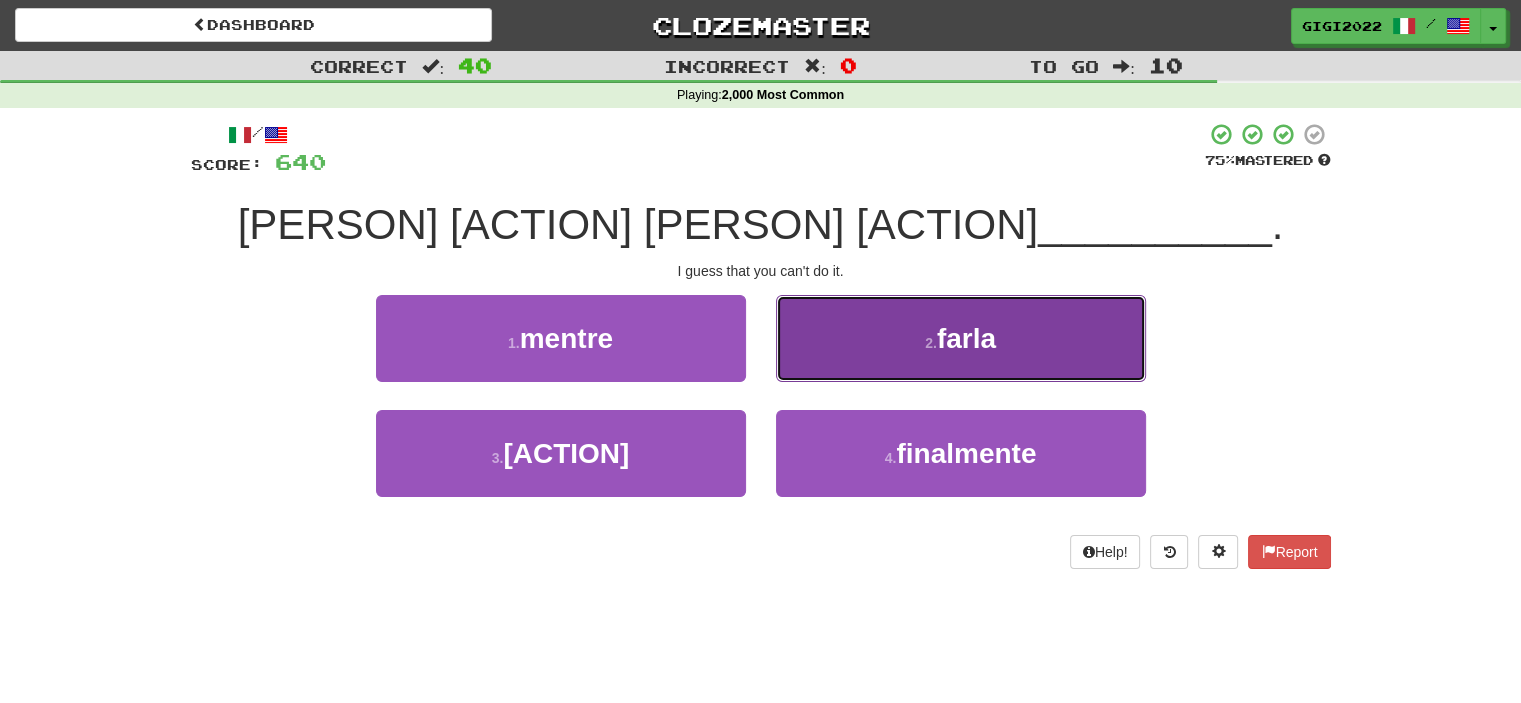 click on "2 .  farla" at bounding box center [961, 338] 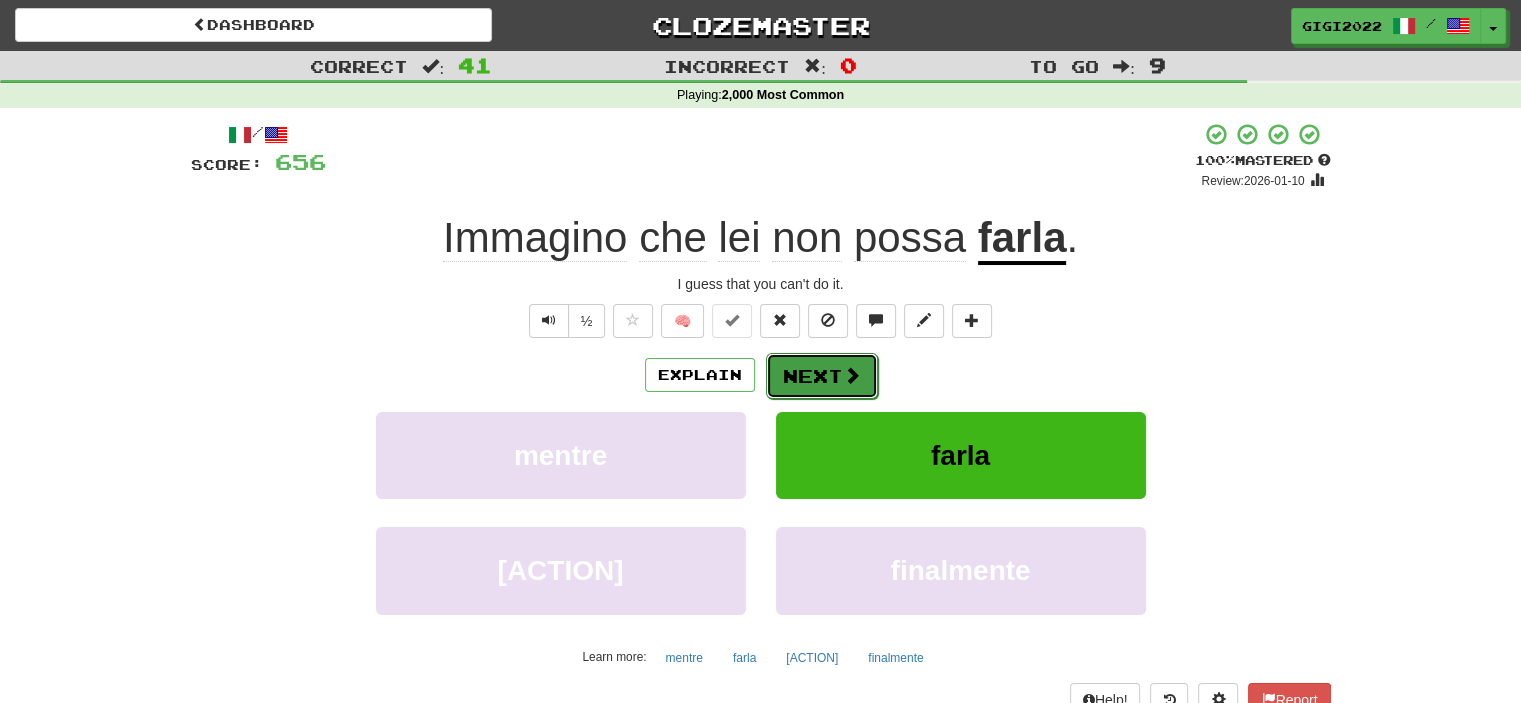 click on "Next" at bounding box center [822, 376] 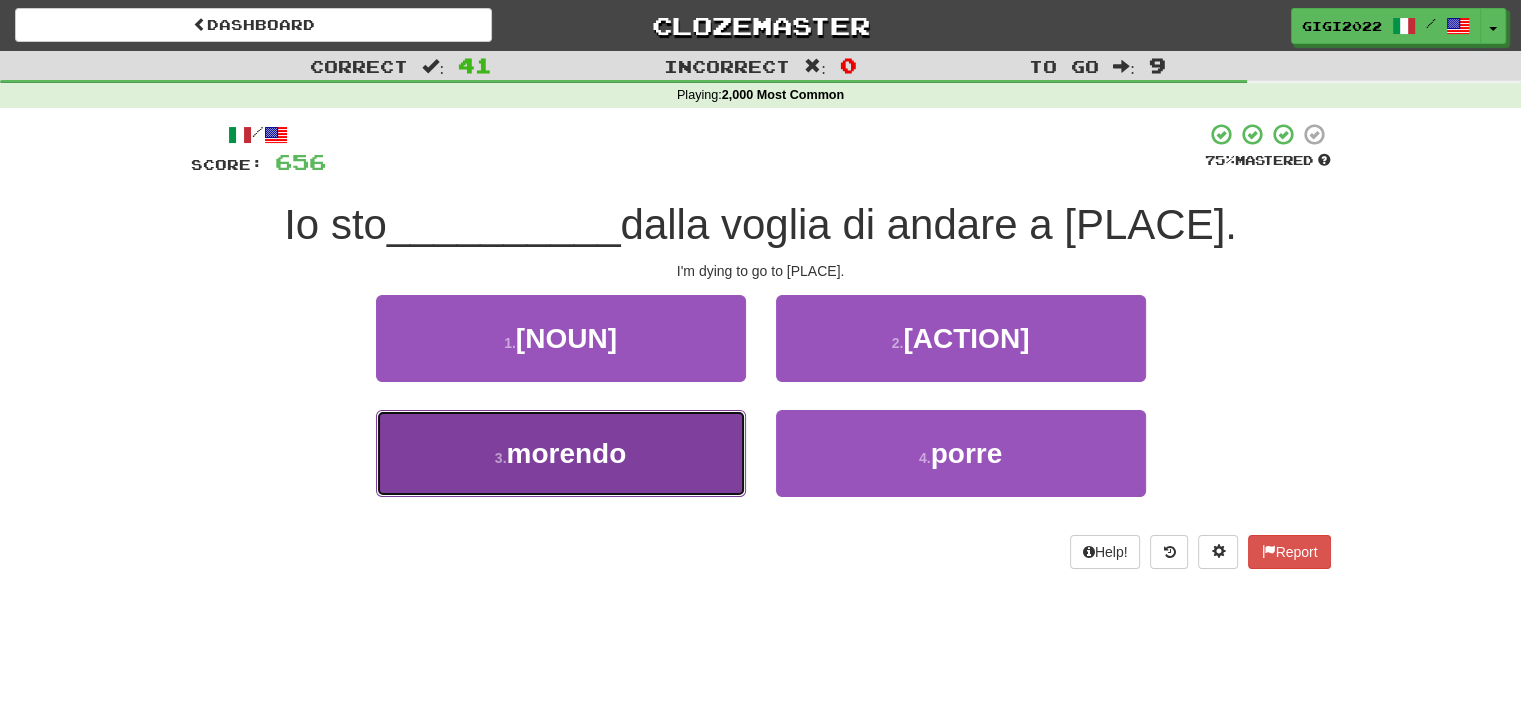 click on "3 .  morendo" at bounding box center (561, 453) 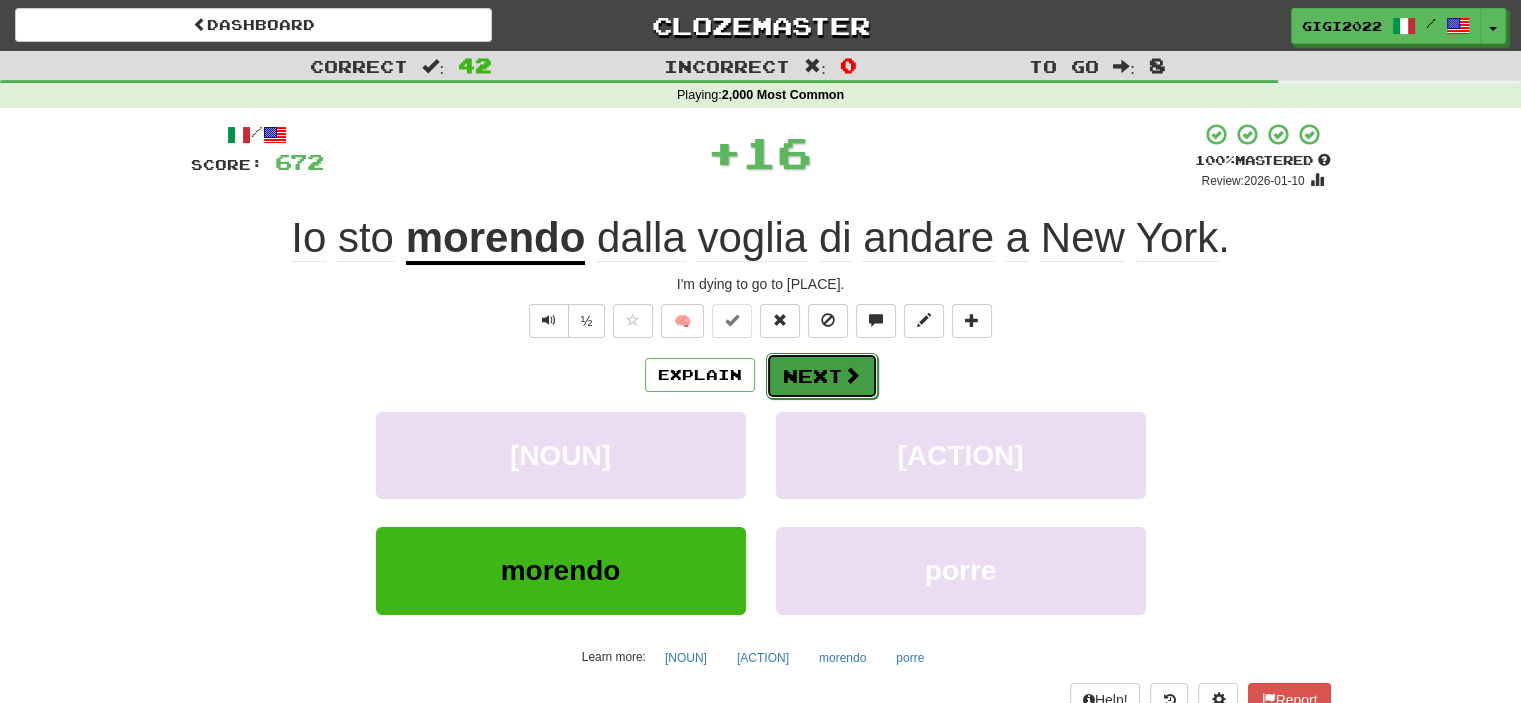 click on "Next" at bounding box center (822, 376) 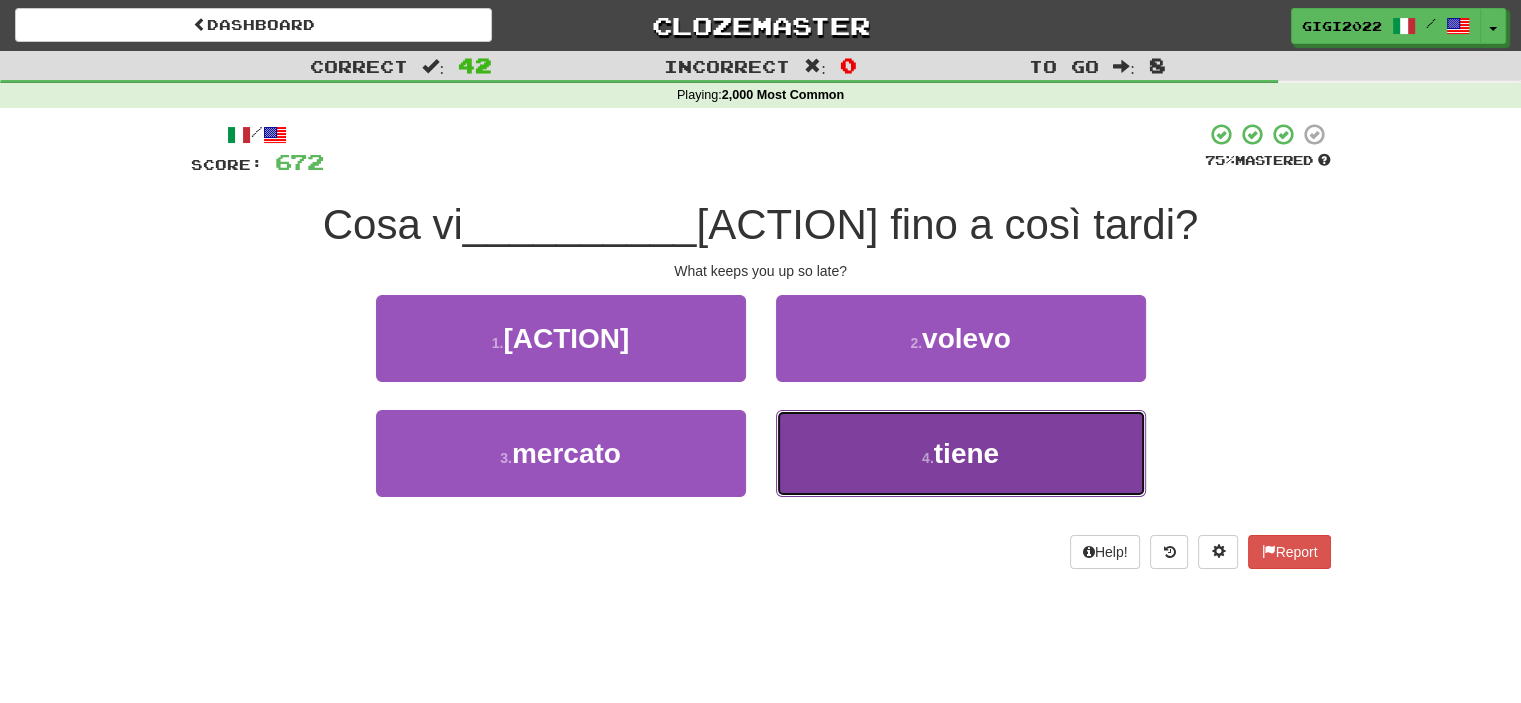 click on "4 .  tiene" at bounding box center (961, 453) 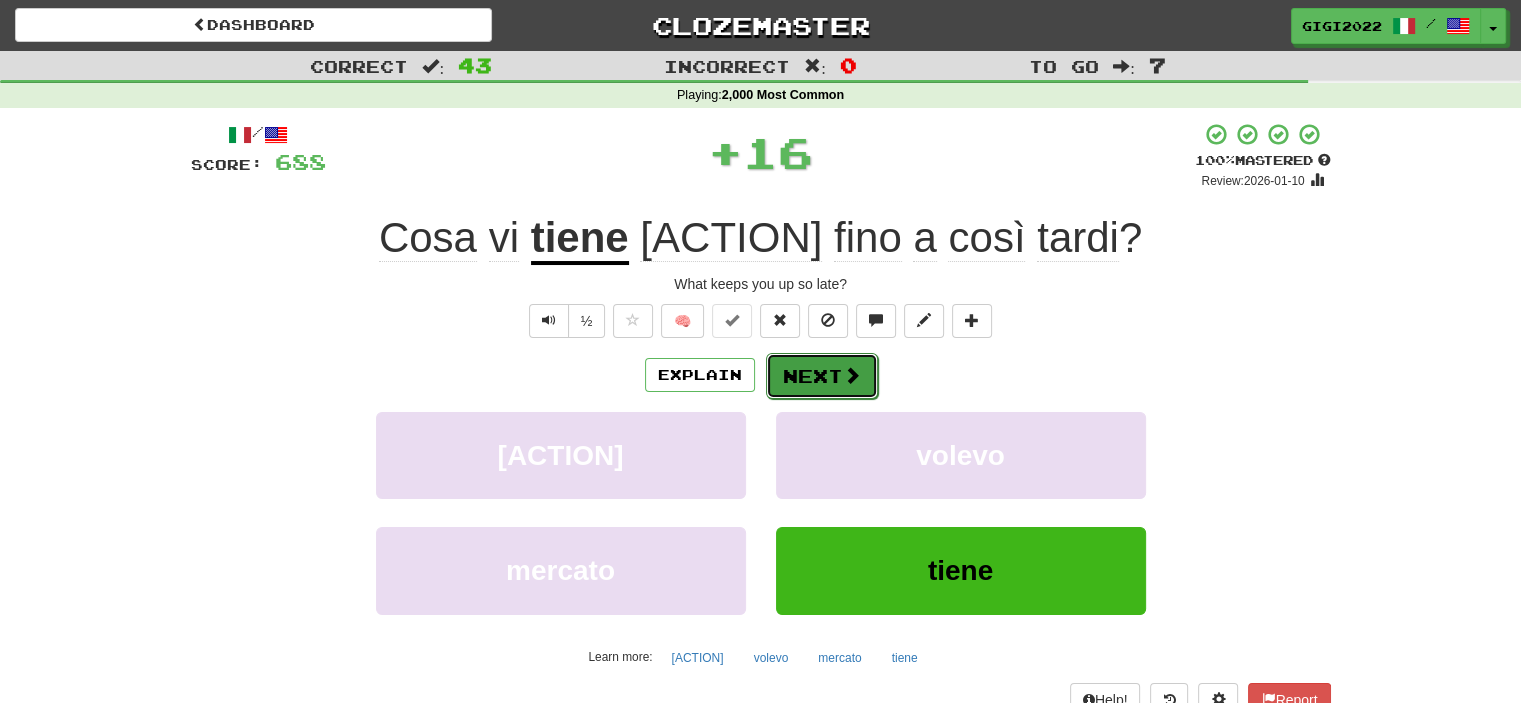 click on "Next" at bounding box center [822, 376] 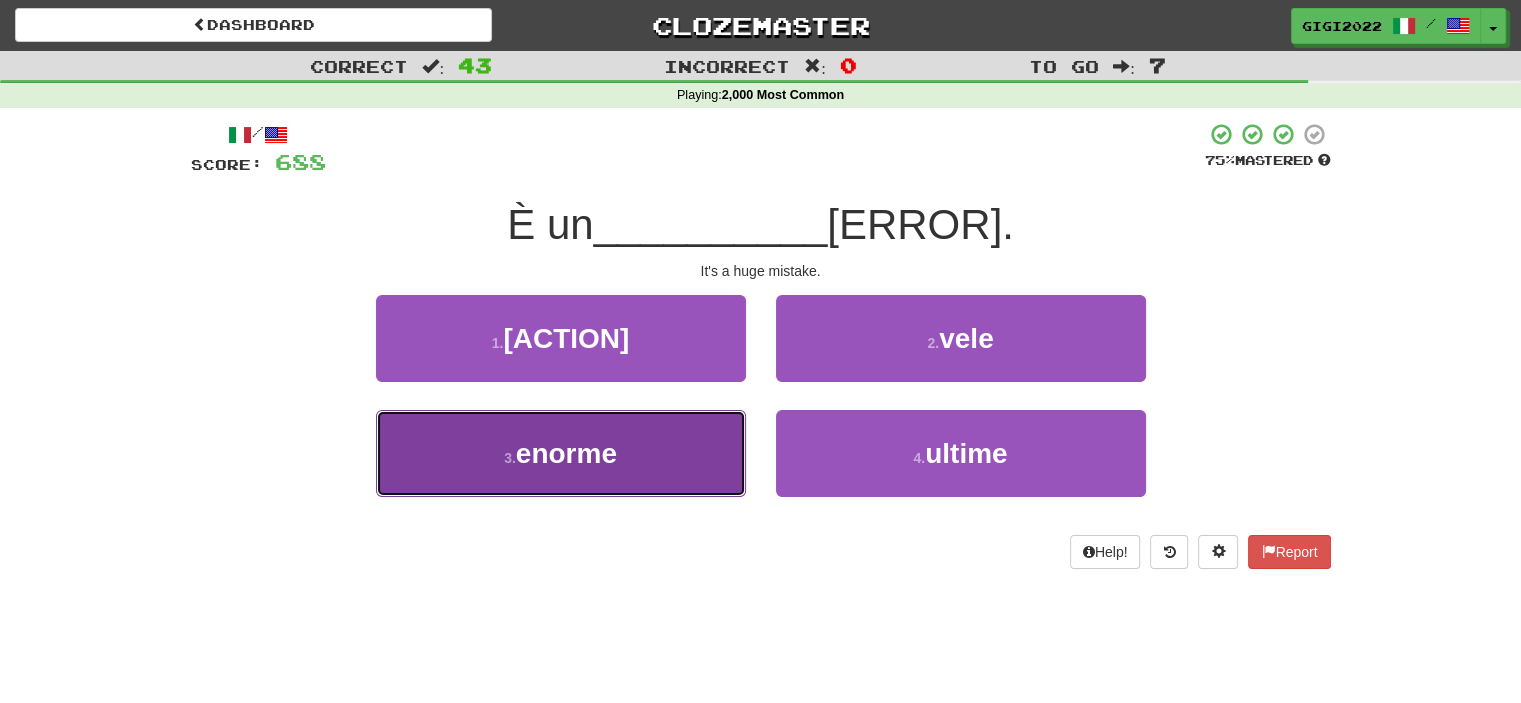 click on "3 .  enorme" at bounding box center [561, 453] 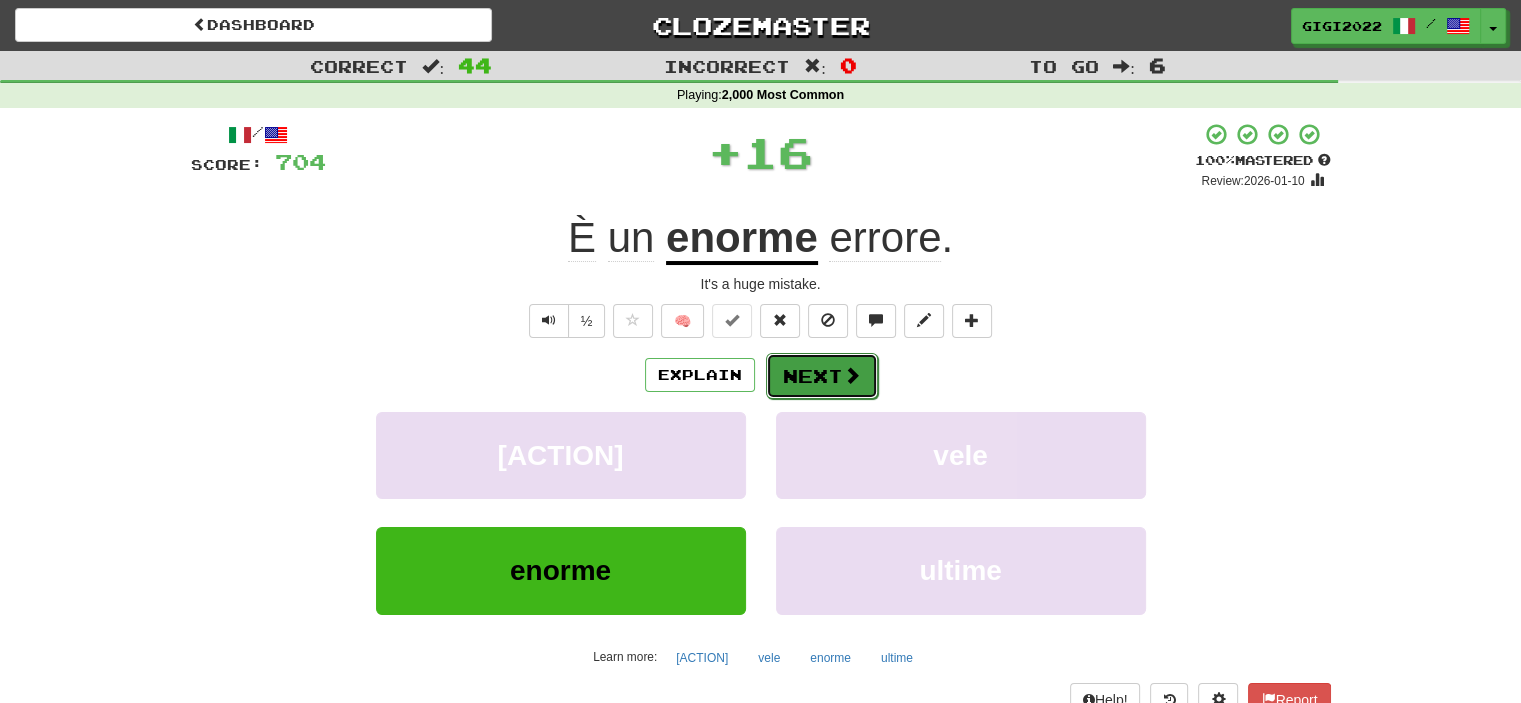 click on "Next" at bounding box center (822, 376) 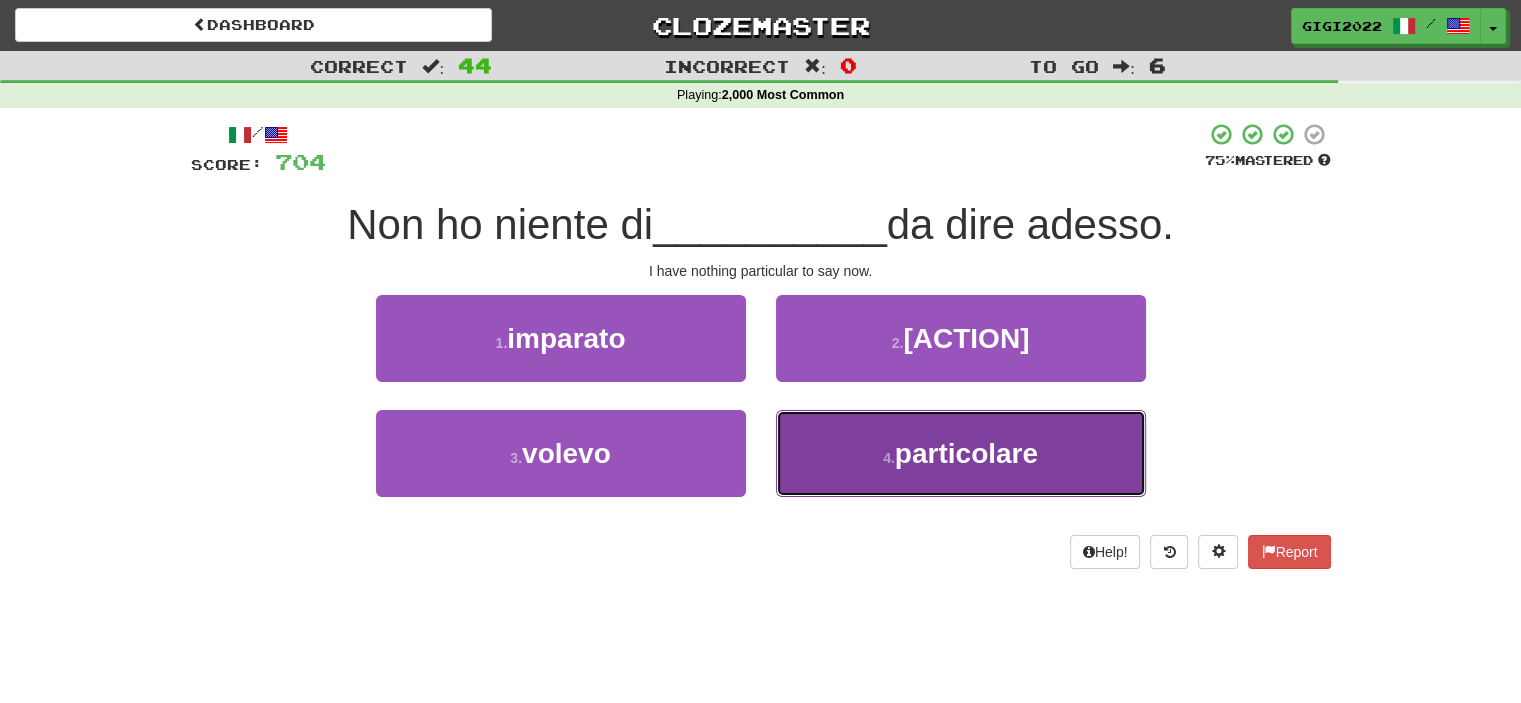 click on "4 .  particolare" at bounding box center (961, 453) 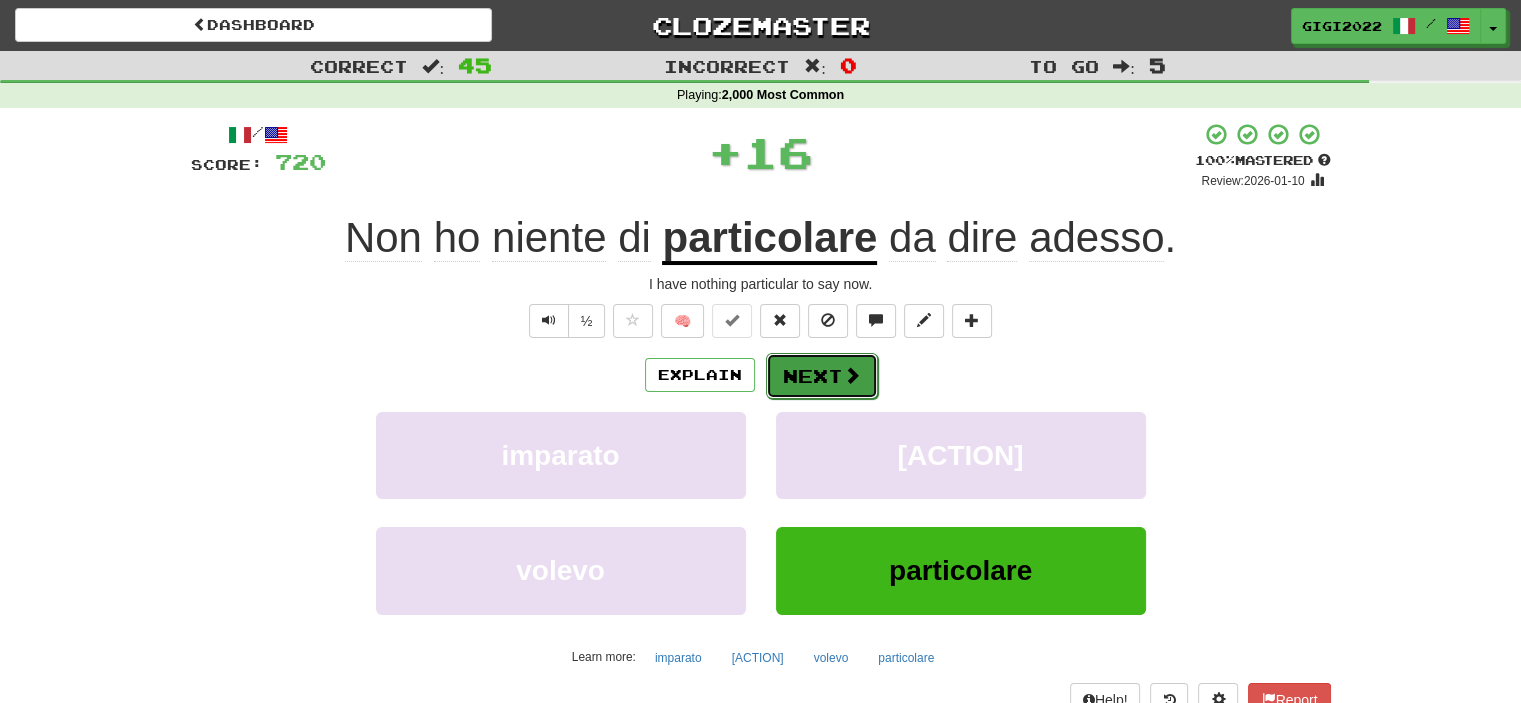 click on "Next" at bounding box center [822, 376] 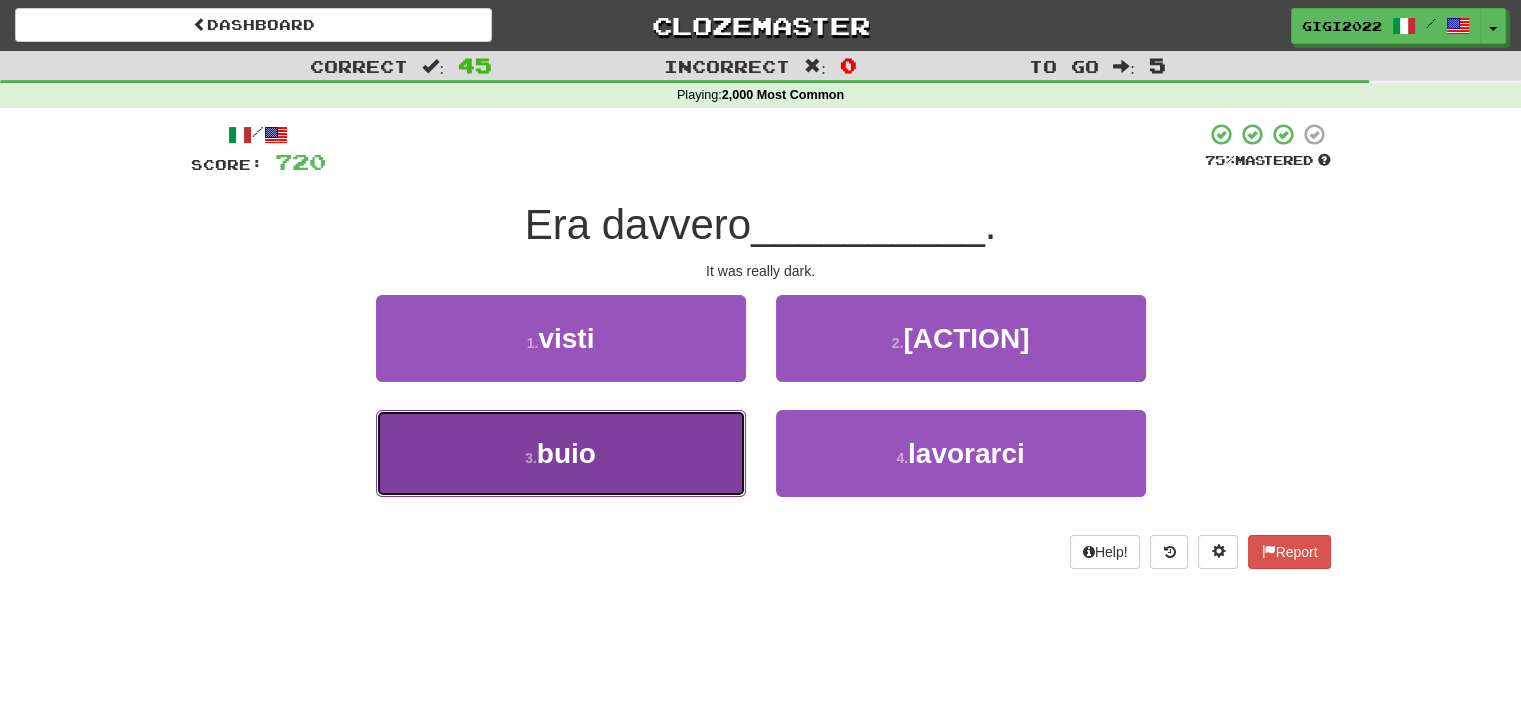 click on "3 .  buio" at bounding box center (561, 453) 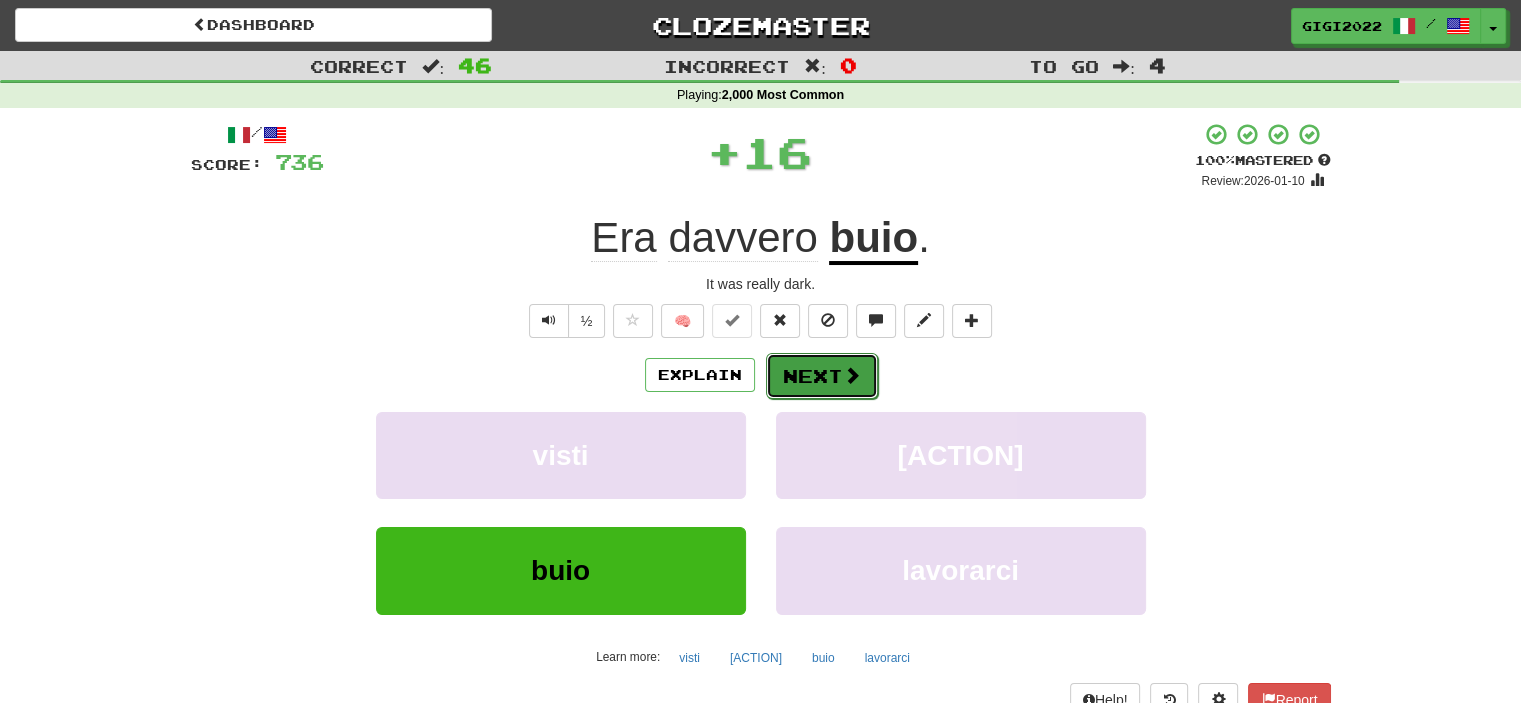 click on "Next" at bounding box center [822, 376] 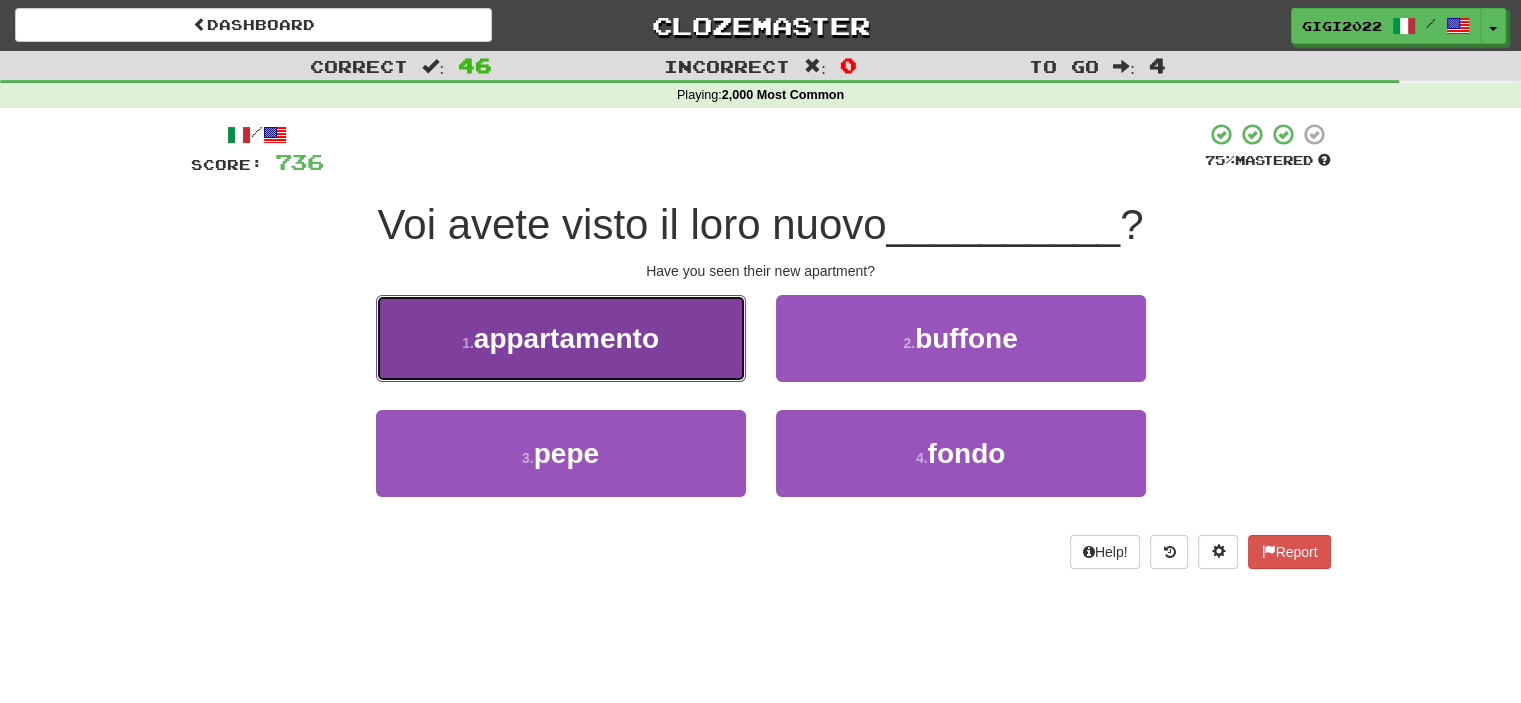click on "1 .  appartamento" at bounding box center (561, 338) 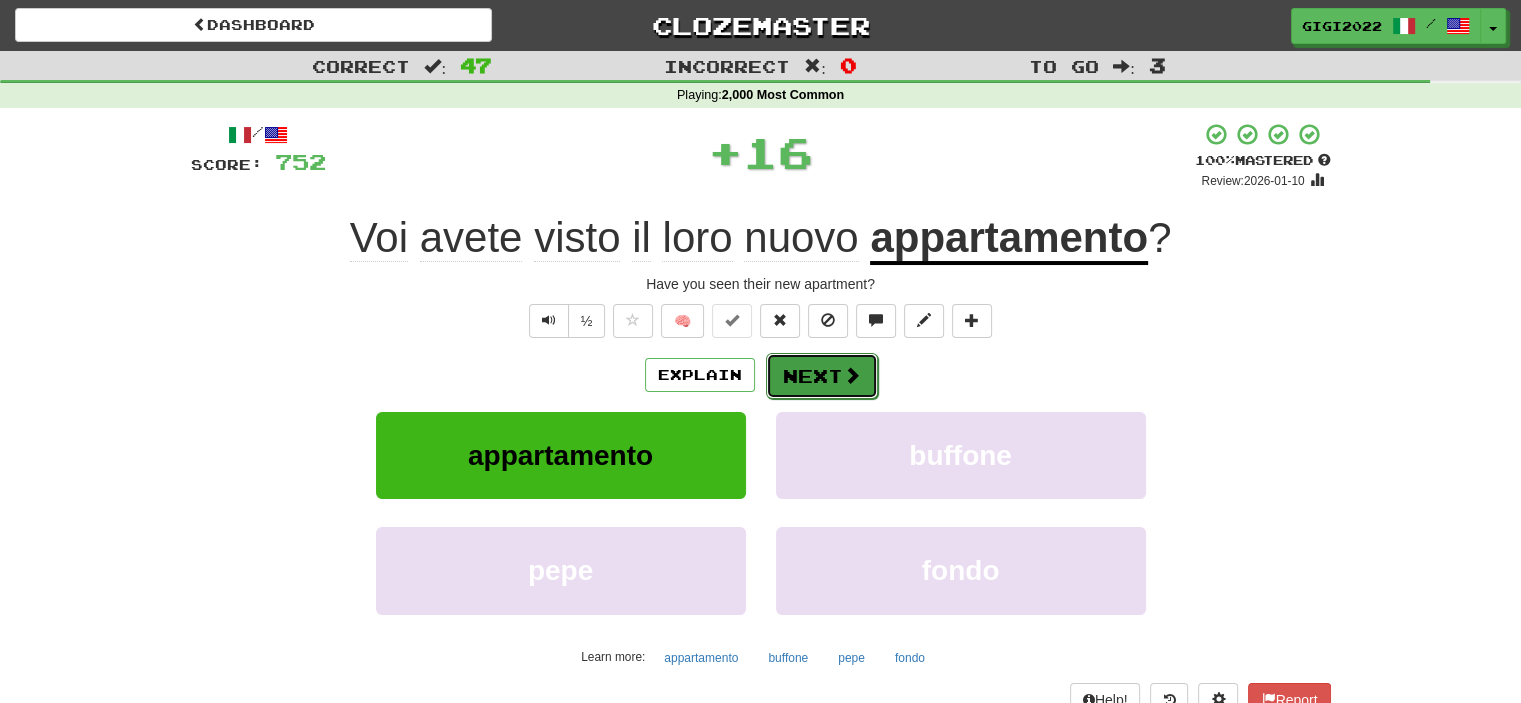 click on "Next" at bounding box center (822, 376) 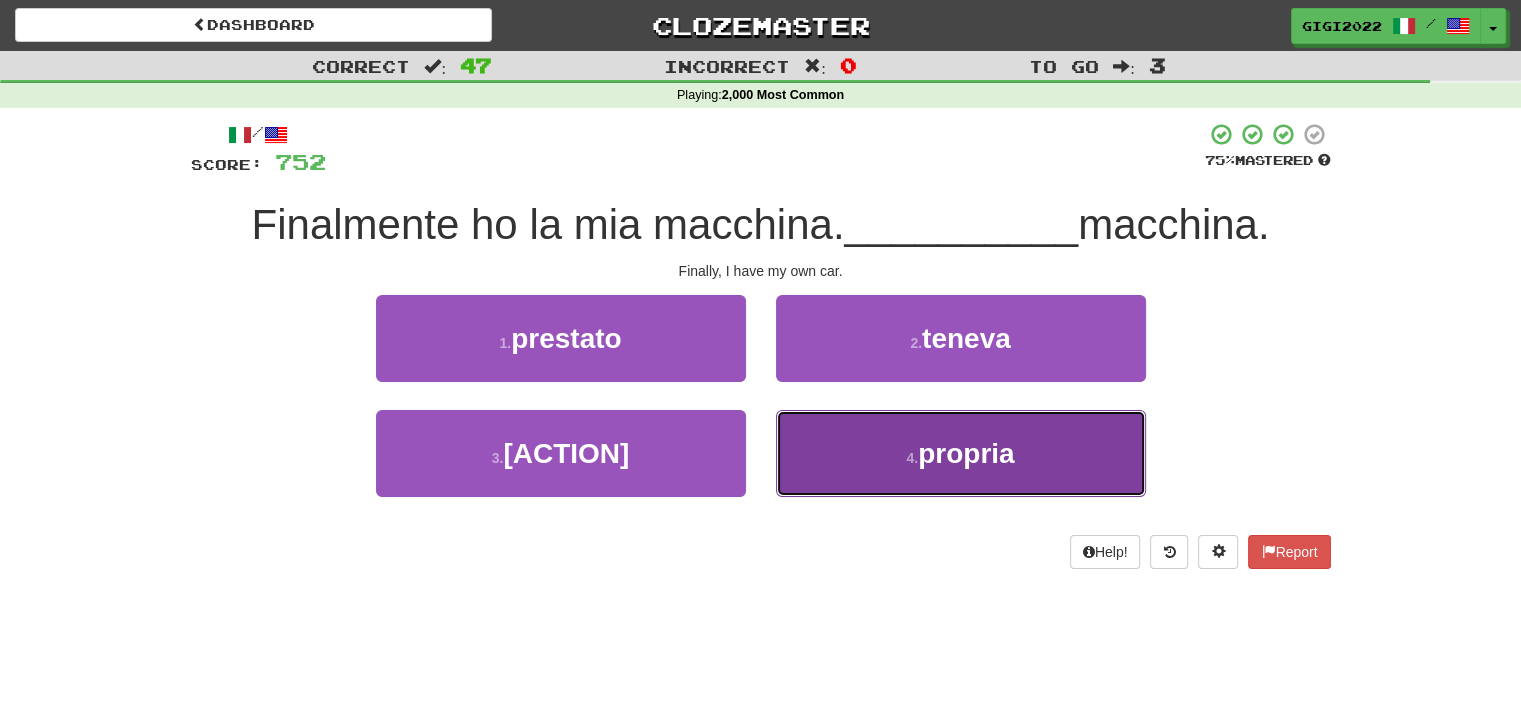 click on "4 .  propria" at bounding box center [961, 453] 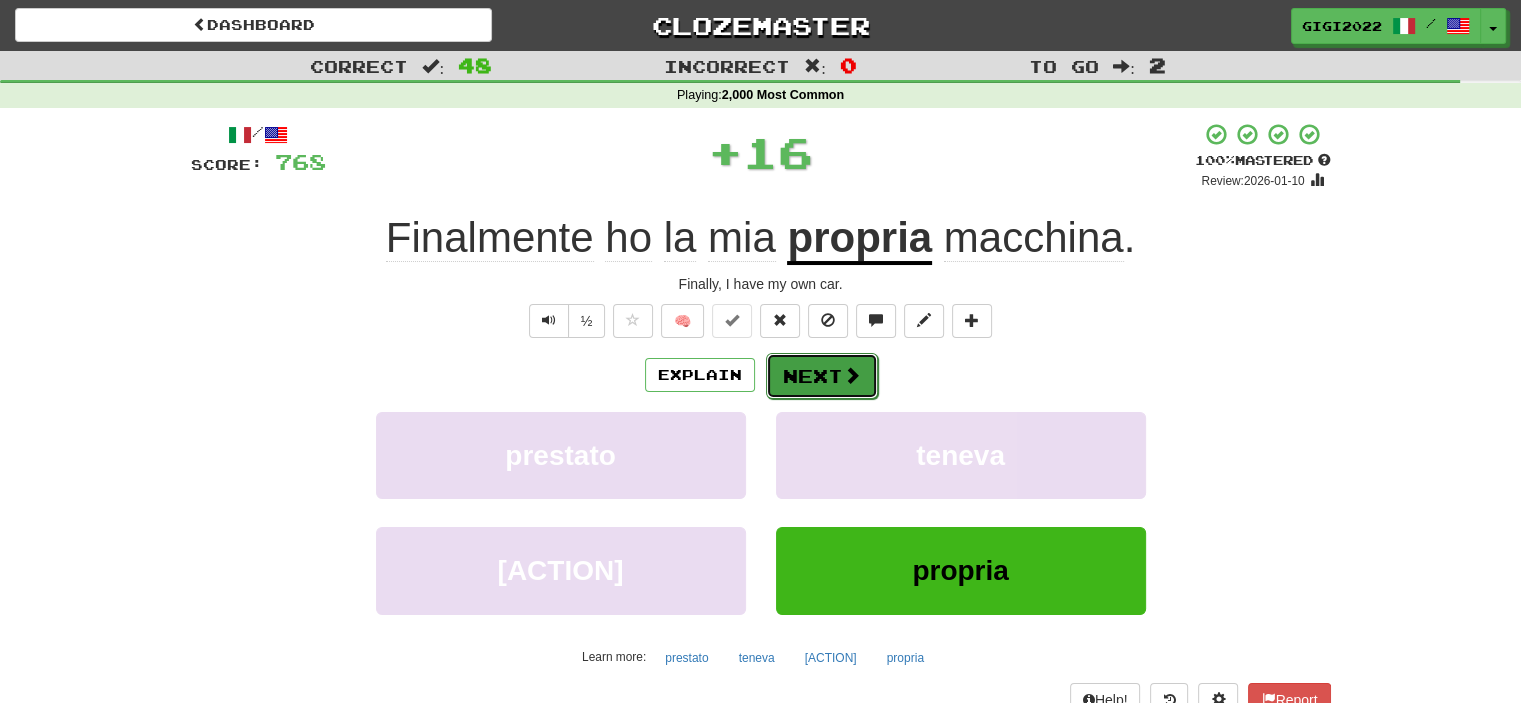 click on "Next" at bounding box center [822, 376] 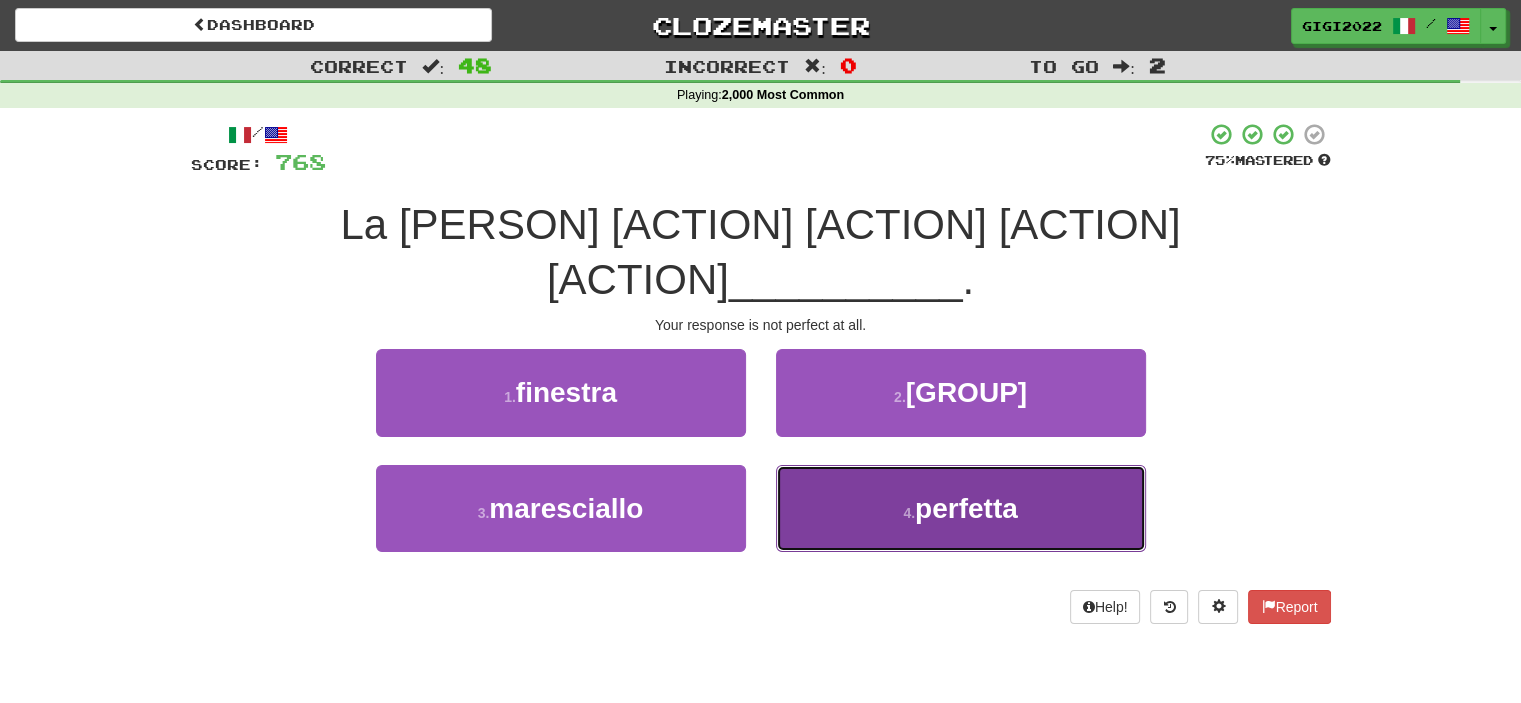 click on "4 .  perfetta" at bounding box center (961, 508) 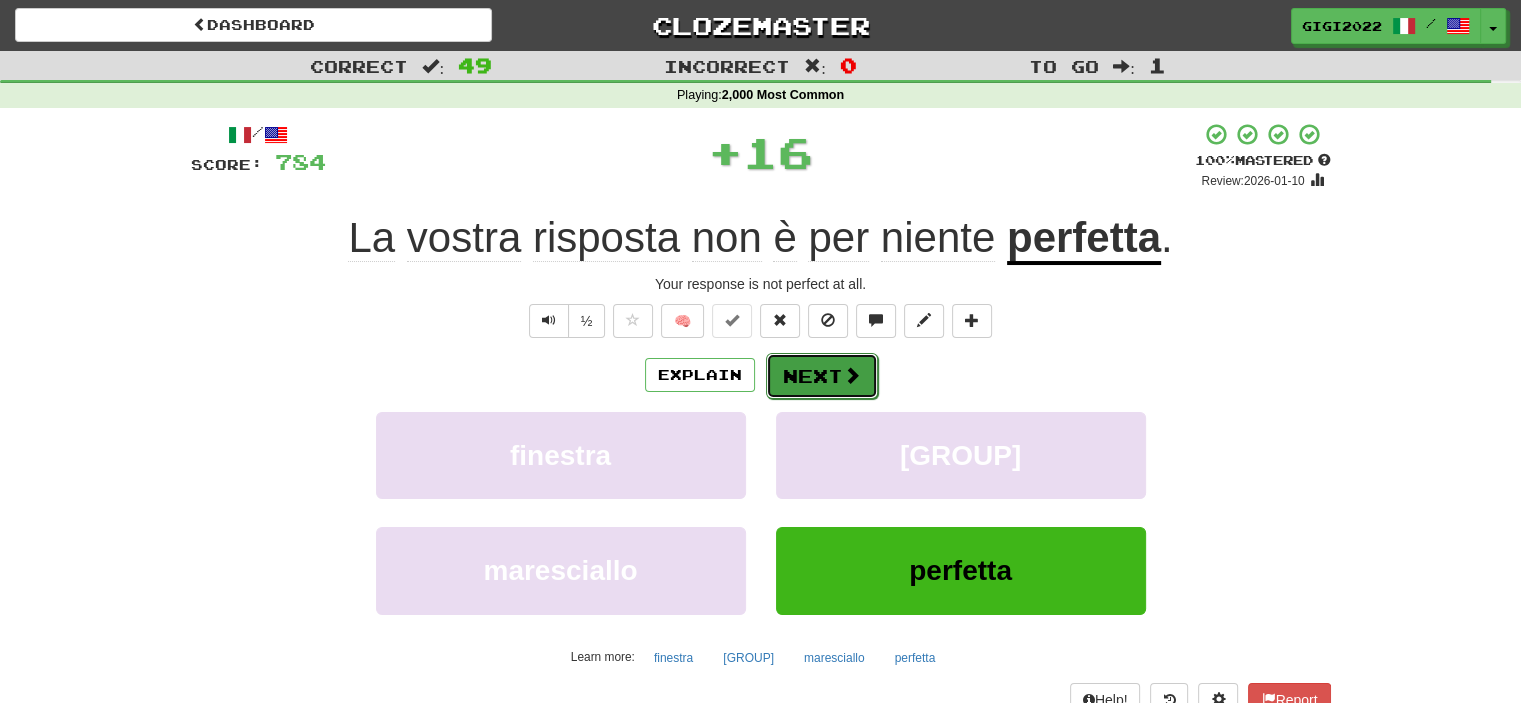 click on "Next" at bounding box center (822, 376) 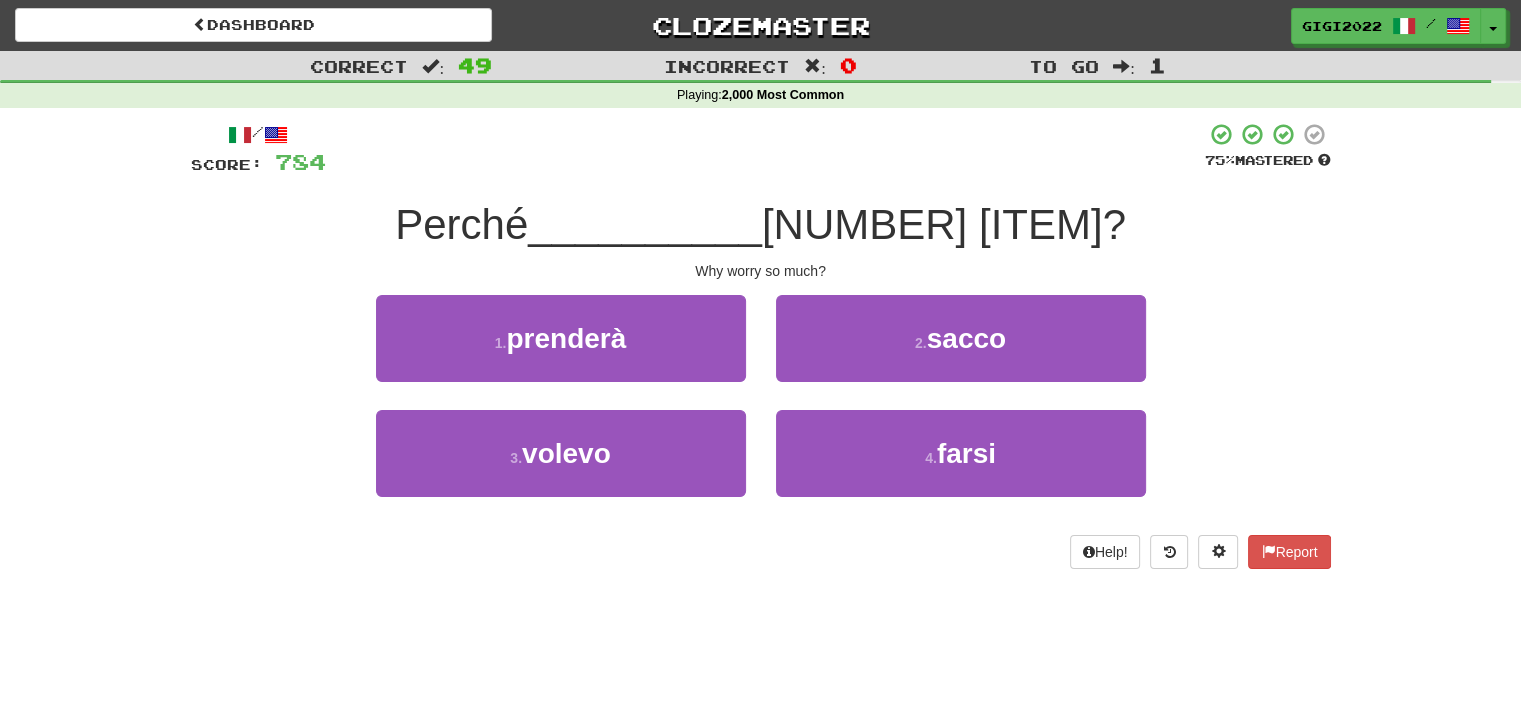 click on "2 .  sacco" at bounding box center [961, 352] 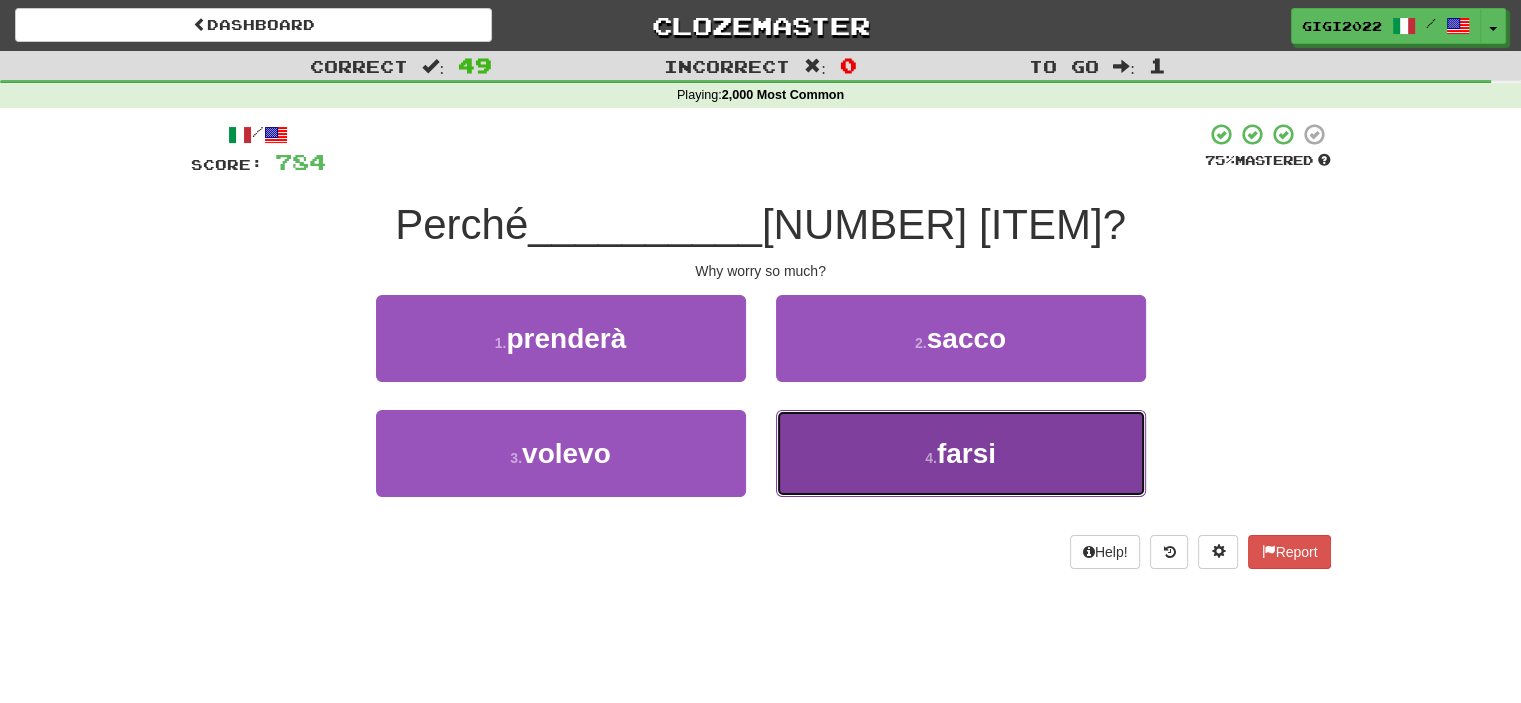click on "4 .  farsi" at bounding box center [961, 453] 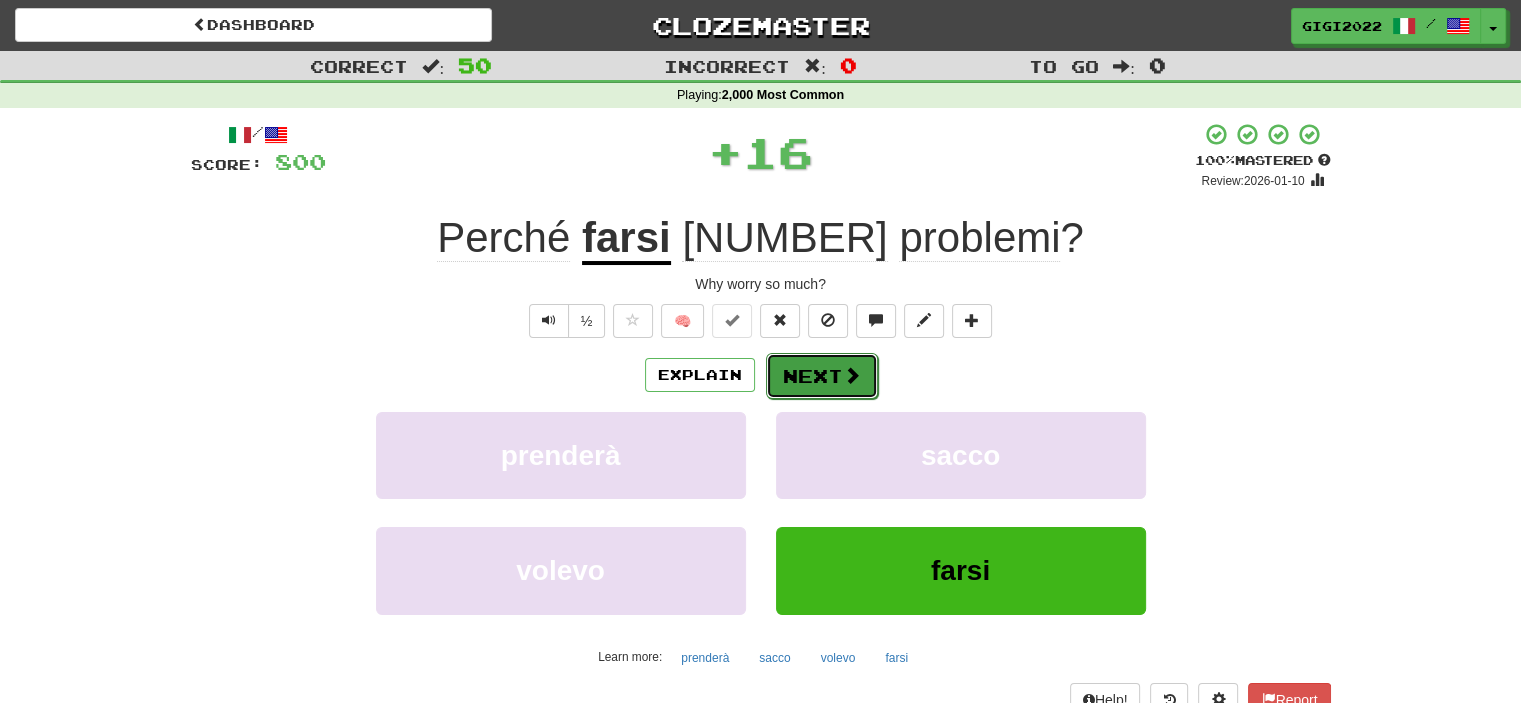 click on "Next" at bounding box center [822, 376] 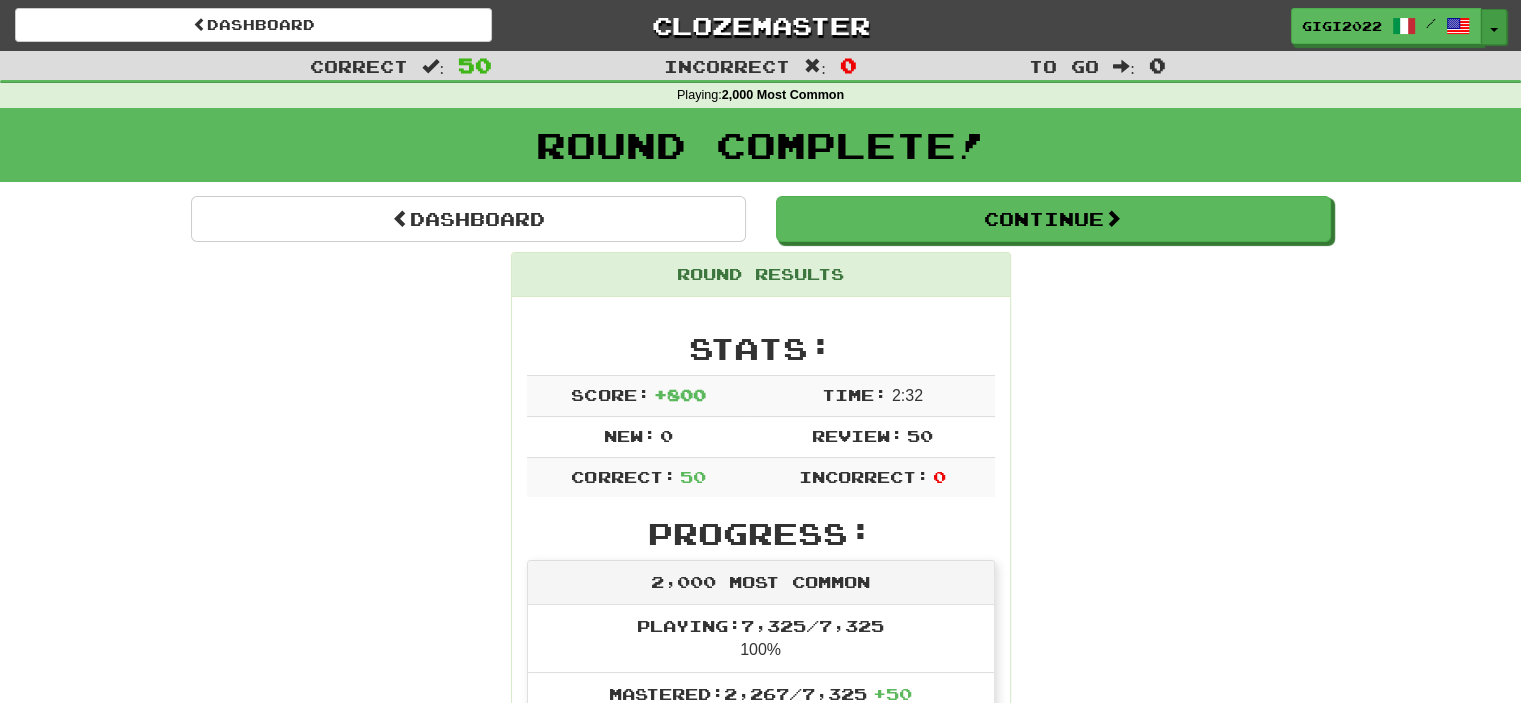 click on "Toggle Dropdown" at bounding box center (1494, 27) 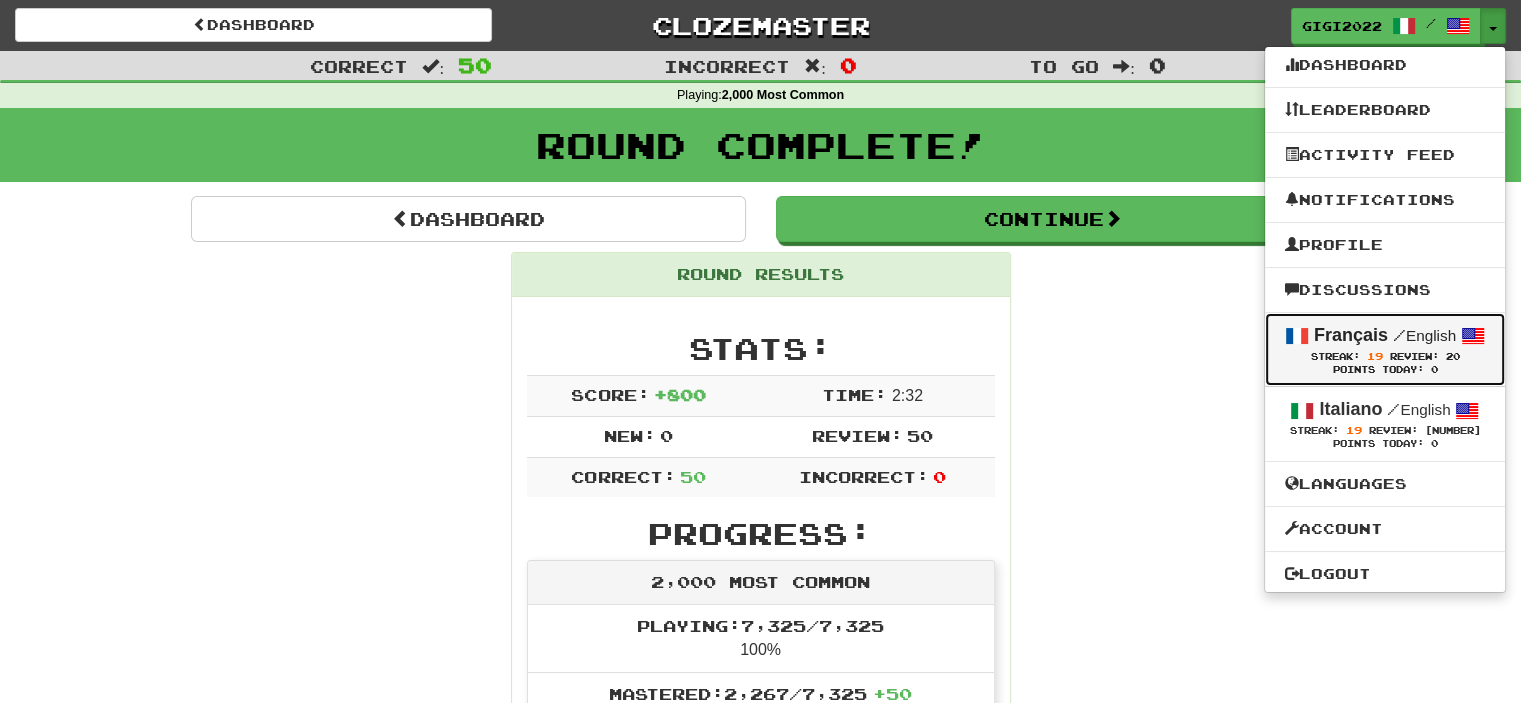 click on "Français" at bounding box center [1351, 335] 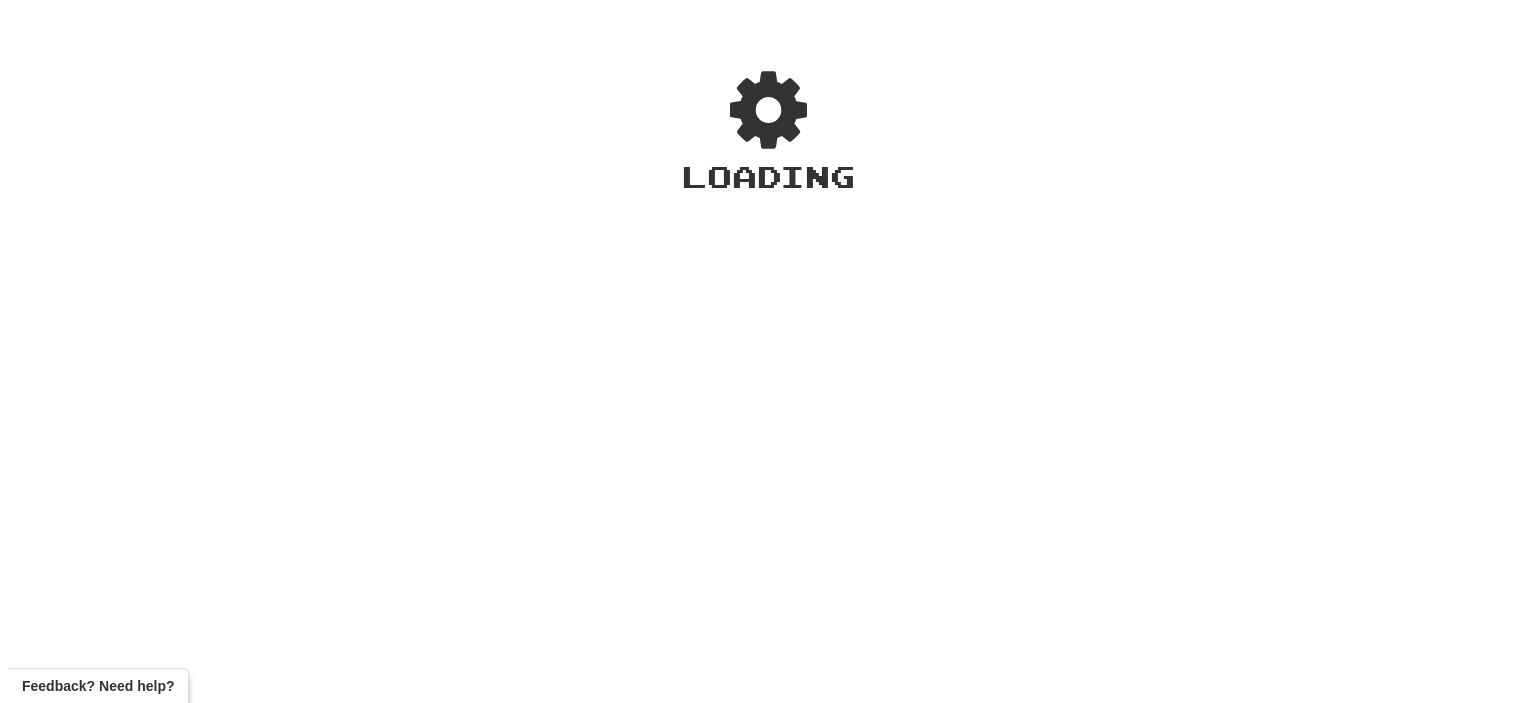 scroll, scrollTop: 0, scrollLeft: 0, axis: both 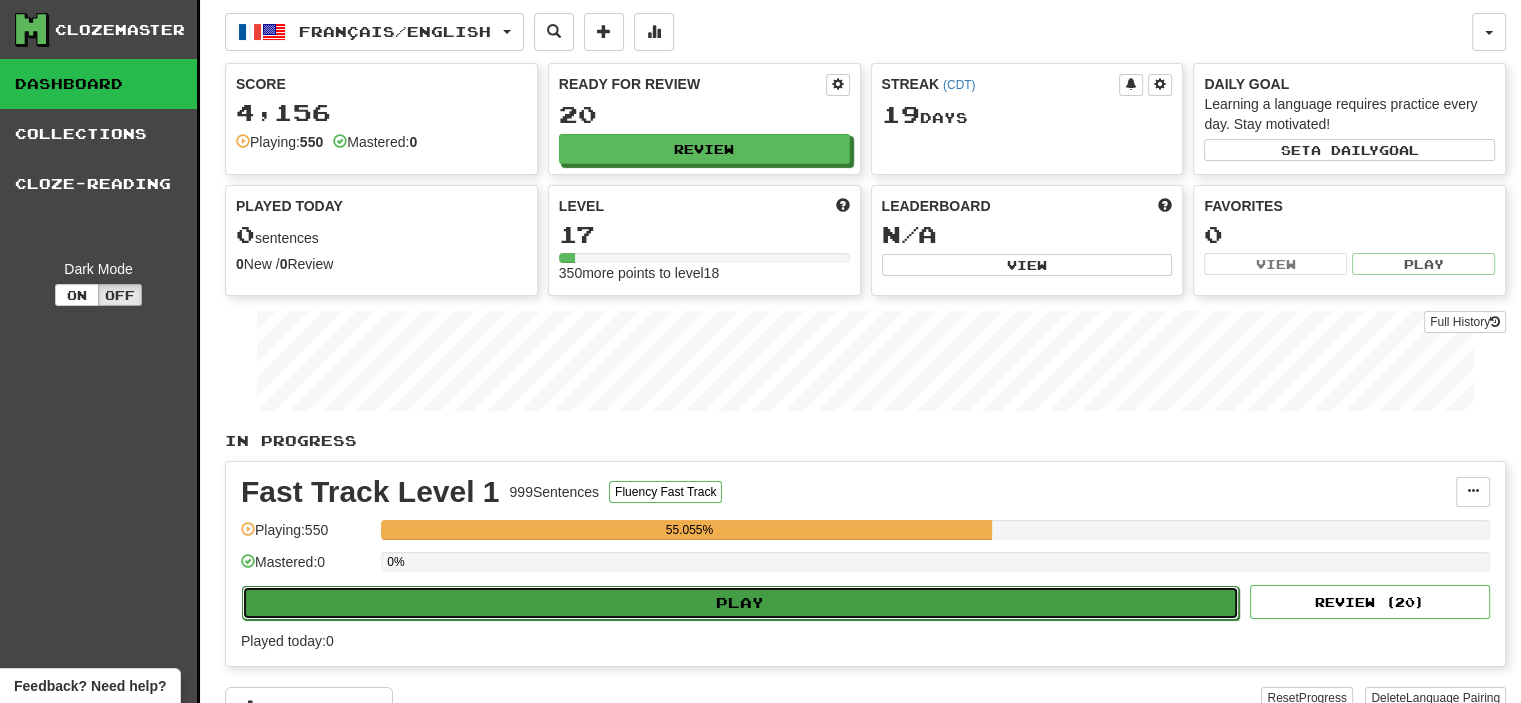 click on "Play" at bounding box center (740, 603) 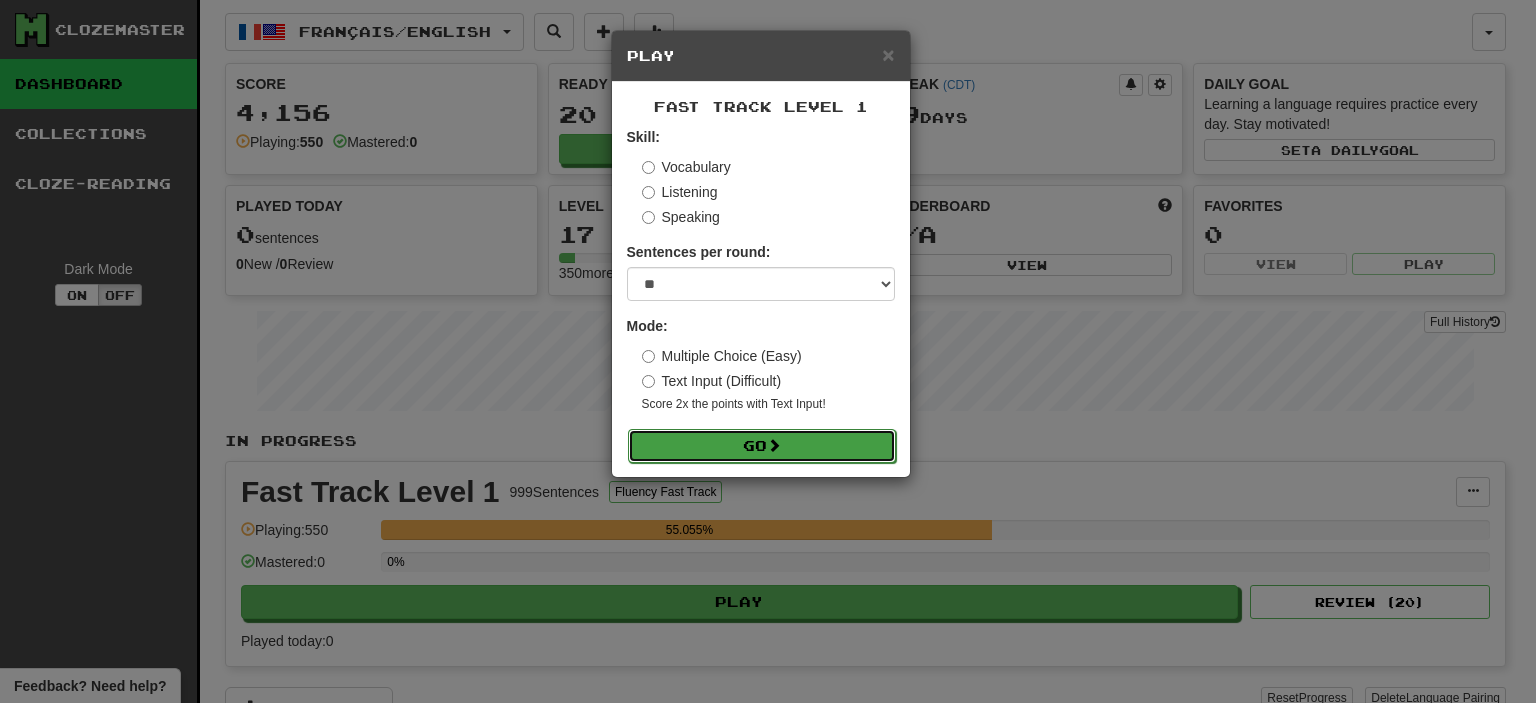click on "Go" at bounding box center [762, 446] 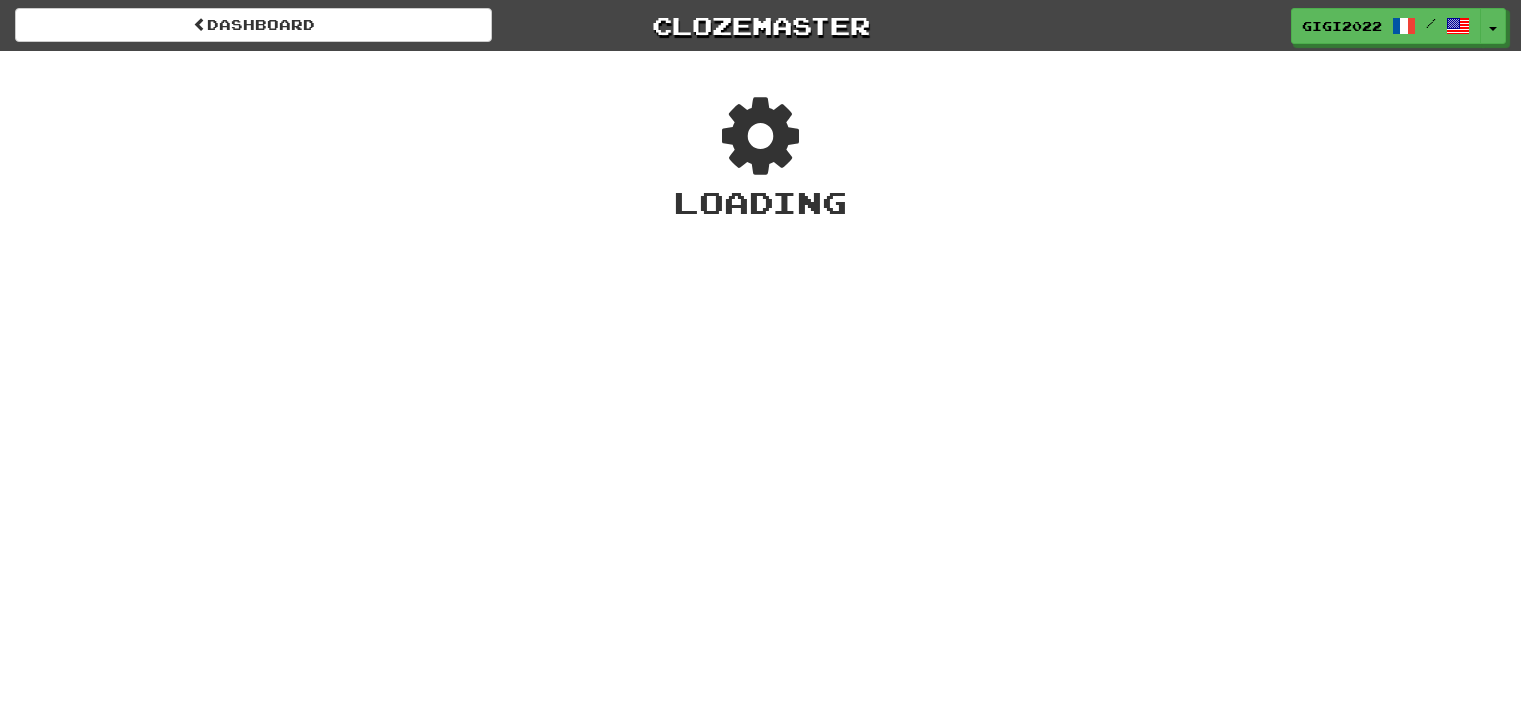 scroll, scrollTop: 0, scrollLeft: 0, axis: both 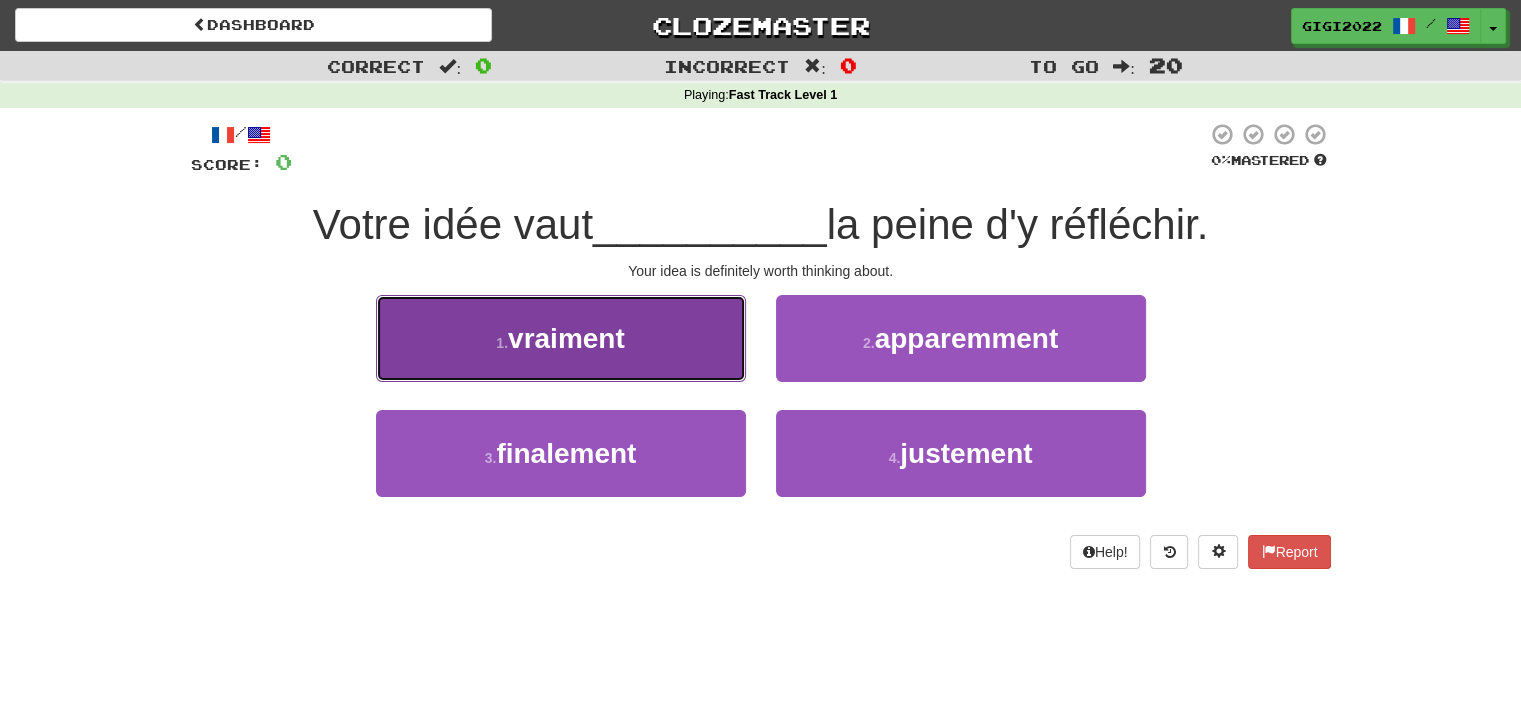 click on "1 .  vraiment" at bounding box center [561, 338] 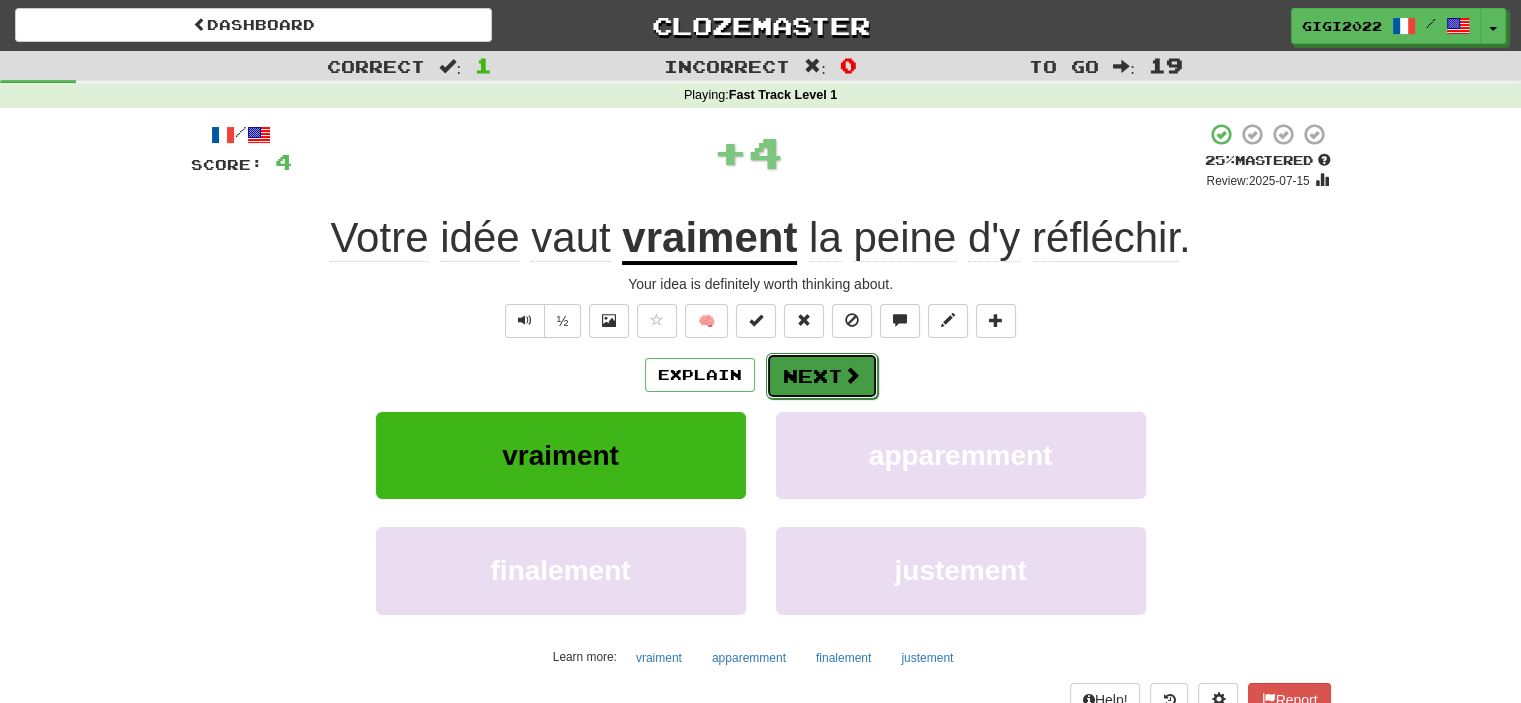 click on "Next" at bounding box center (822, 376) 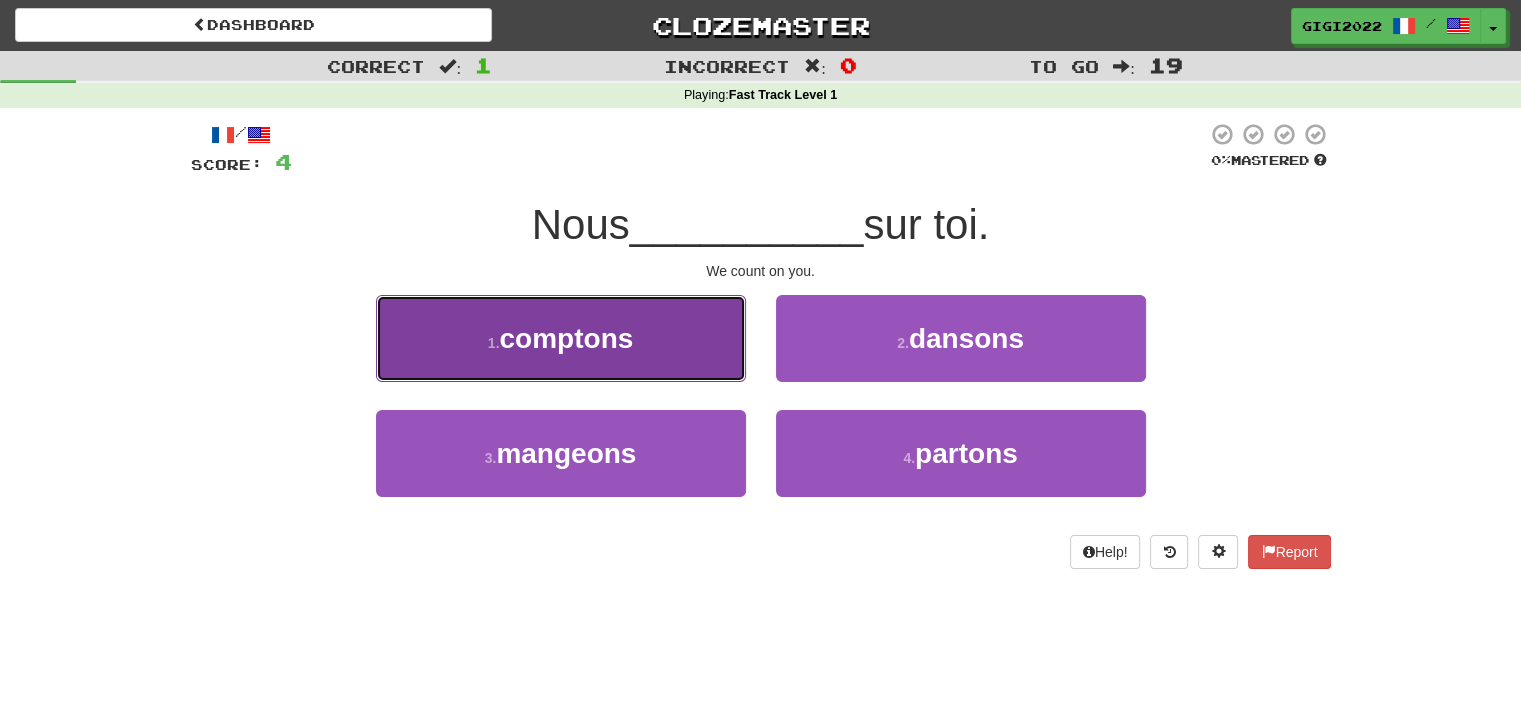 click on "1 .  comptons" at bounding box center (561, 338) 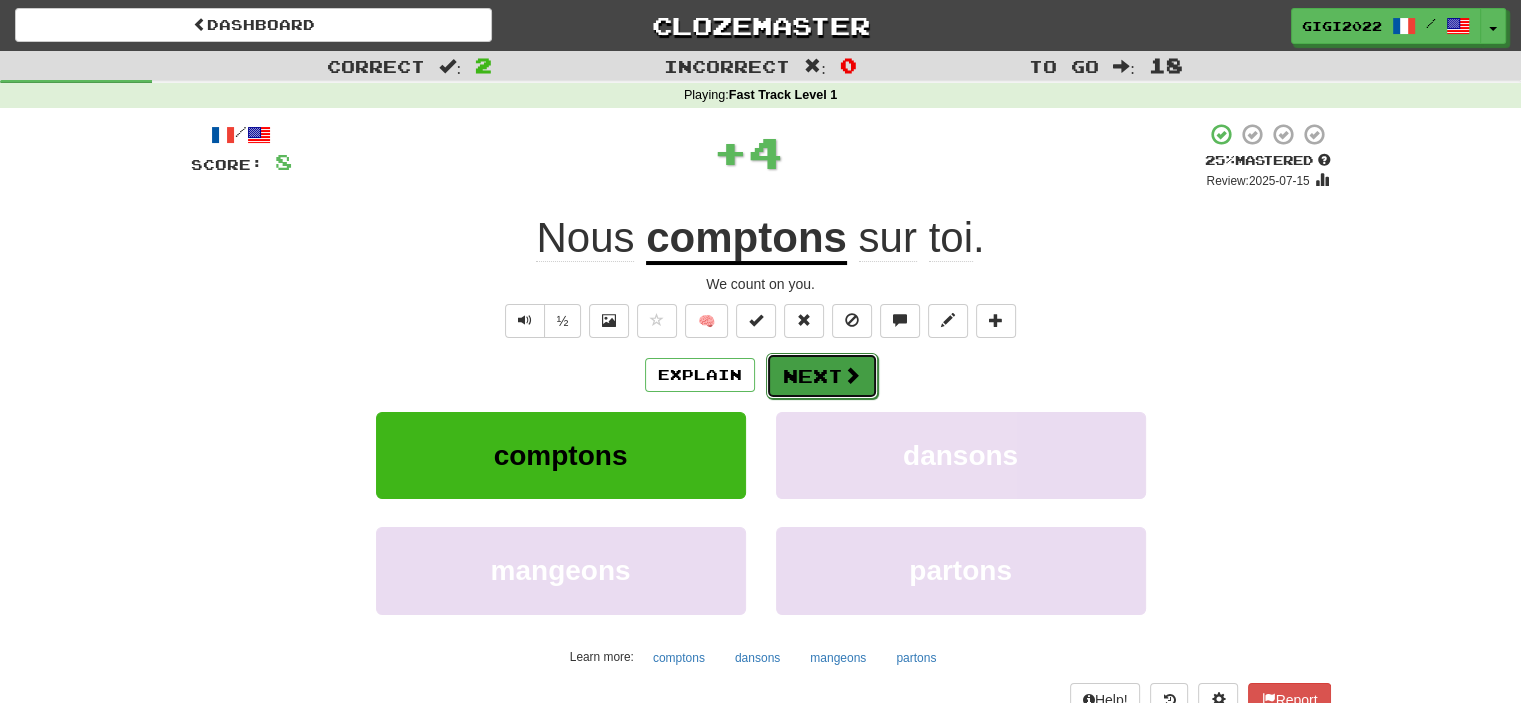 click on "Next" at bounding box center (822, 376) 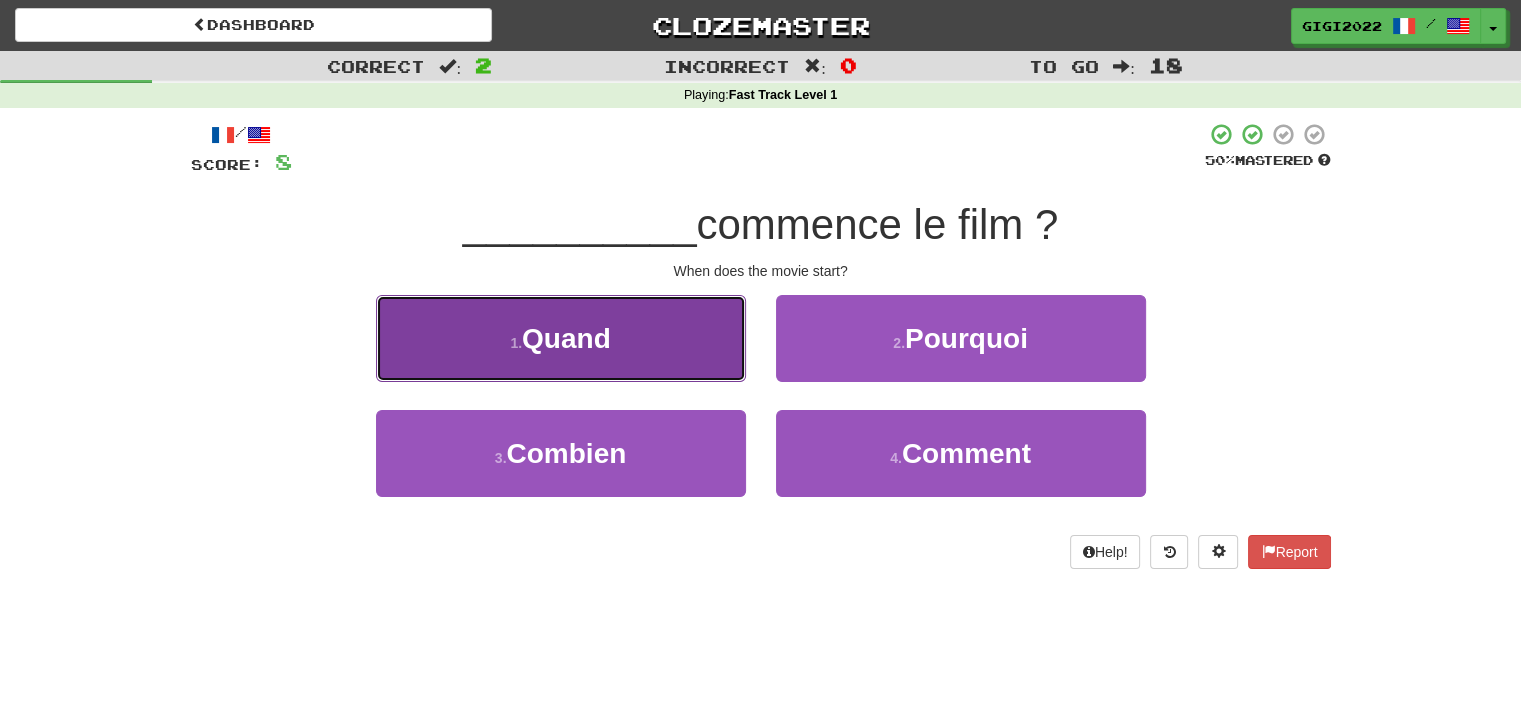 click on "1 .  Quand" at bounding box center [561, 338] 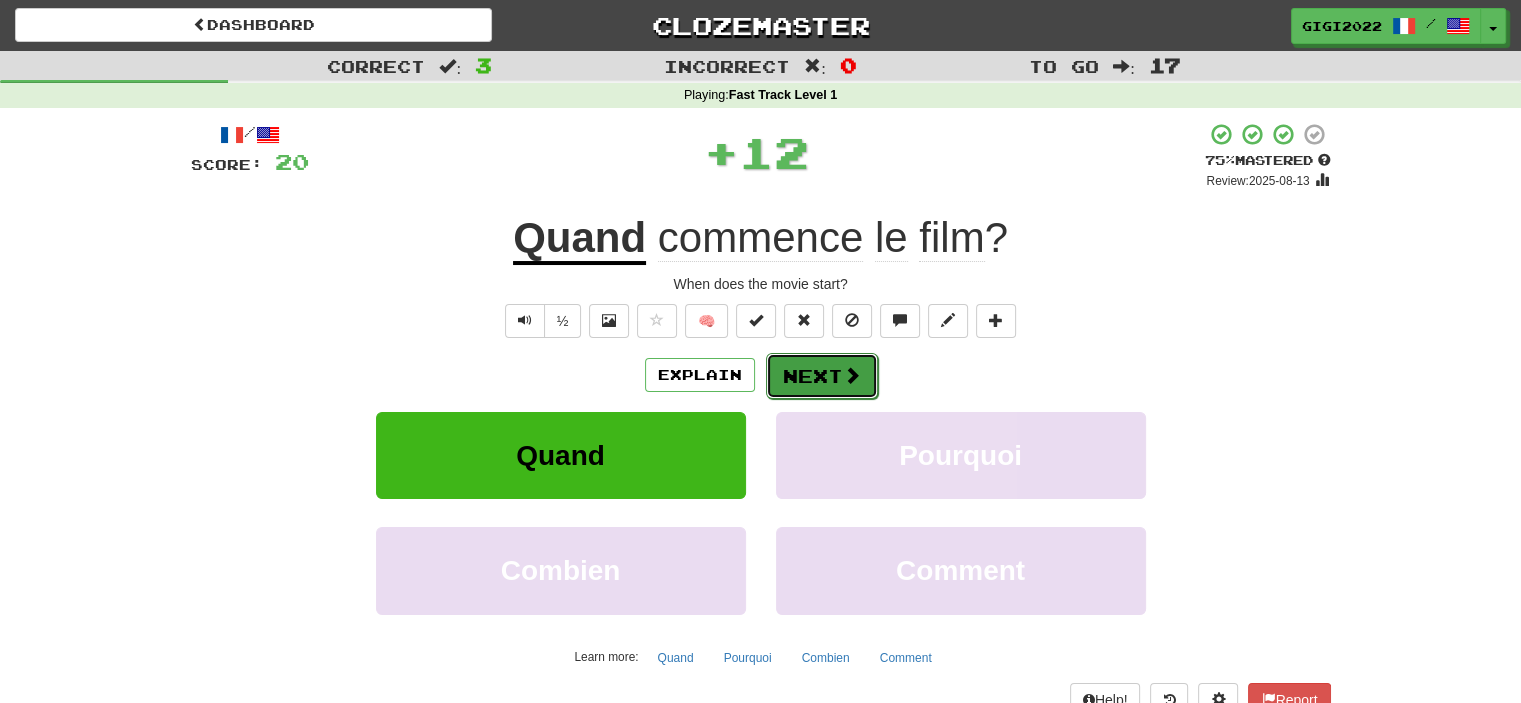click on "Next" at bounding box center (822, 376) 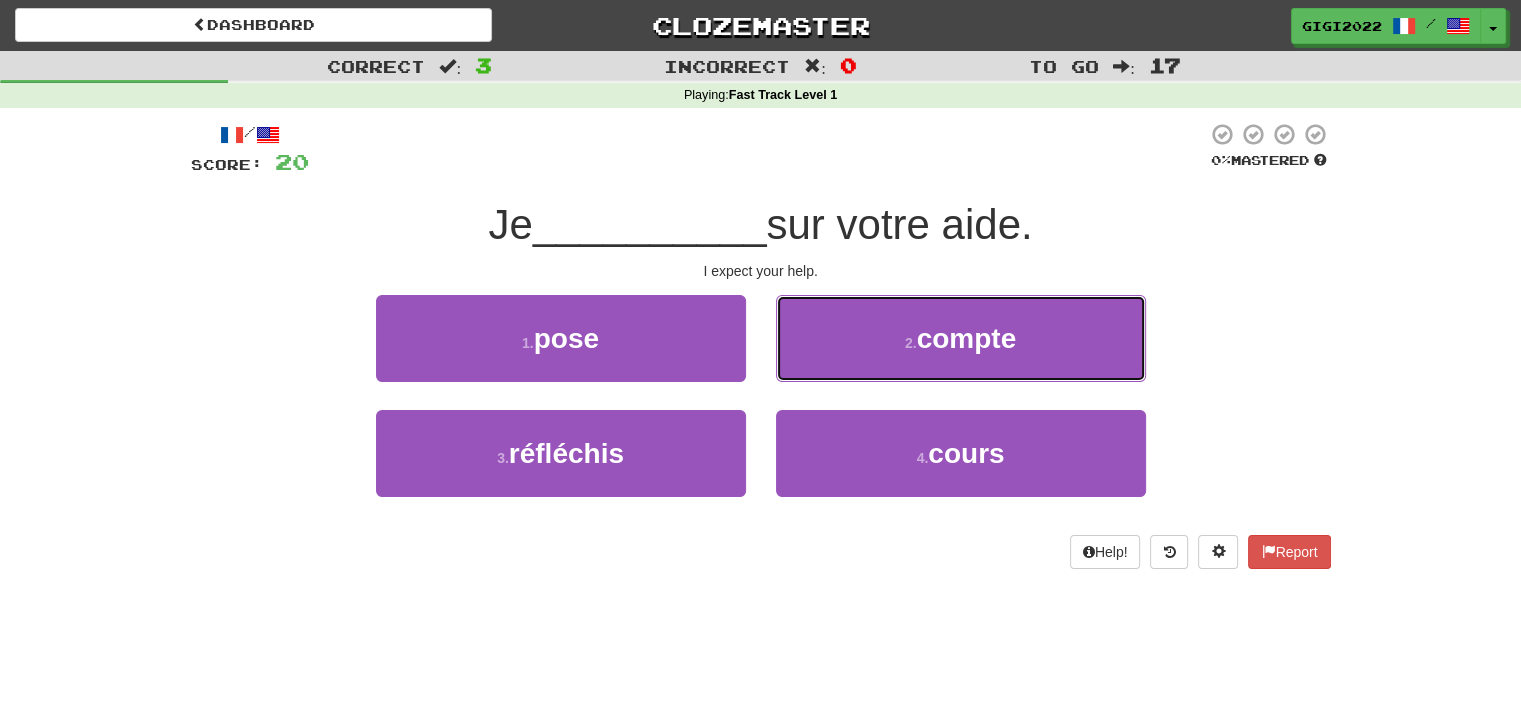 click on "2 .  compte" at bounding box center [961, 338] 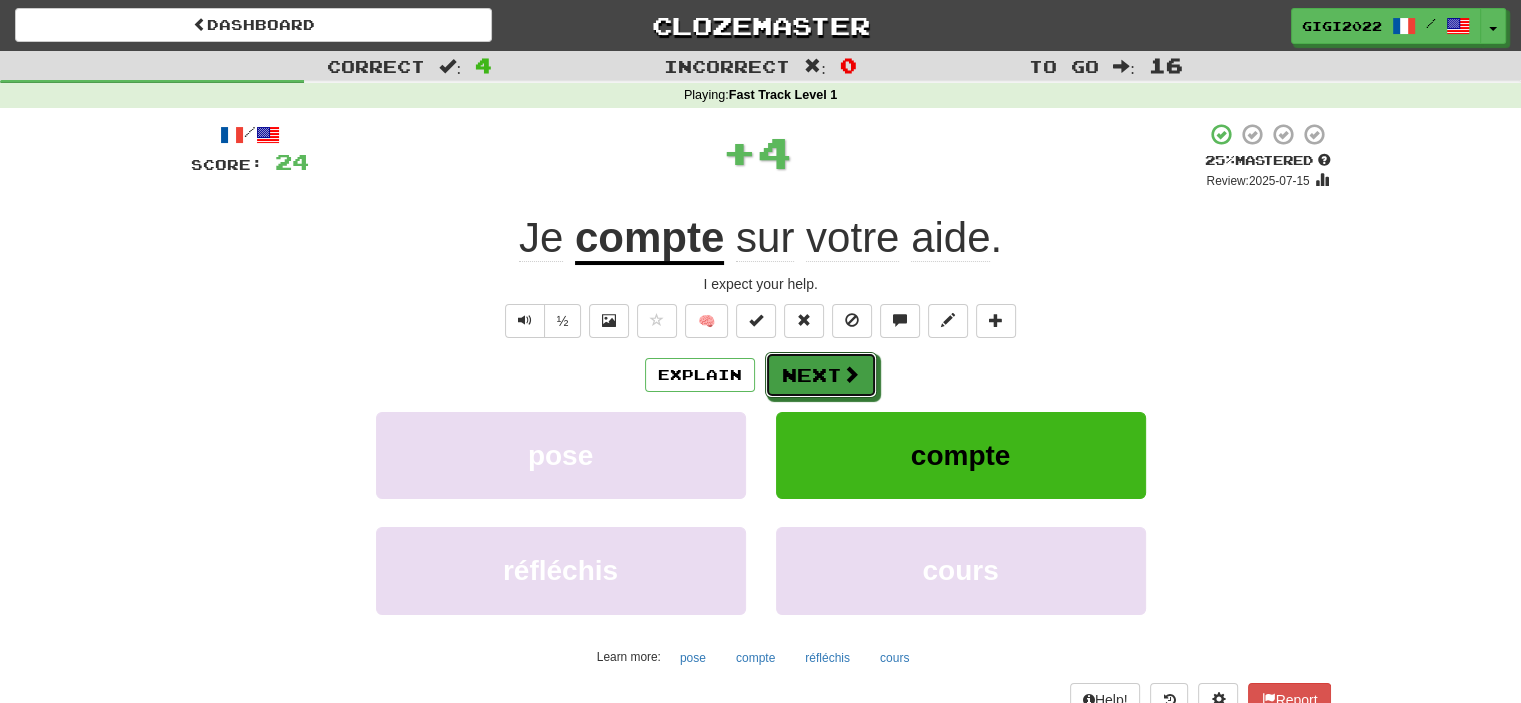 click on "Next" at bounding box center (821, 375) 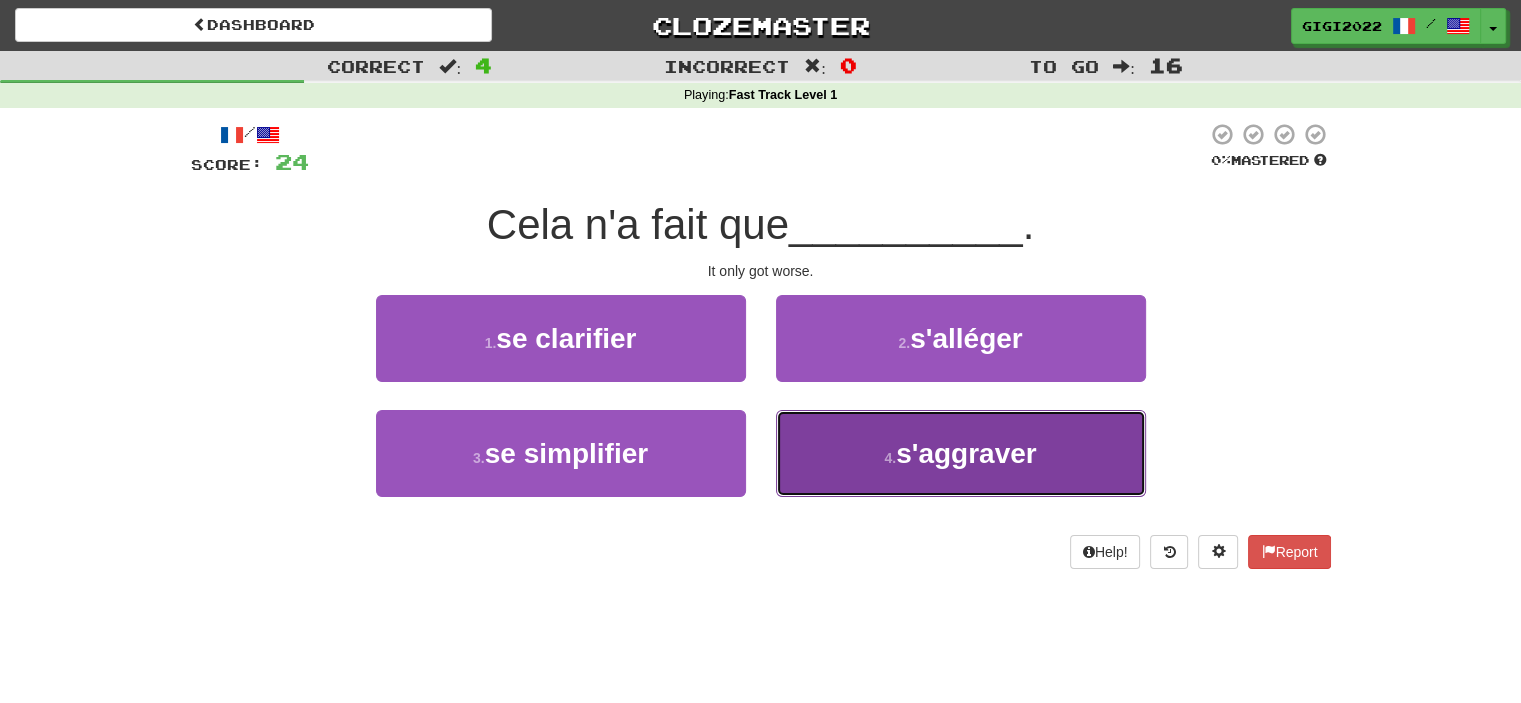 click on "4 .  s'aggraver" at bounding box center [961, 453] 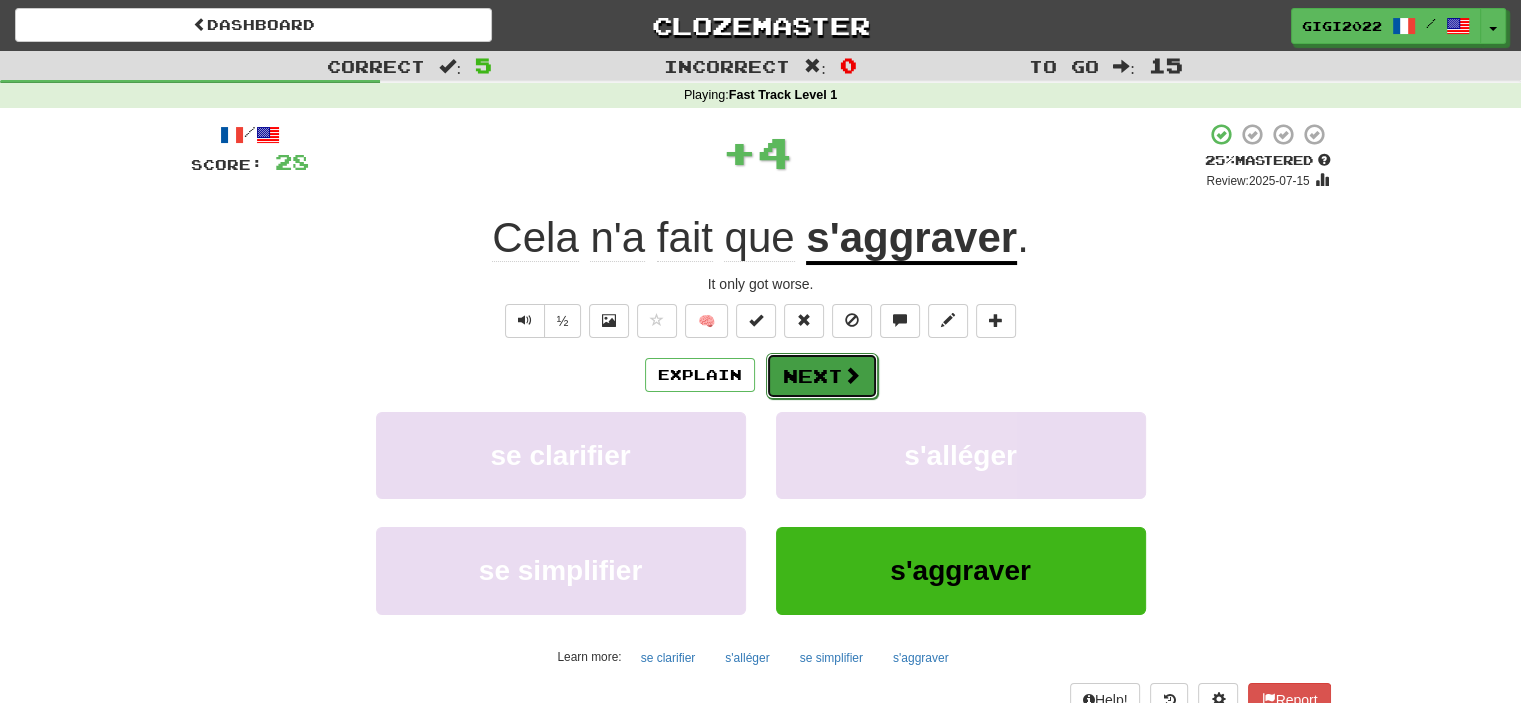 click on "Next" at bounding box center [822, 376] 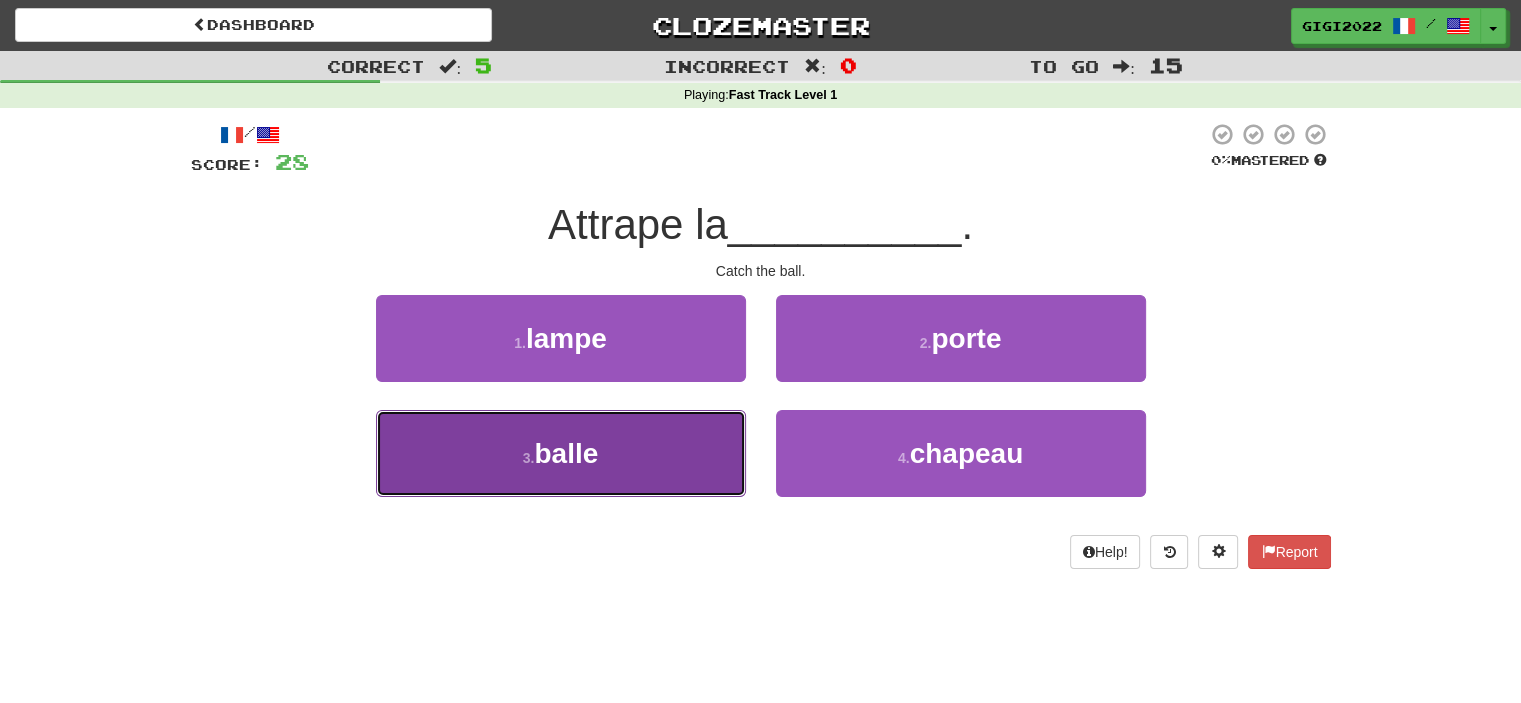 click on "3 .  balle" at bounding box center [561, 453] 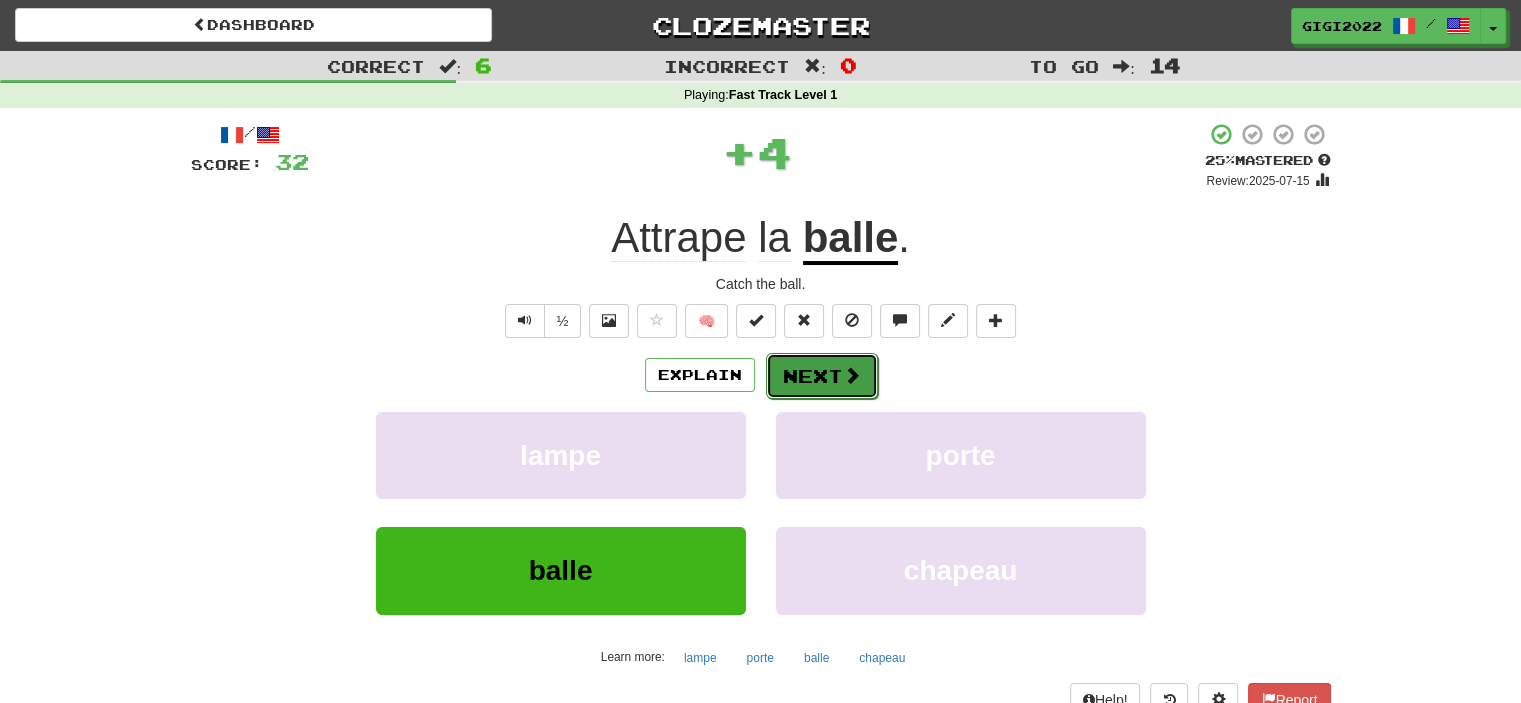 click on "Next" at bounding box center [822, 376] 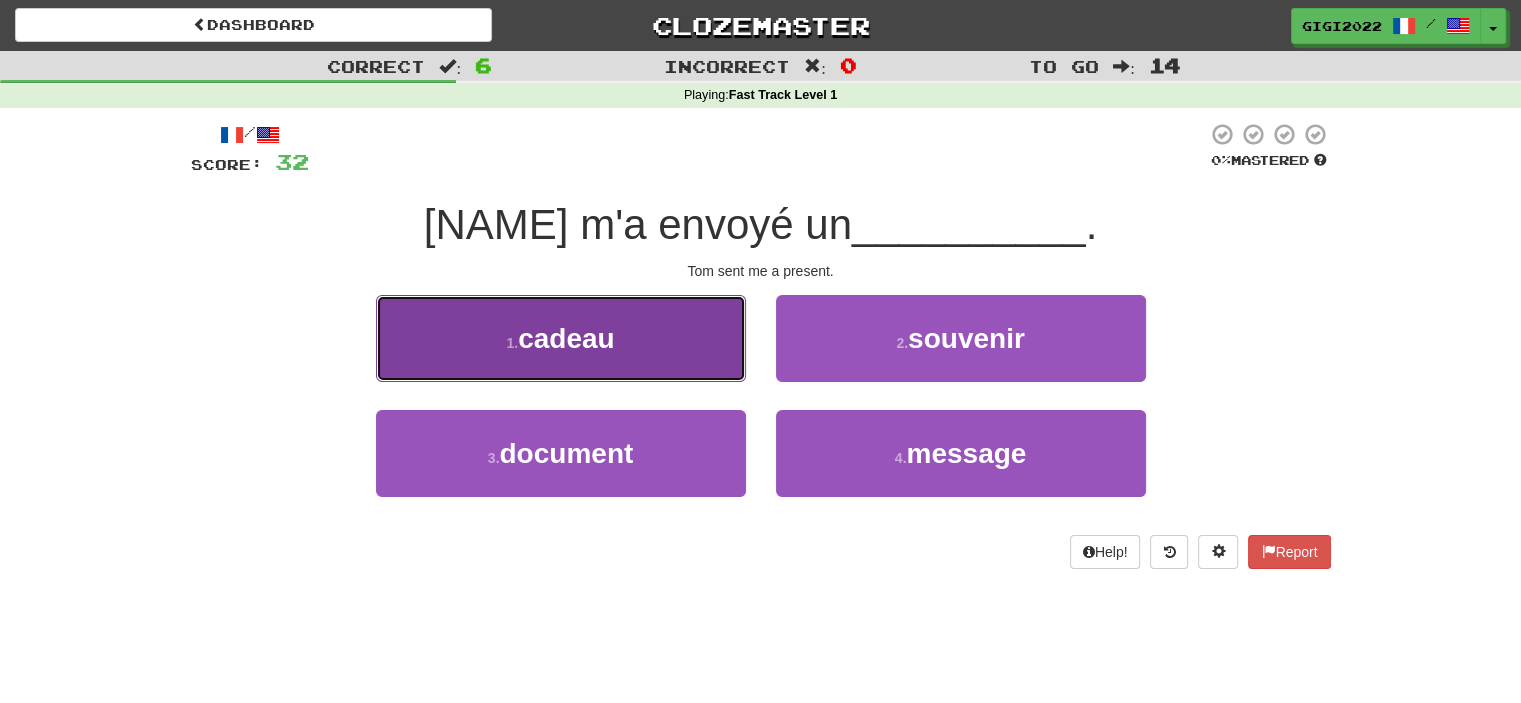 click on "1 .  cadeau" at bounding box center (561, 338) 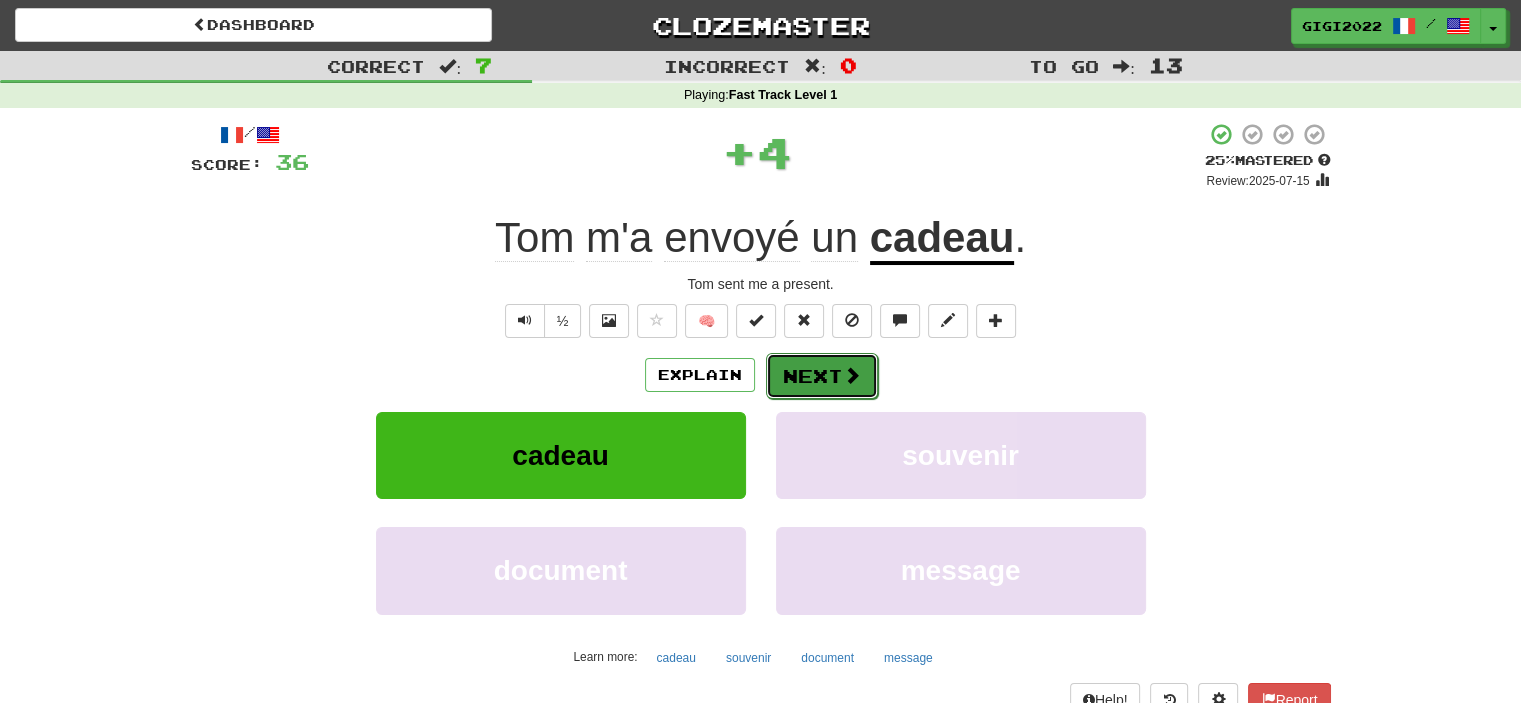 click on "Next" at bounding box center (822, 376) 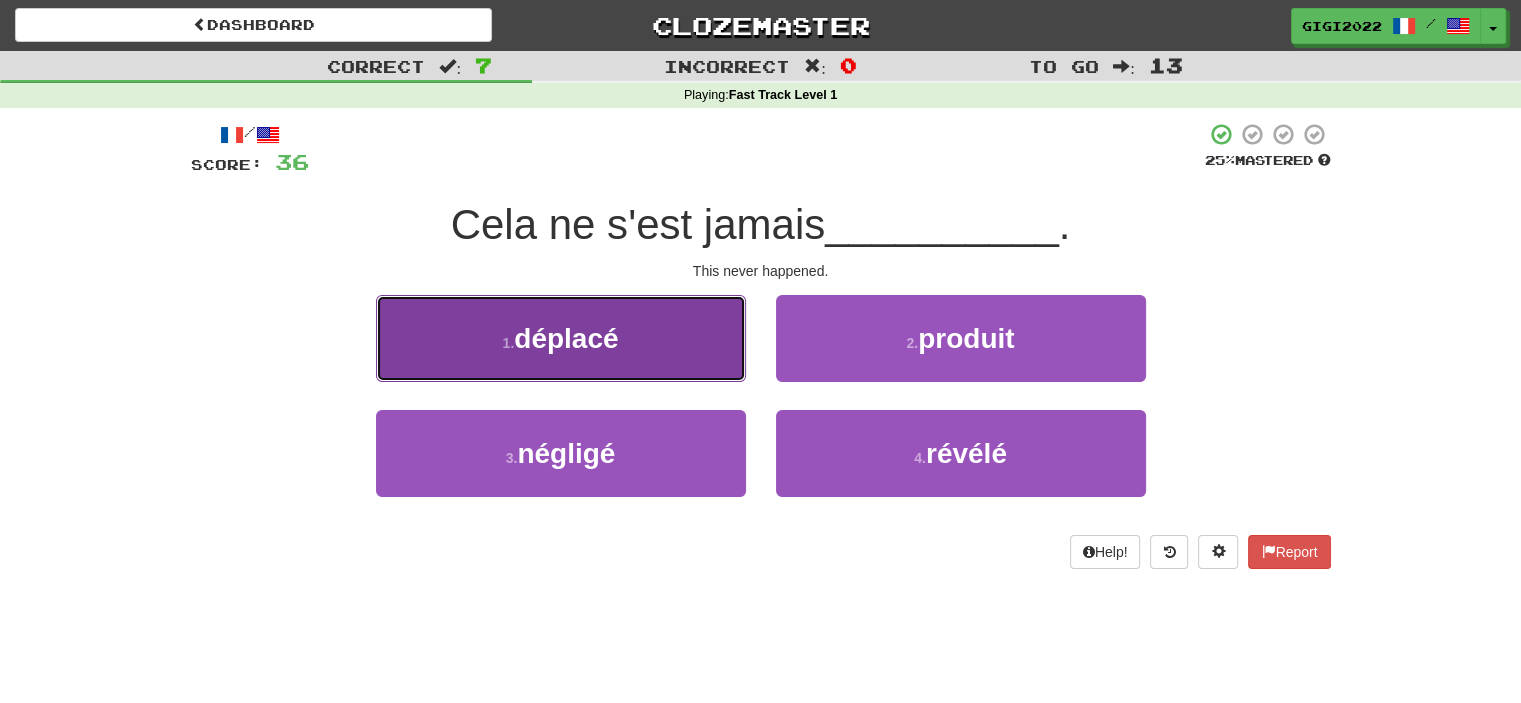 click on "1 .  déplacé" at bounding box center [561, 338] 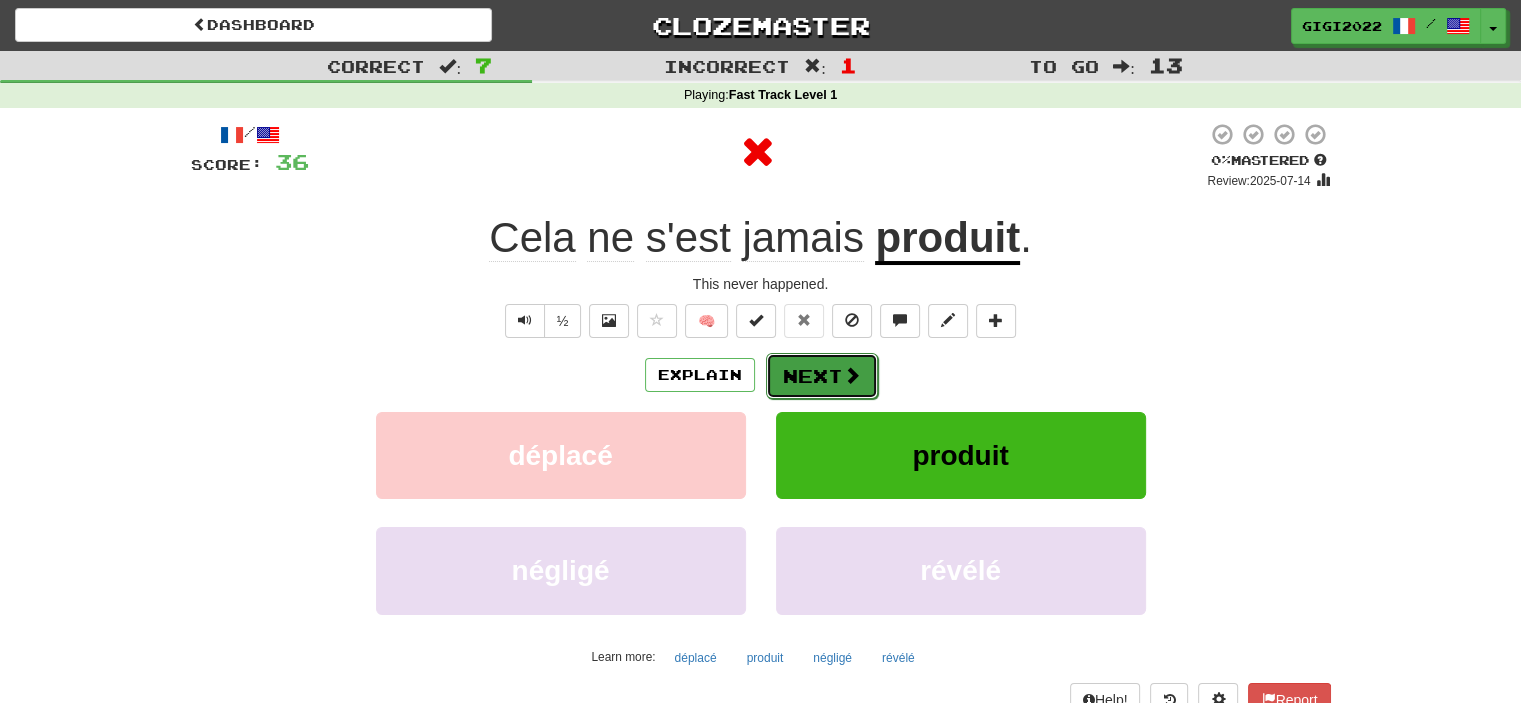 click on "Next" at bounding box center (822, 376) 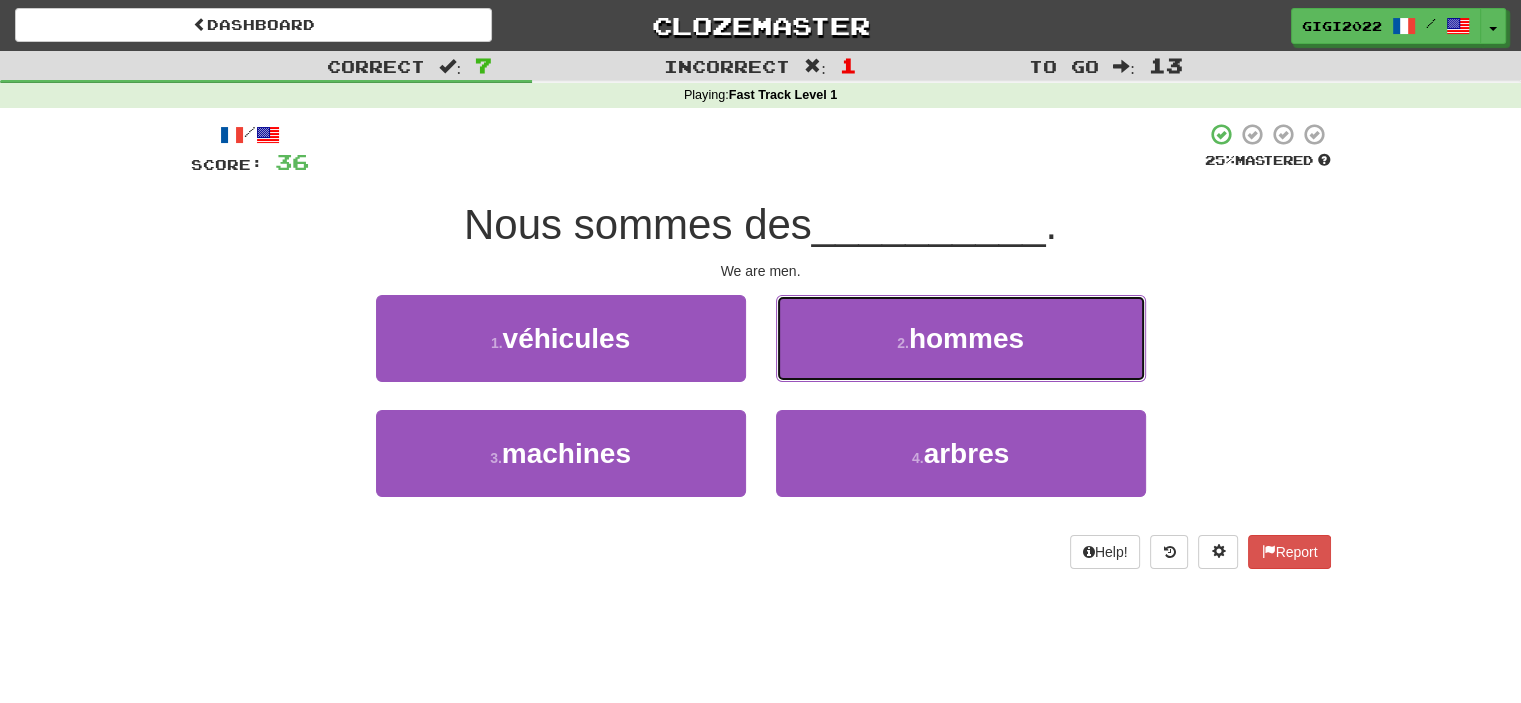 click on "2 .  hommes" at bounding box center (961, 338) 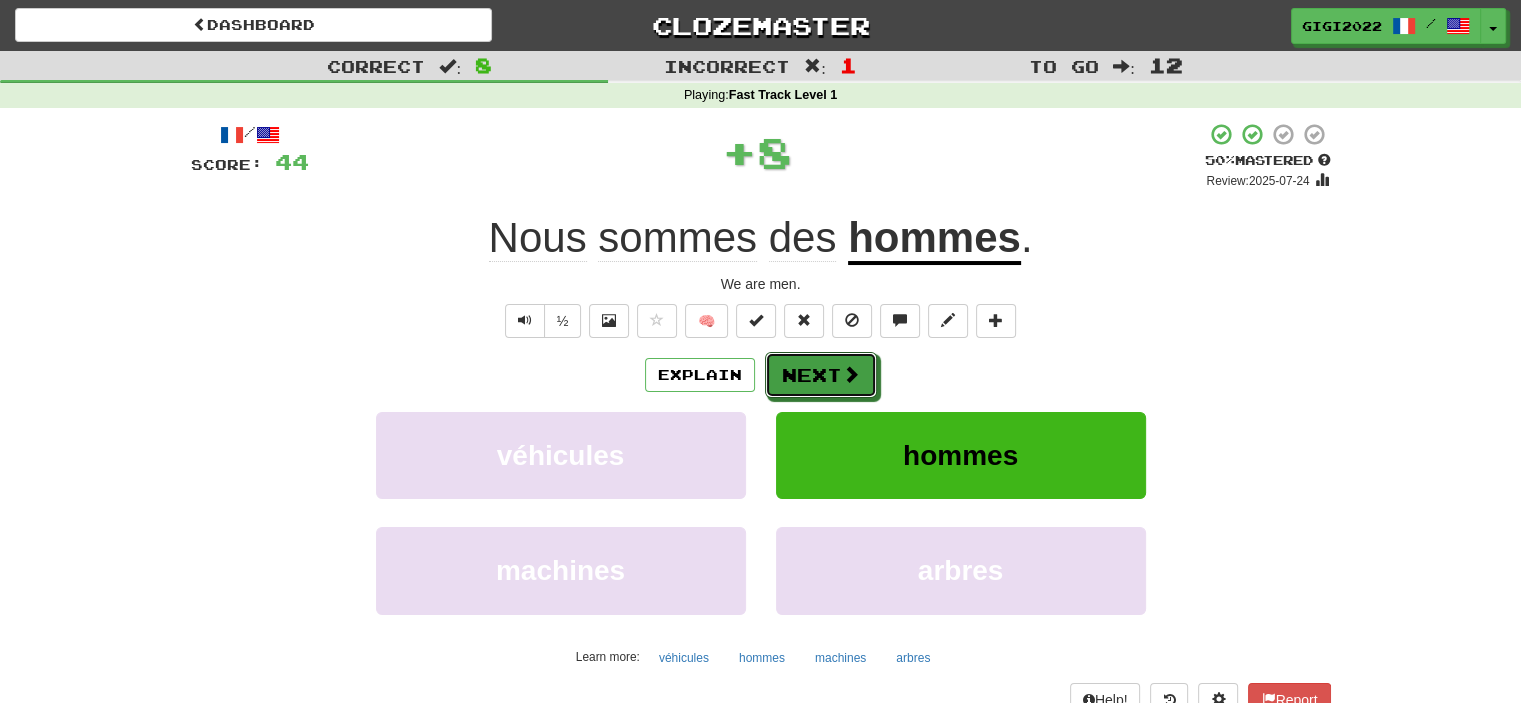 click on "Next" at bounding box center [821, 375] 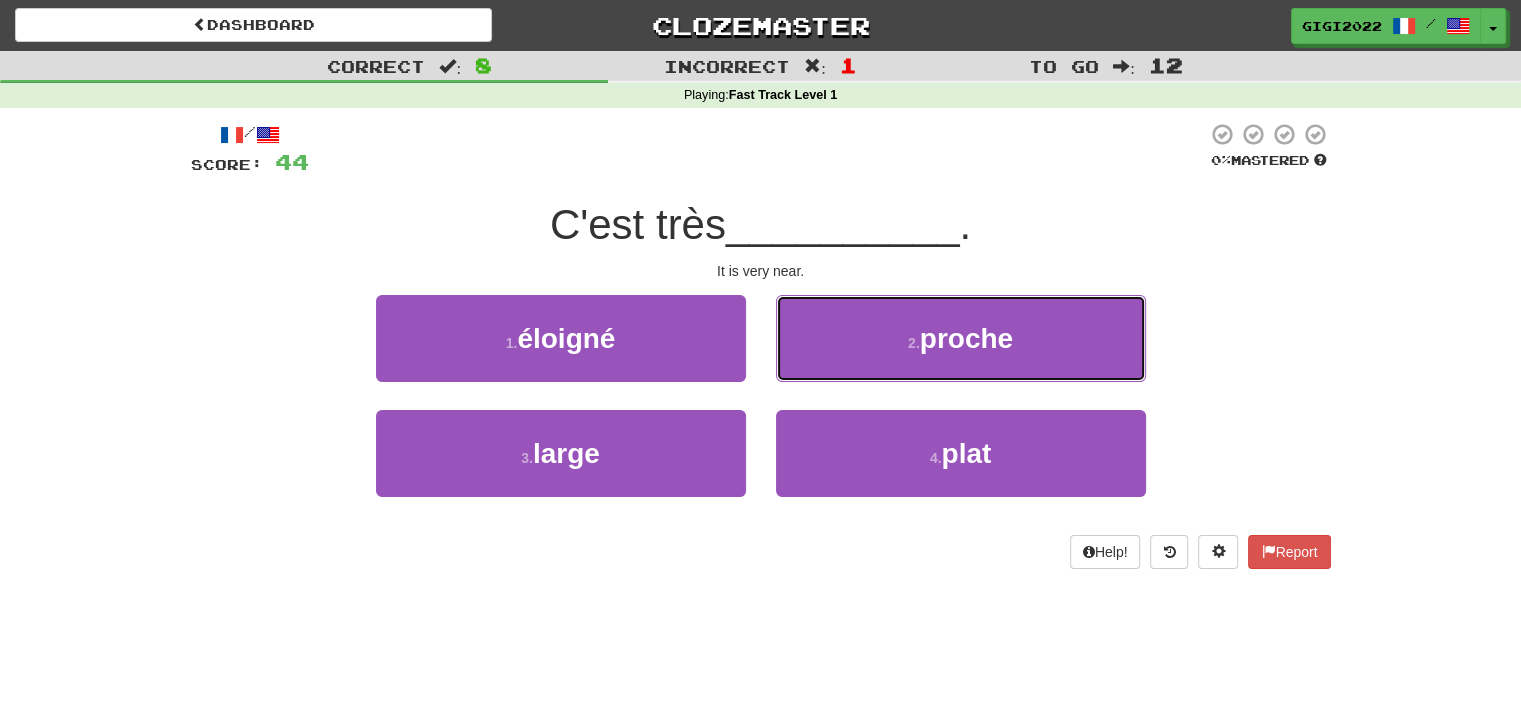 click on "2 .  proche" at bounding box center [961, 338] 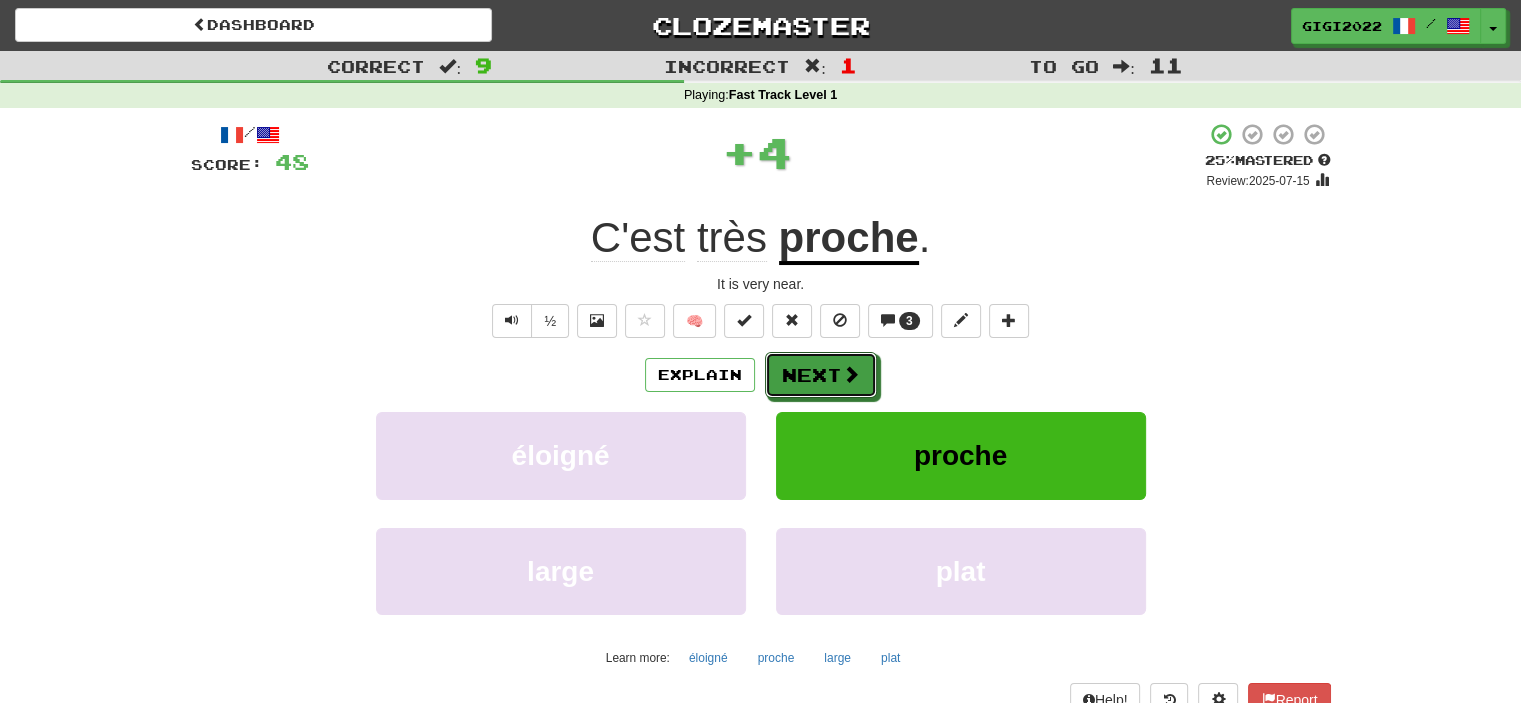 click on "Next" at bounding box center [821, 375] 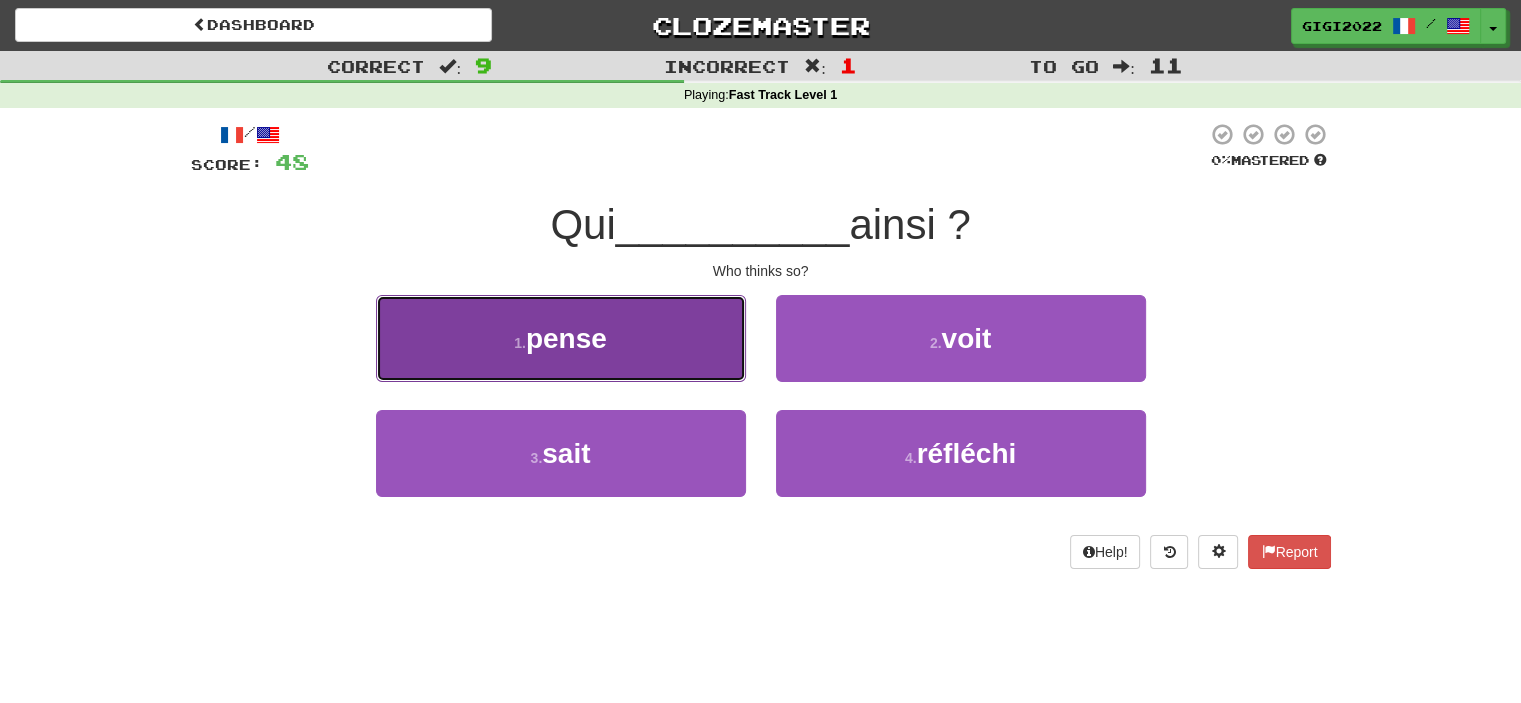 click on "1 .  pense" at bounding box center (561, 338) 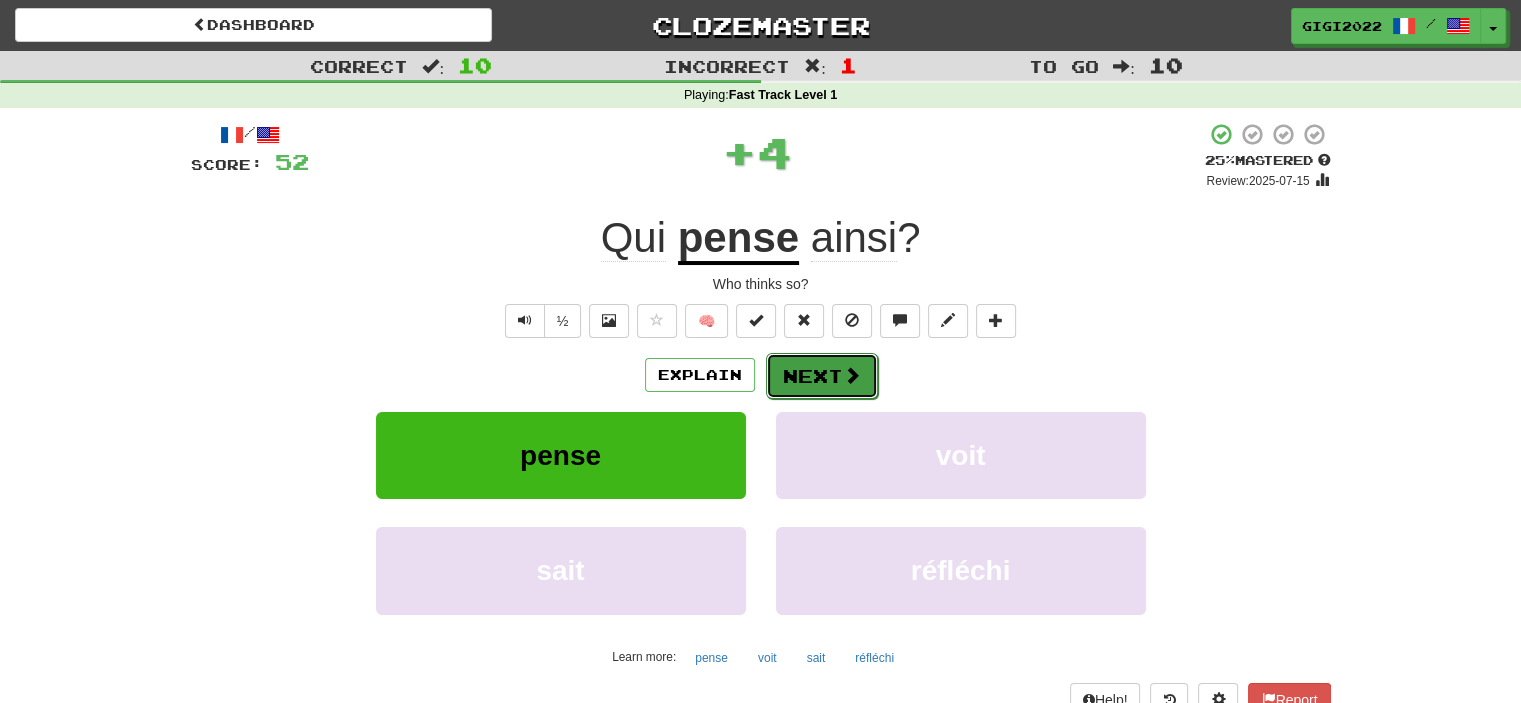 click on "Next" at bounding box center (822, 376) 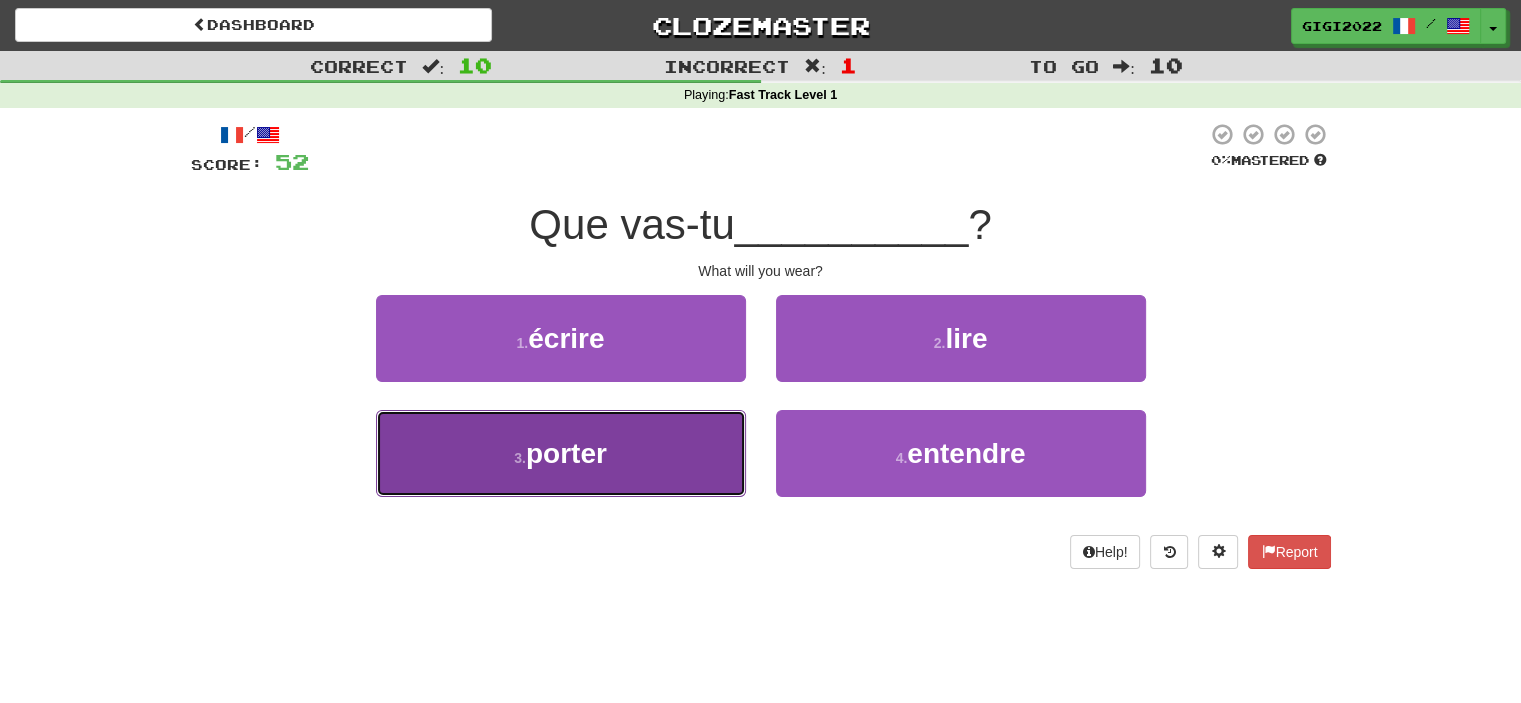 click on "3 .  porter" at bounding box center (561, 453) 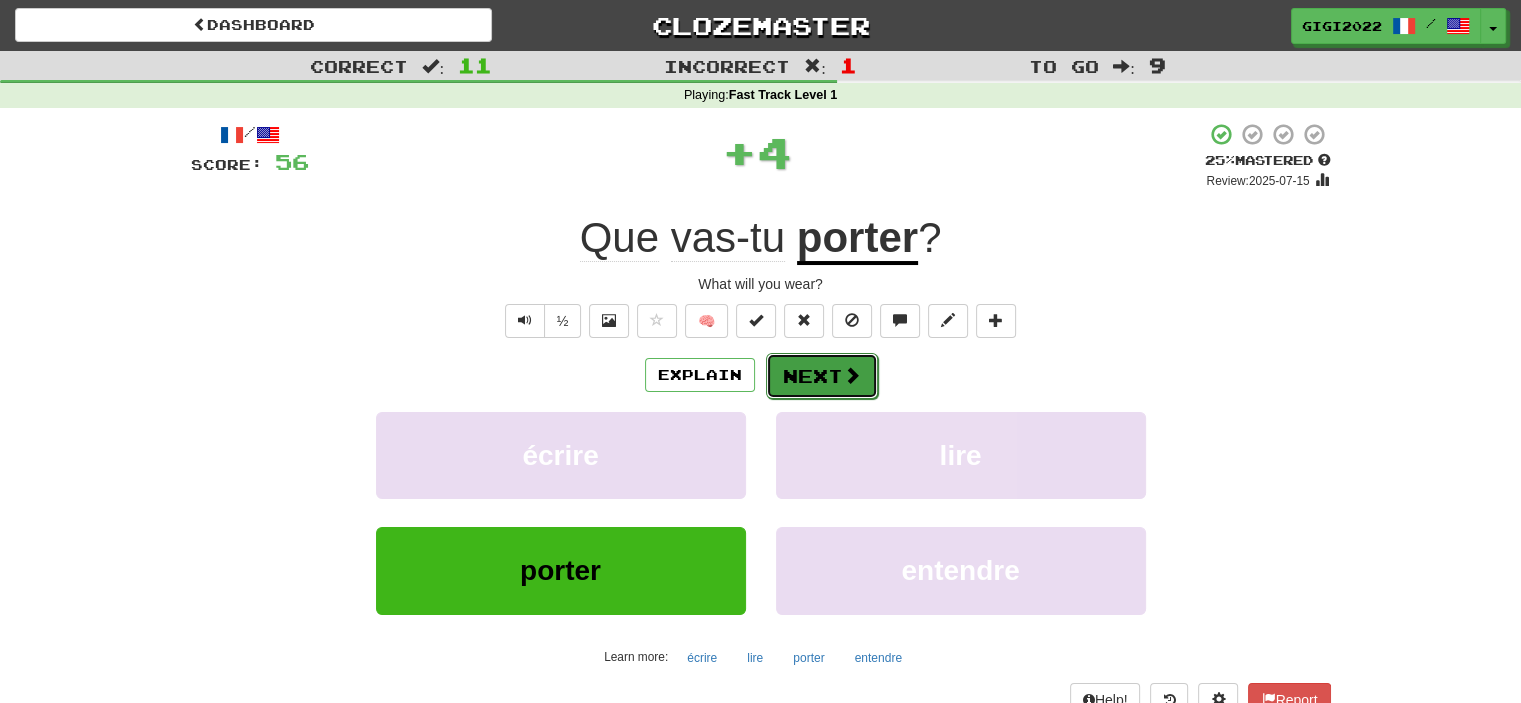 click on "Next" at bounding box center (822, 376) 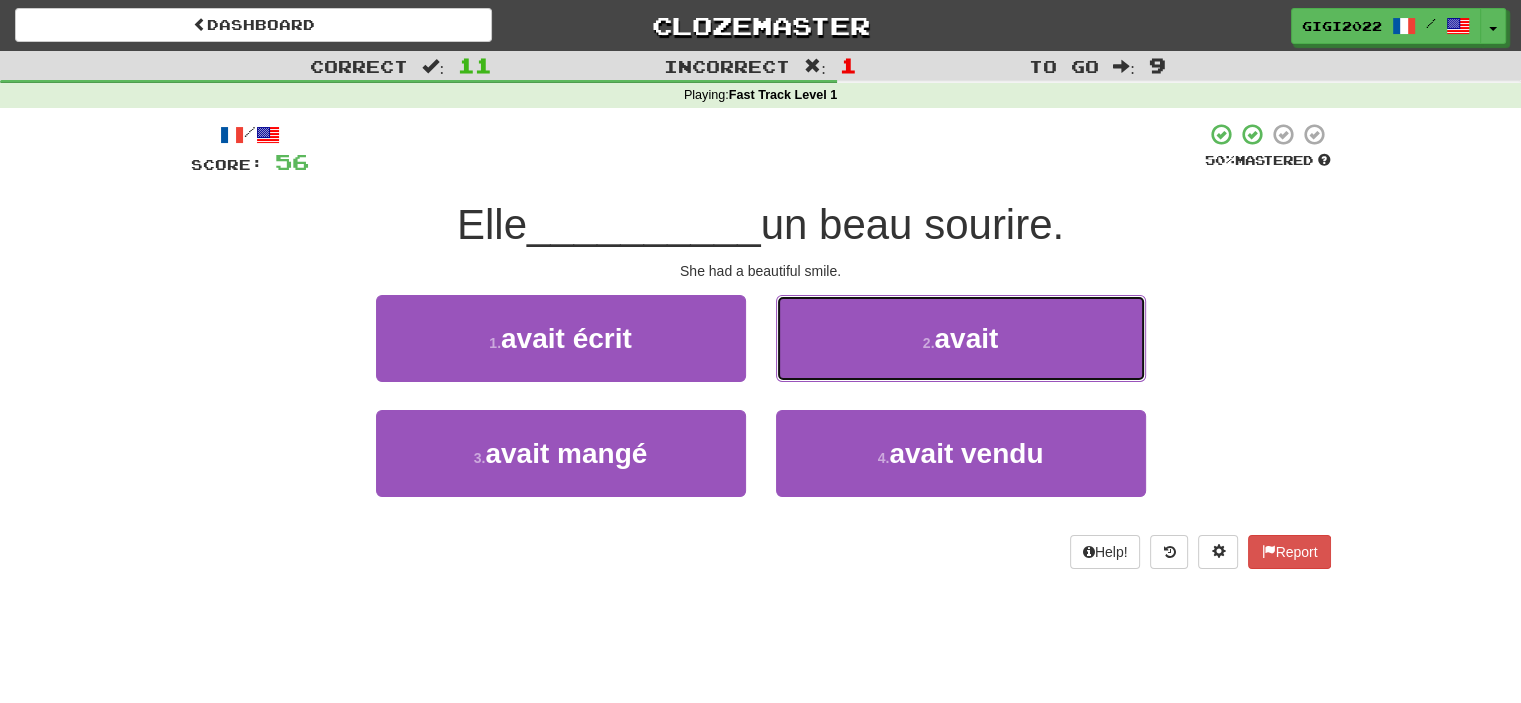 click on "2 .  avait" at bounding box center (961, 338) 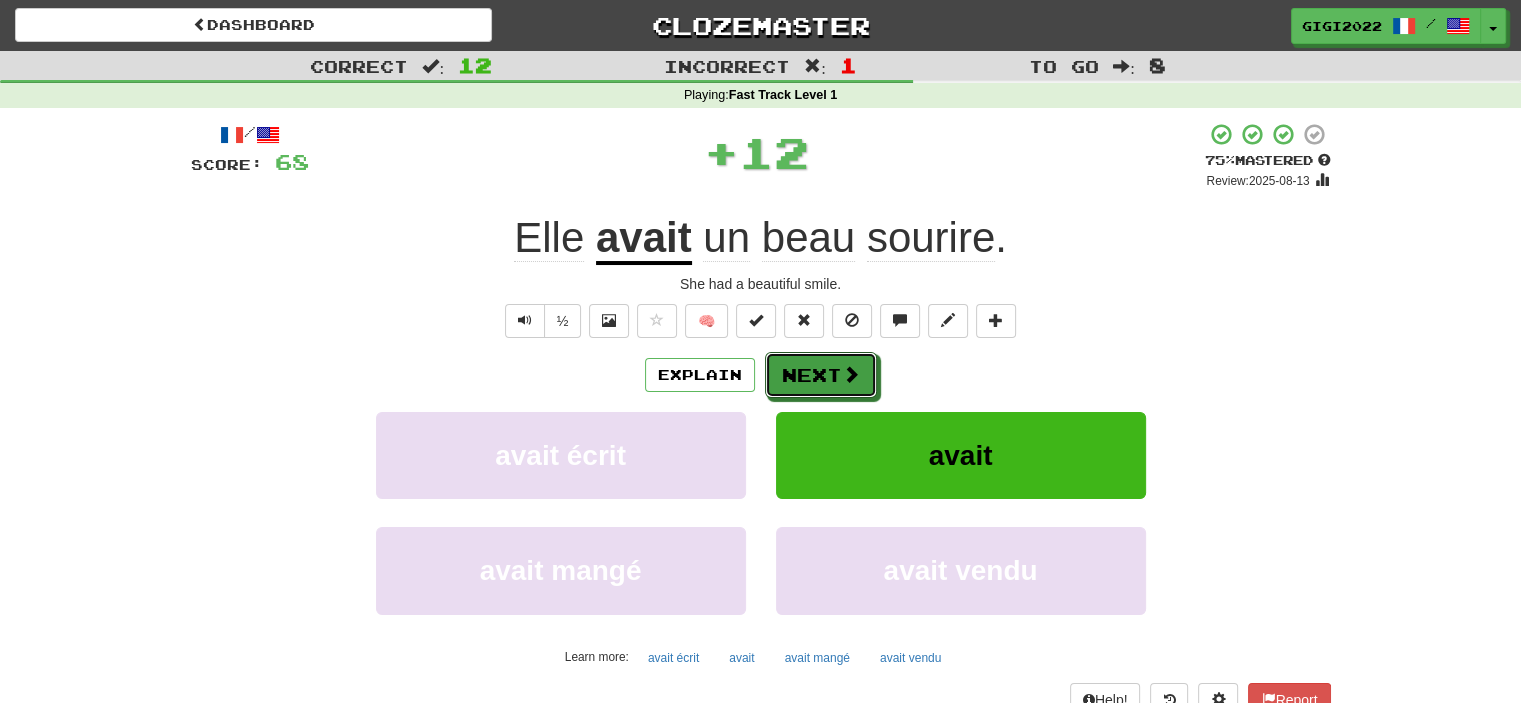 click on "Next" at bounding box center [821, 375] 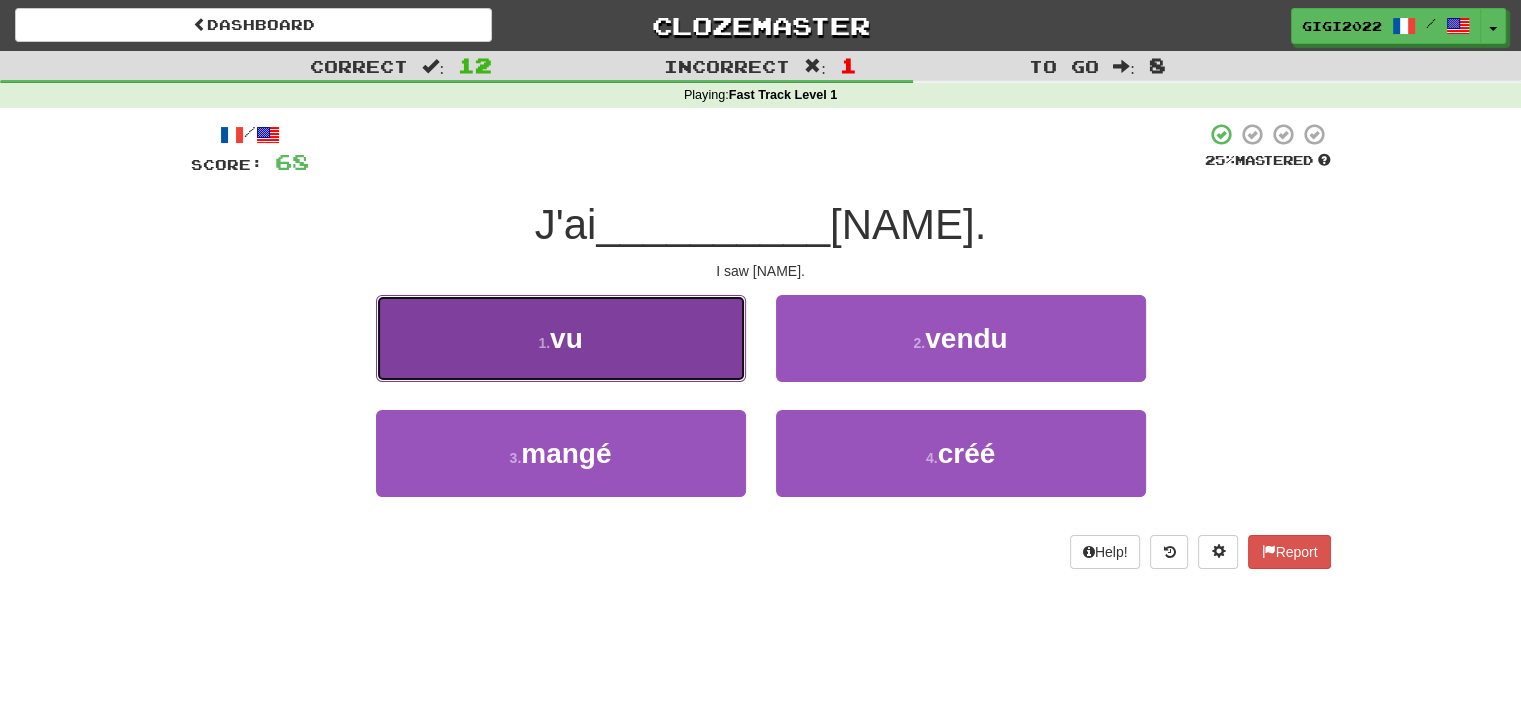 click on "1 .  vu" at bounding box center (561, 338) 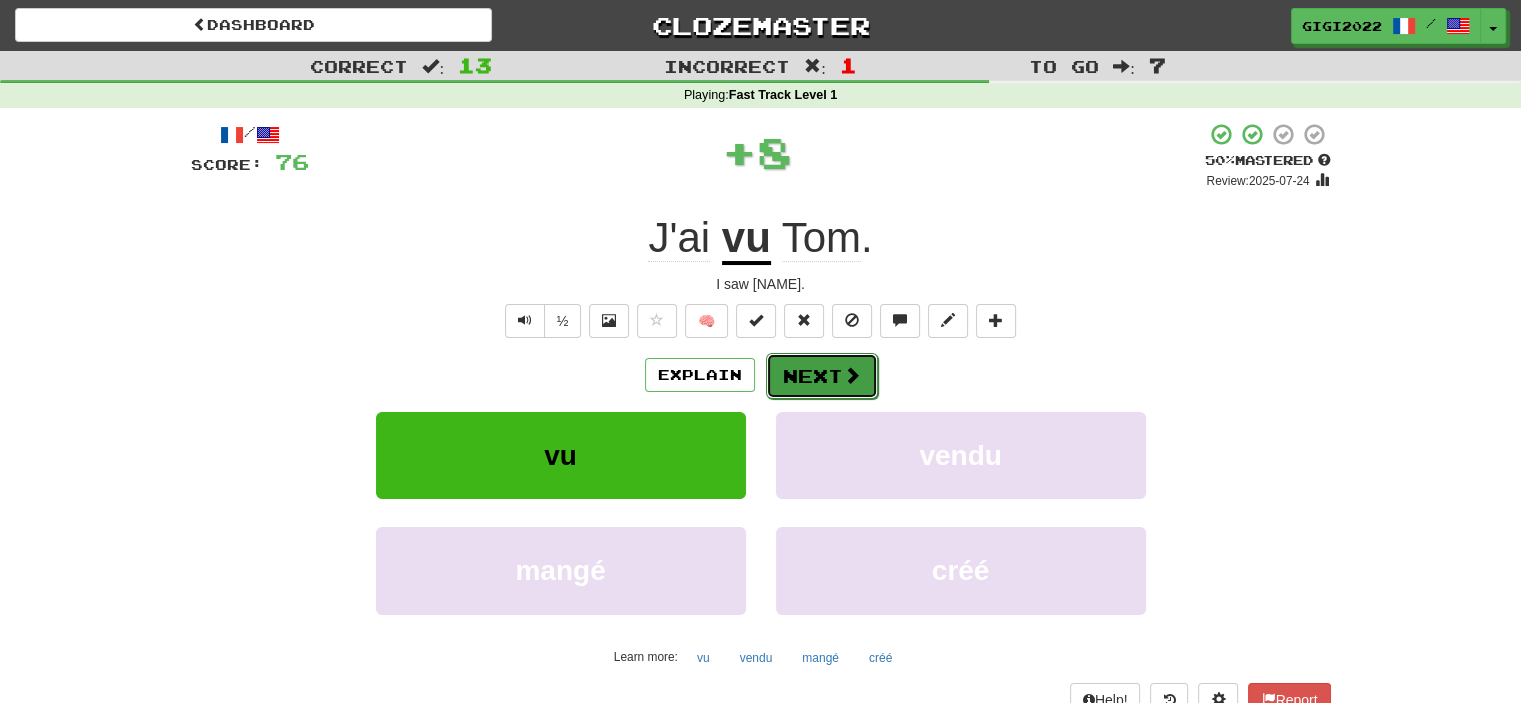 click on "Next" at bounding box center (822, 376) 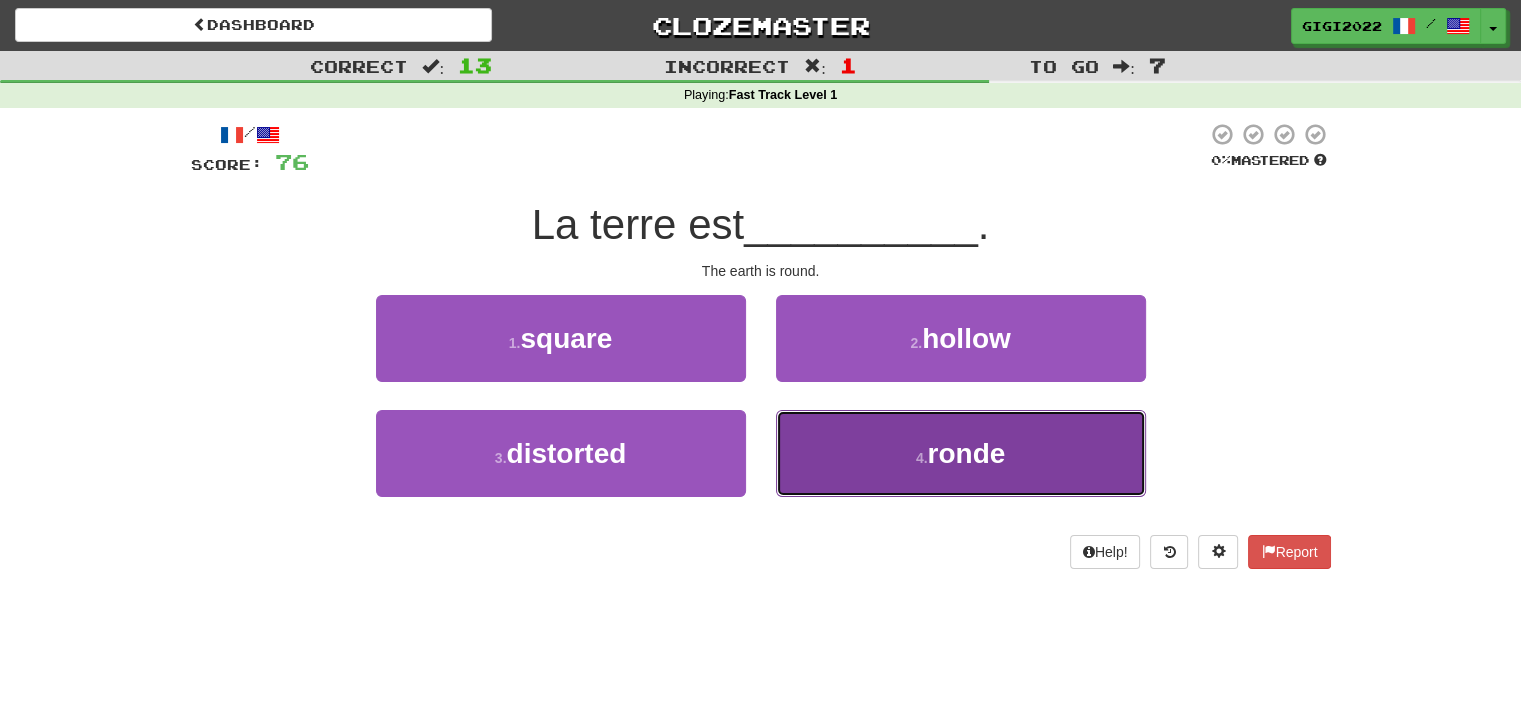 click on "4 .  ronde" at bounding box center (961, 453) 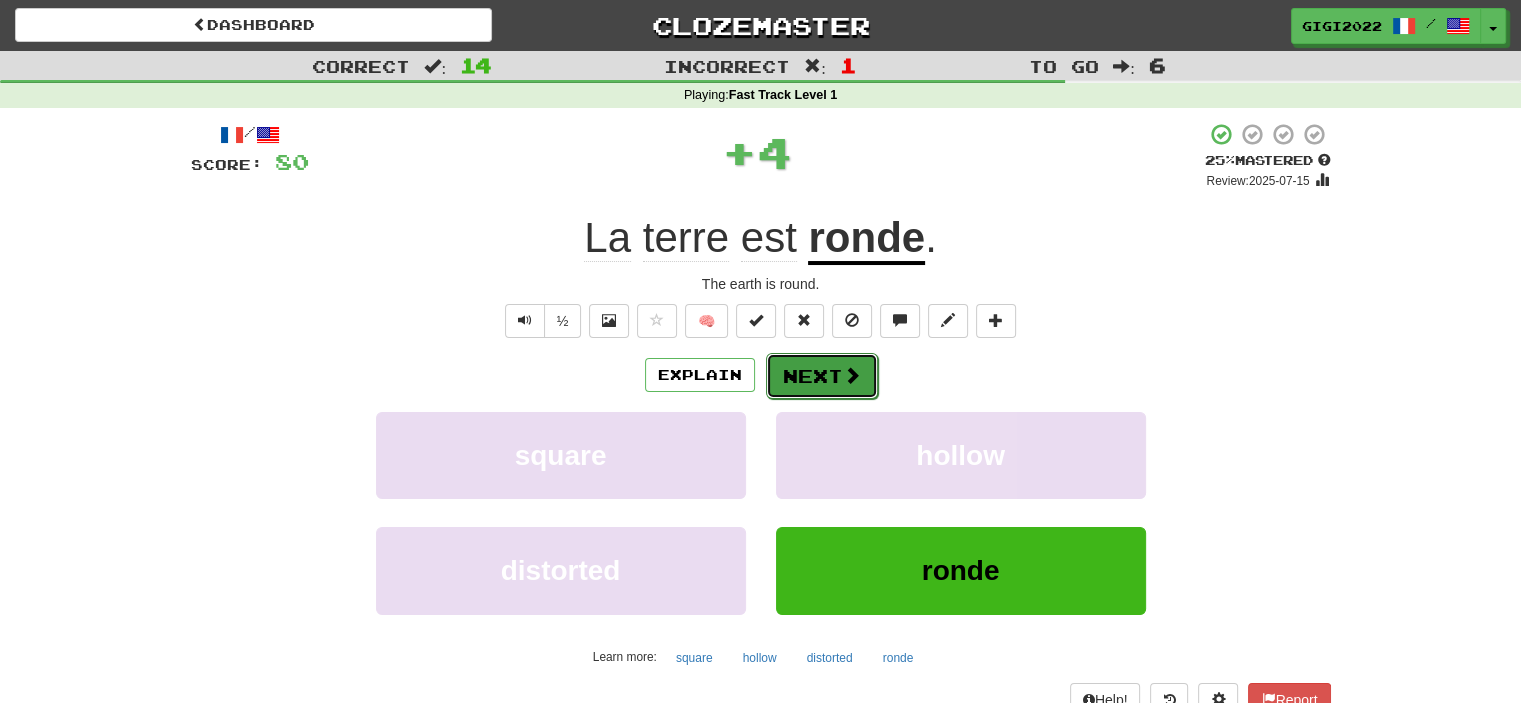 click on "Next" at bounding box center (822, 376) 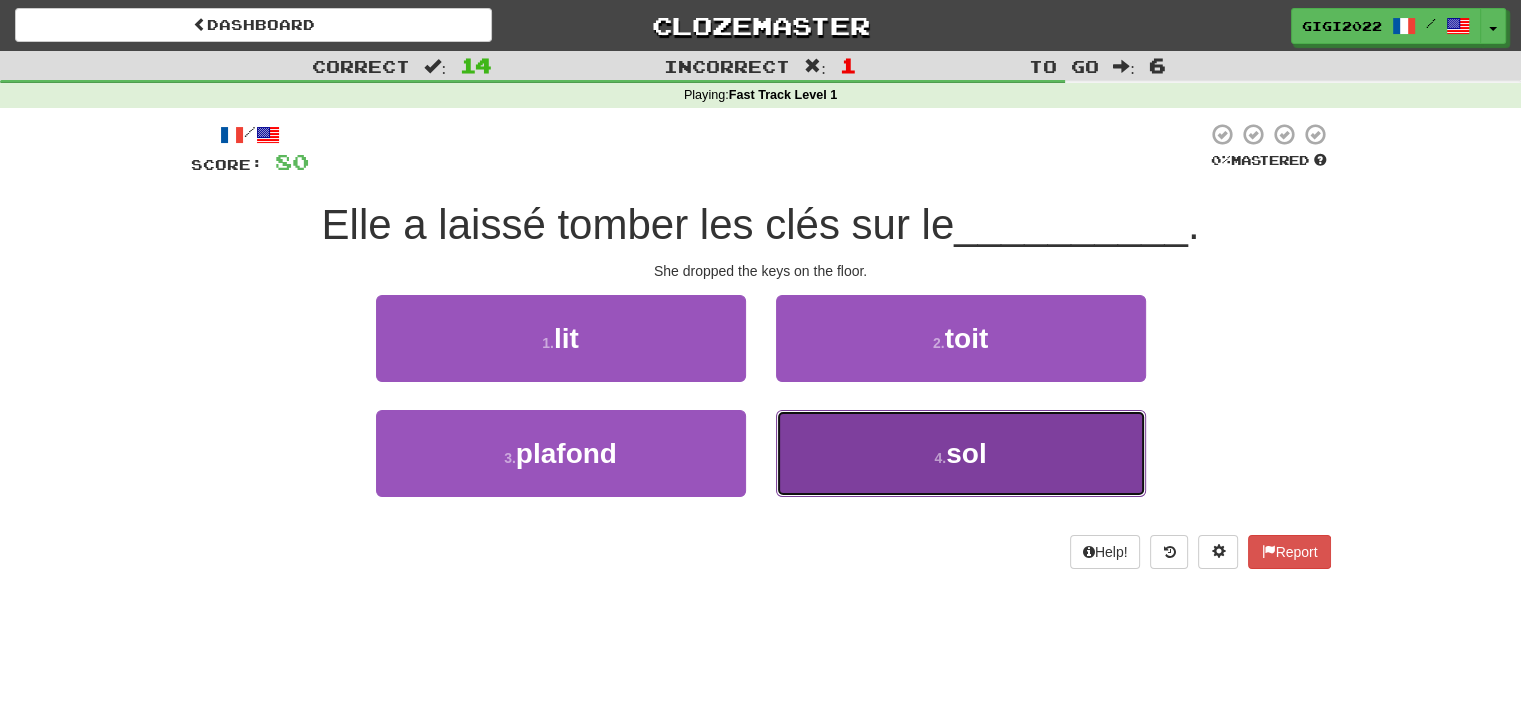 click on "4 .  sol" at bounding box center (961, 453) 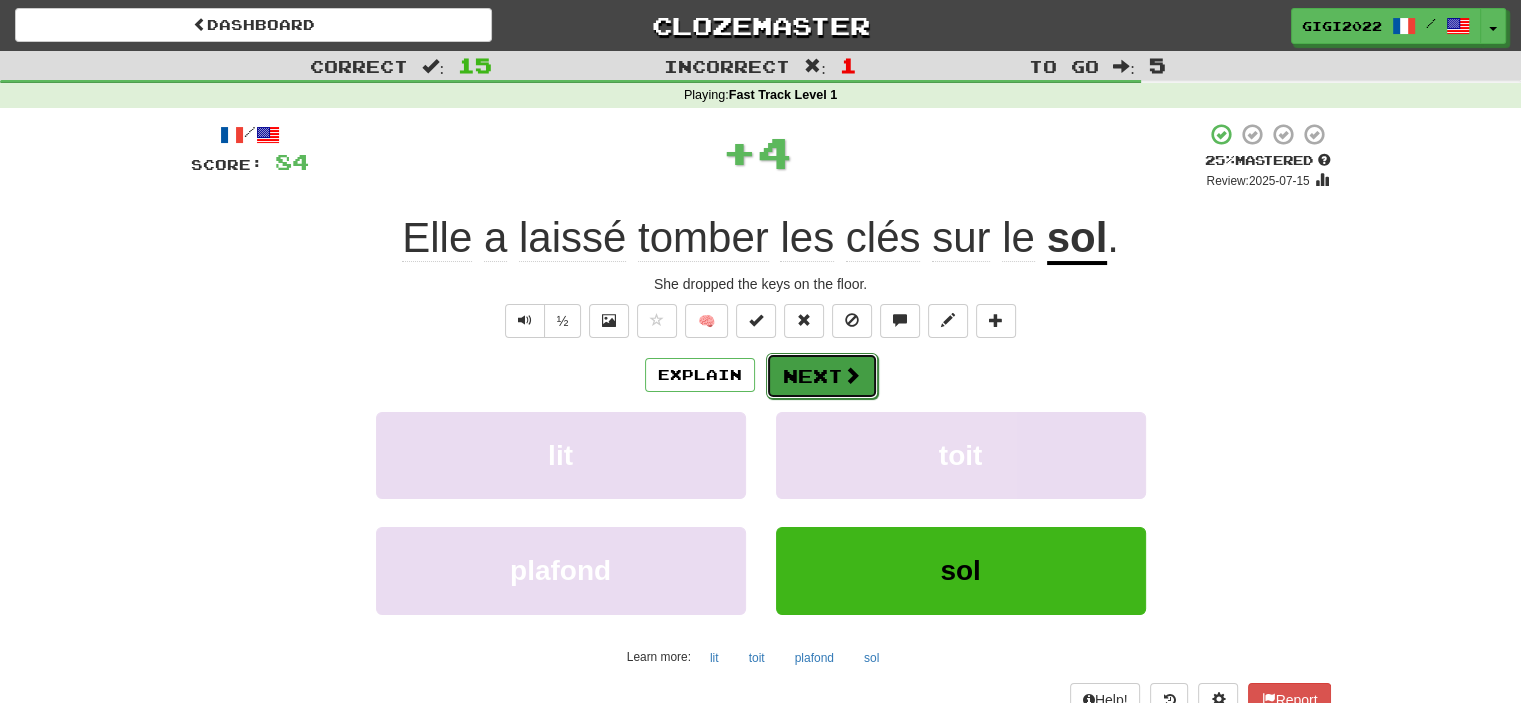 click on "Next" at bounding box center (822, 376) 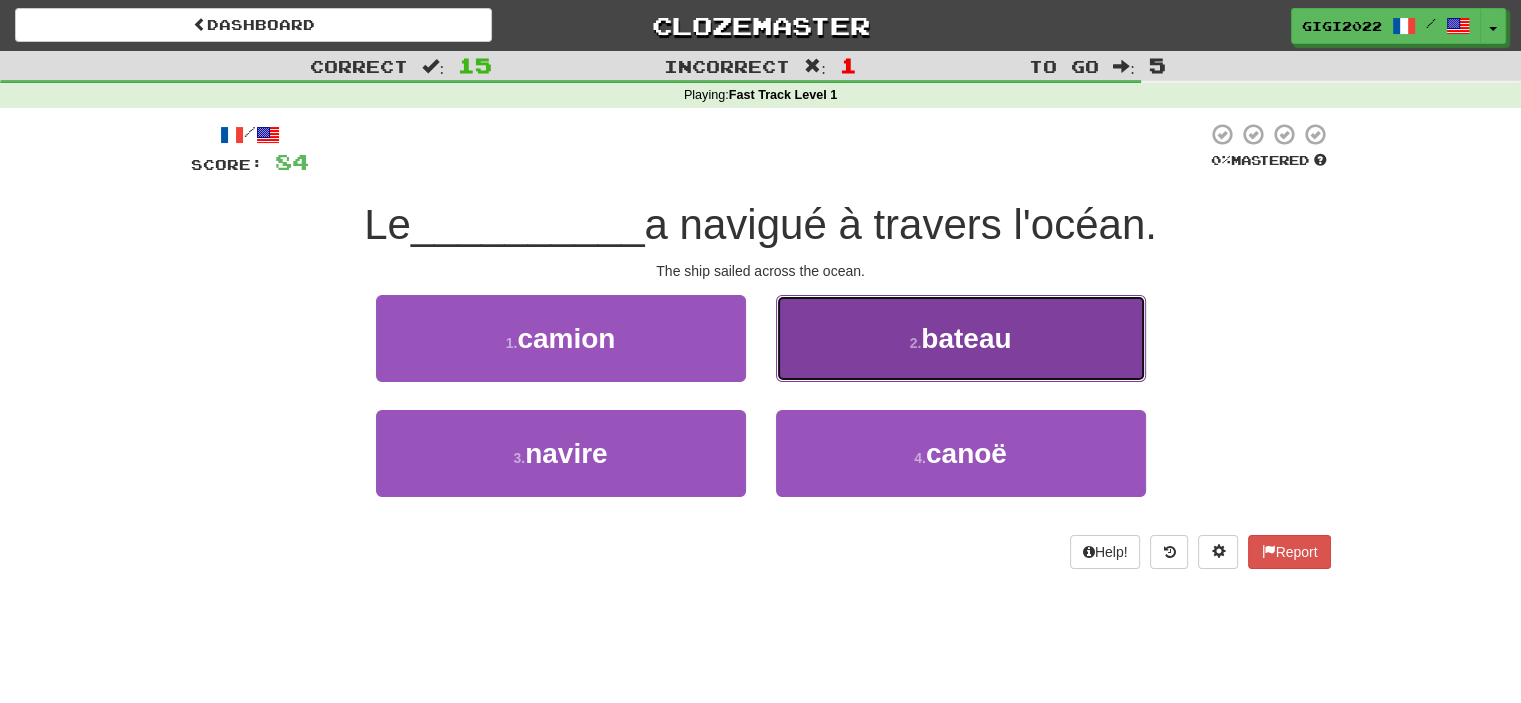 click on "2 .  bateau" at bounding box center (961, 338) 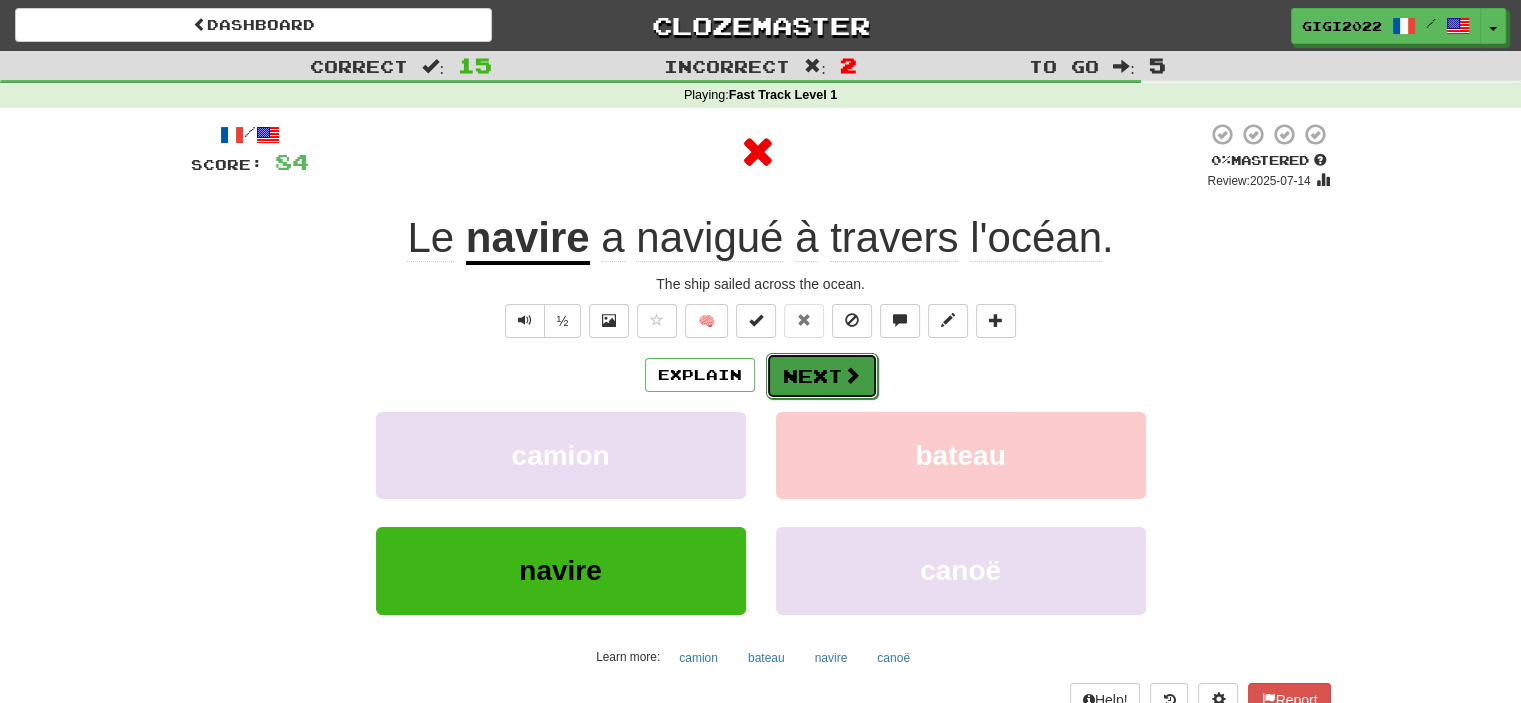 click on "Next" at bounding box center [822, 376] 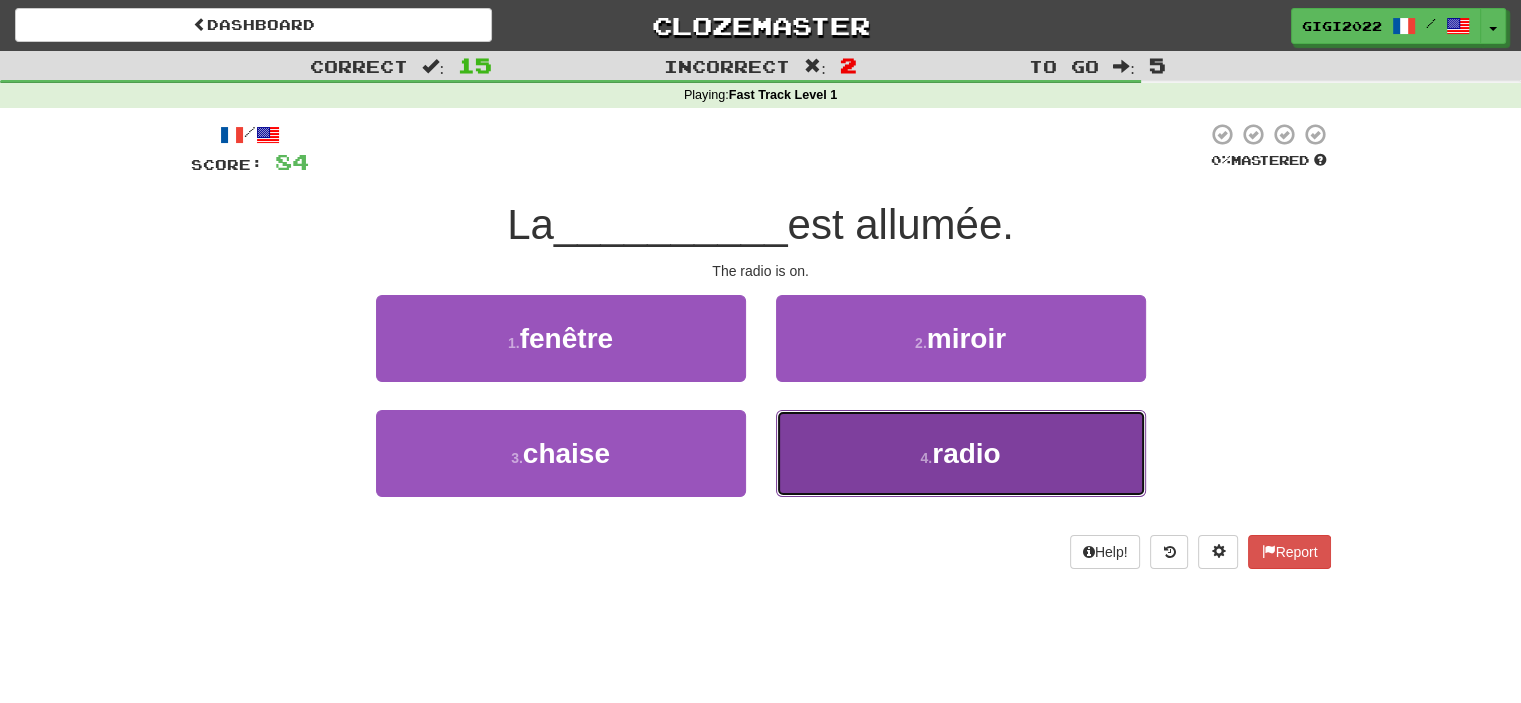 click on "4 .  radio" at bounding box center (961, 453) 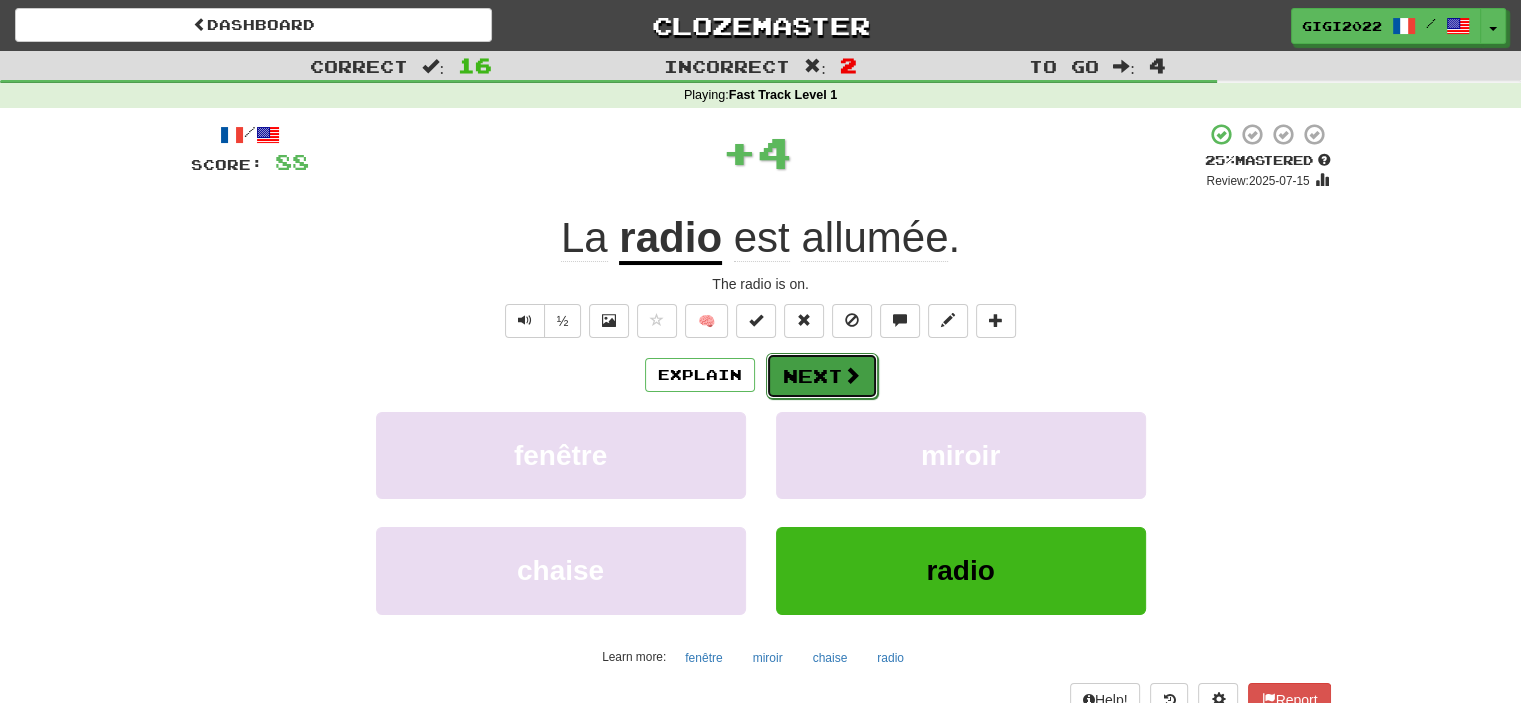 click on "Next" at bounding box center (822, 376) 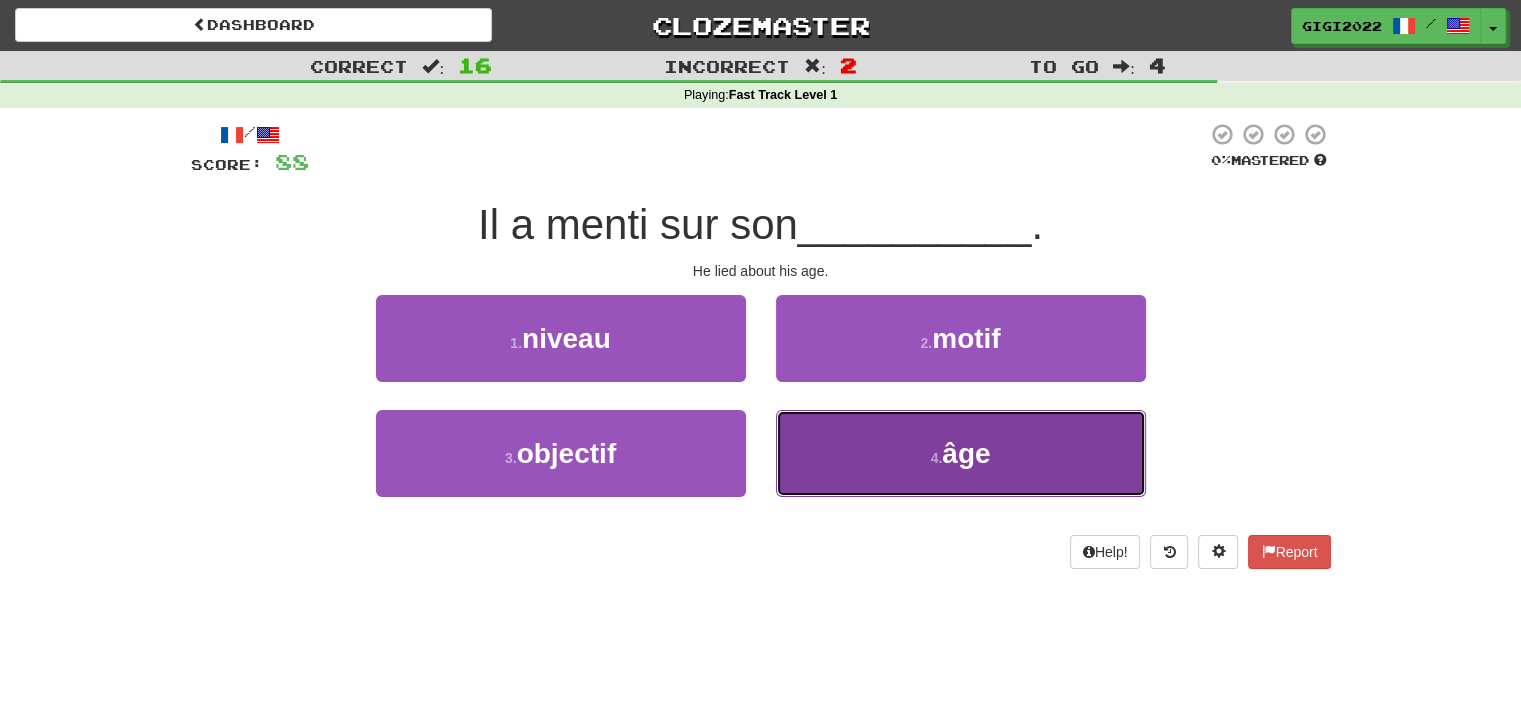 click on "4 .  âge" at bounding box center (961, 453) 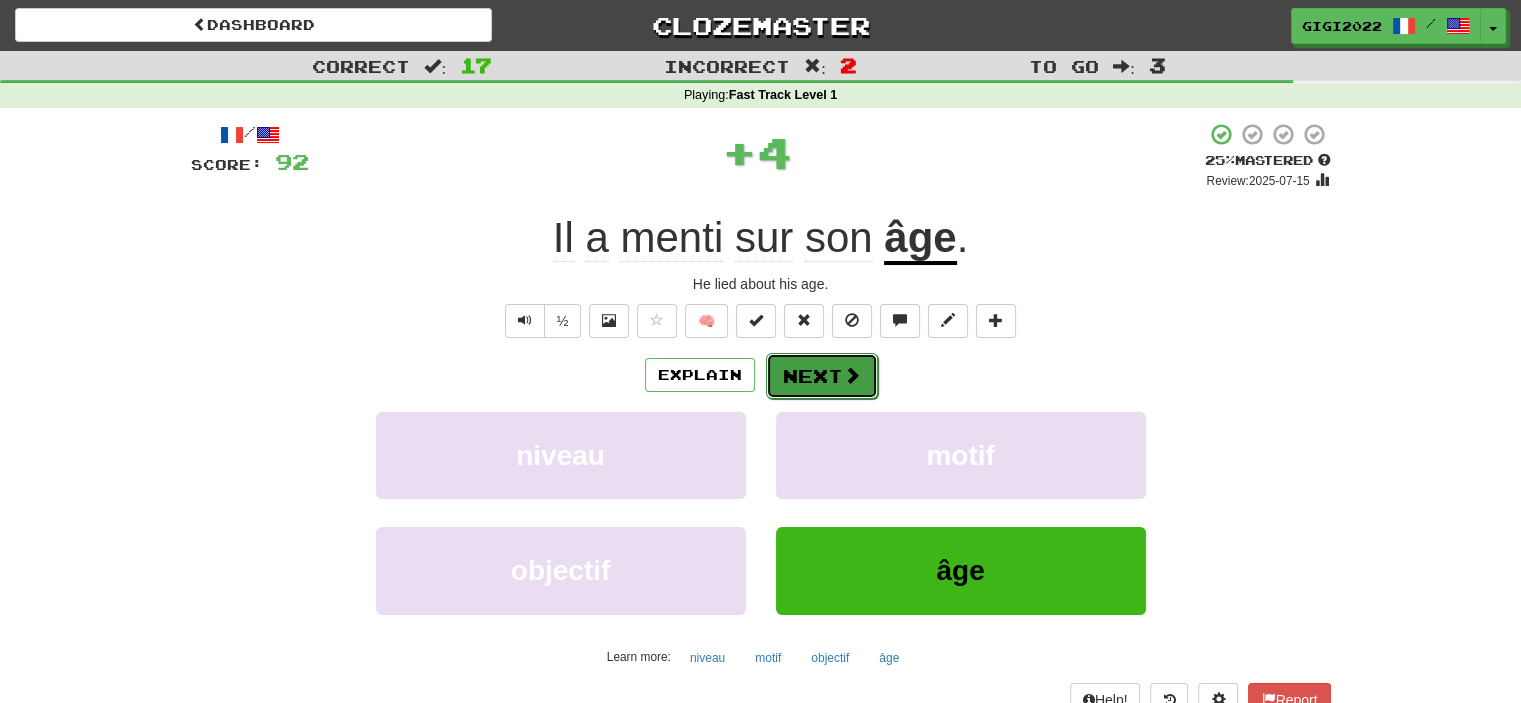 click on "Next" at bounding box center (822, 376) 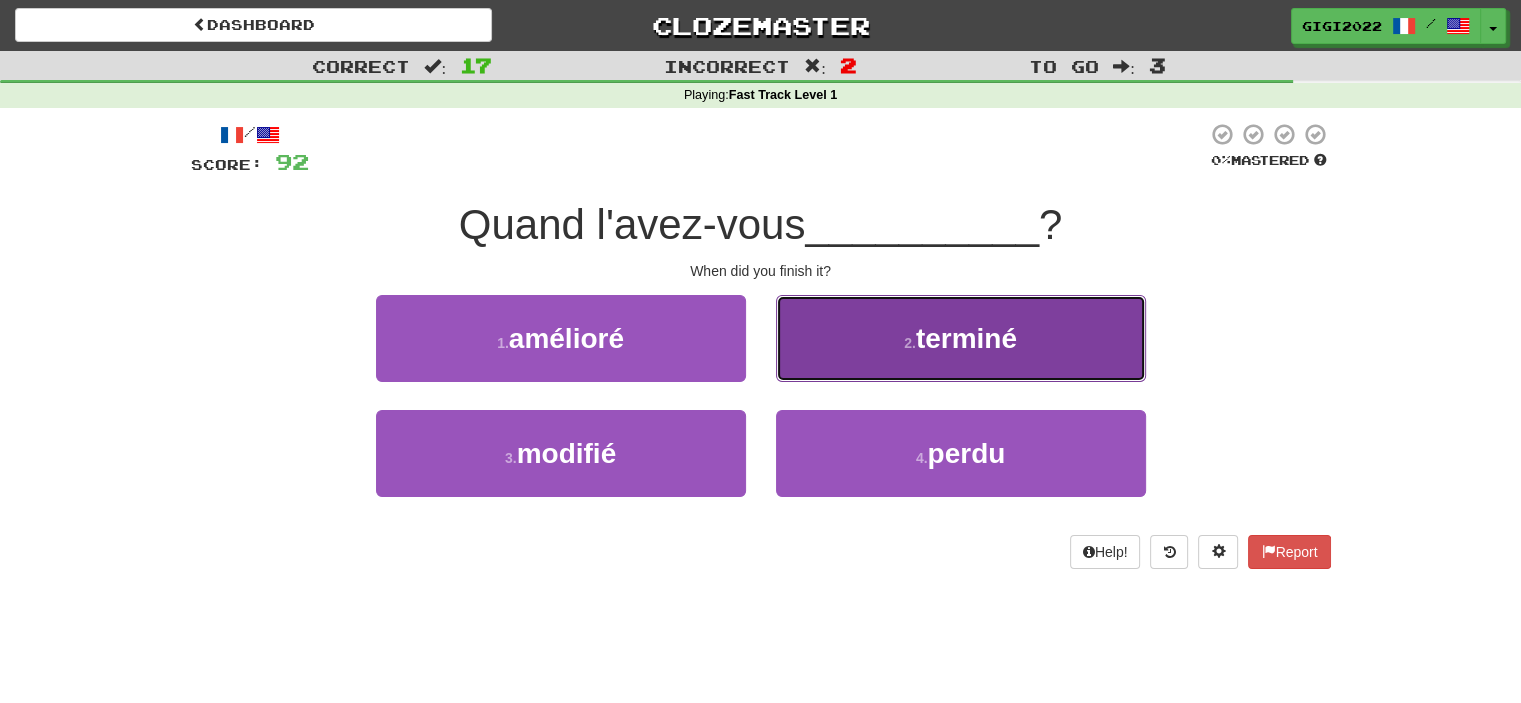click on "2 .  terminé" at bounding box center [961, 338] 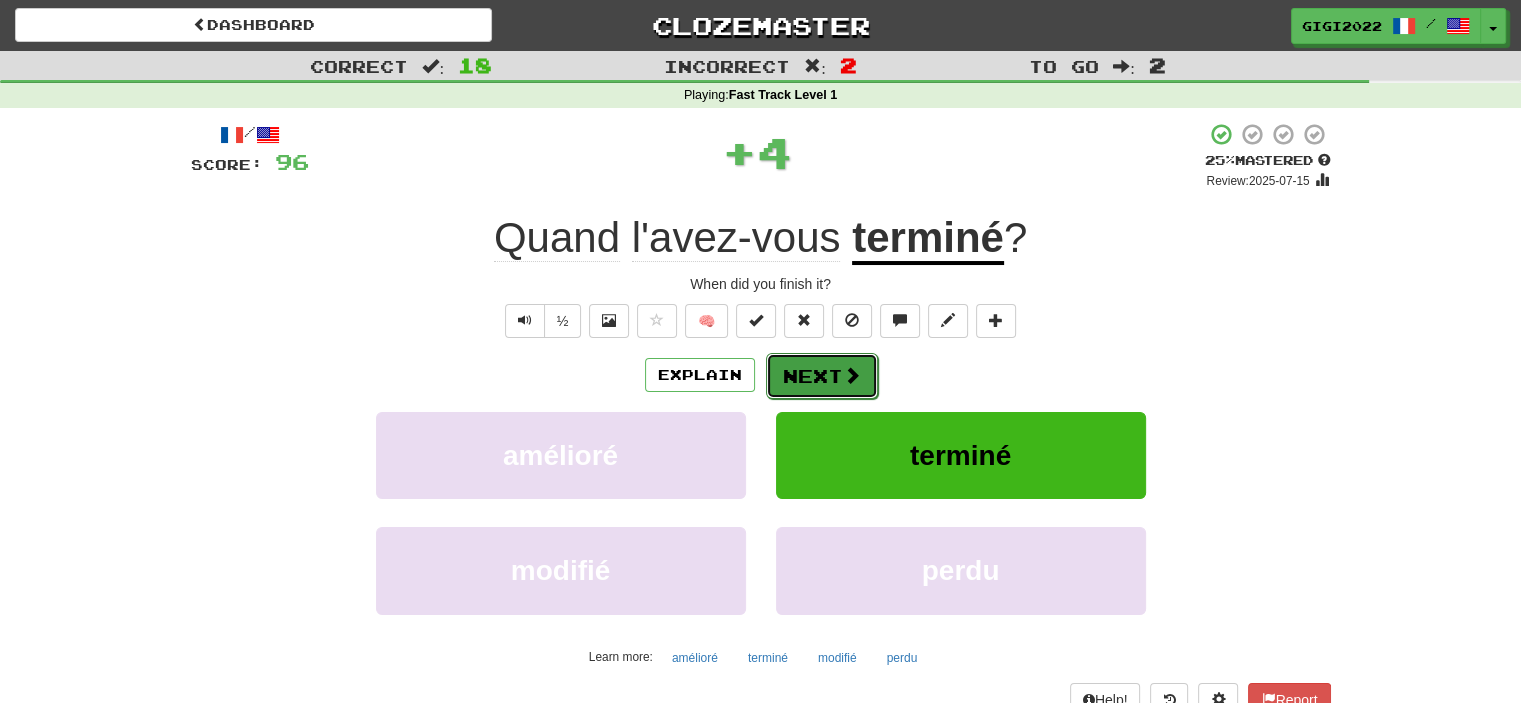 click on "Next" at bounding box center [822, 376] 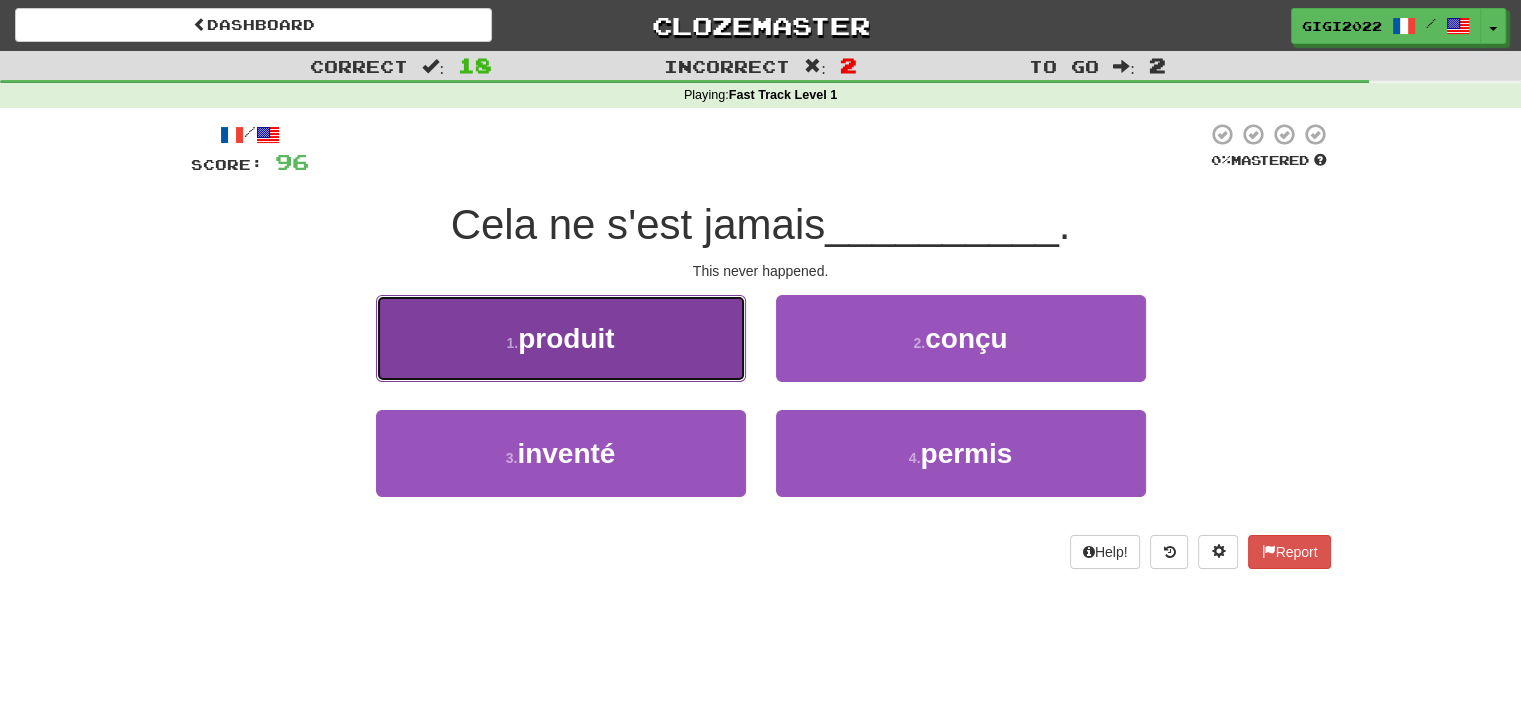 click on "1 .  produit" at bounding box center (561, 338) 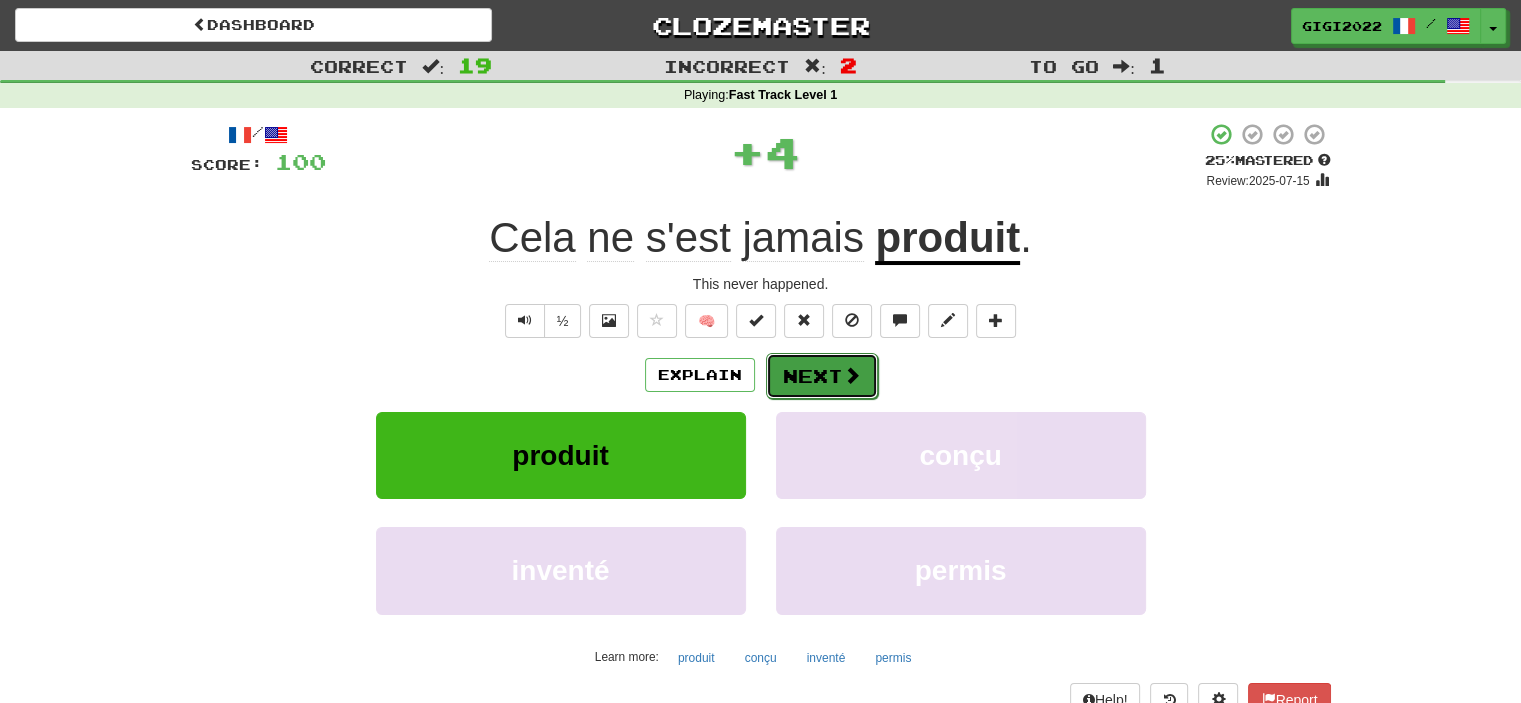 click on "Next" at bounding box center (822, 376) 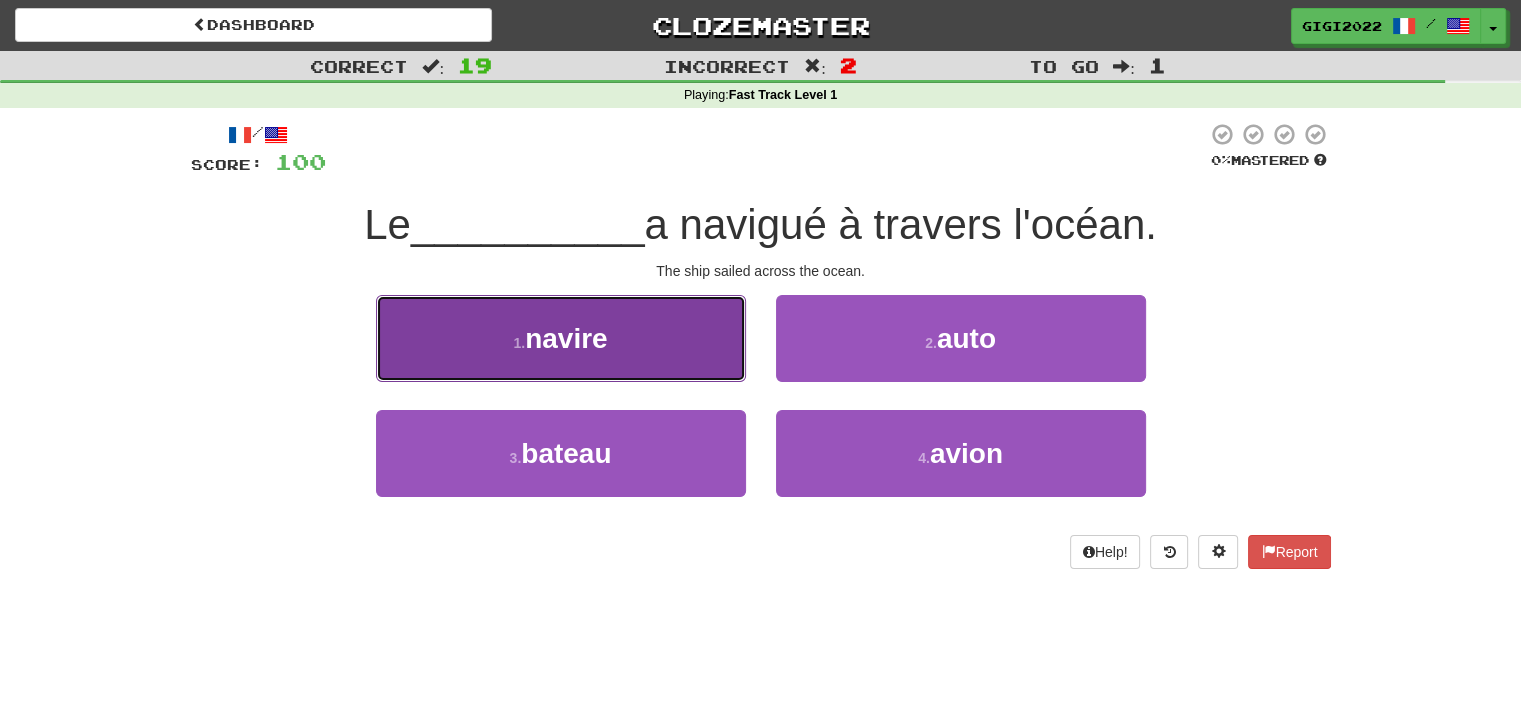 click on "1 .  navire" at bounding box center [561, 338] 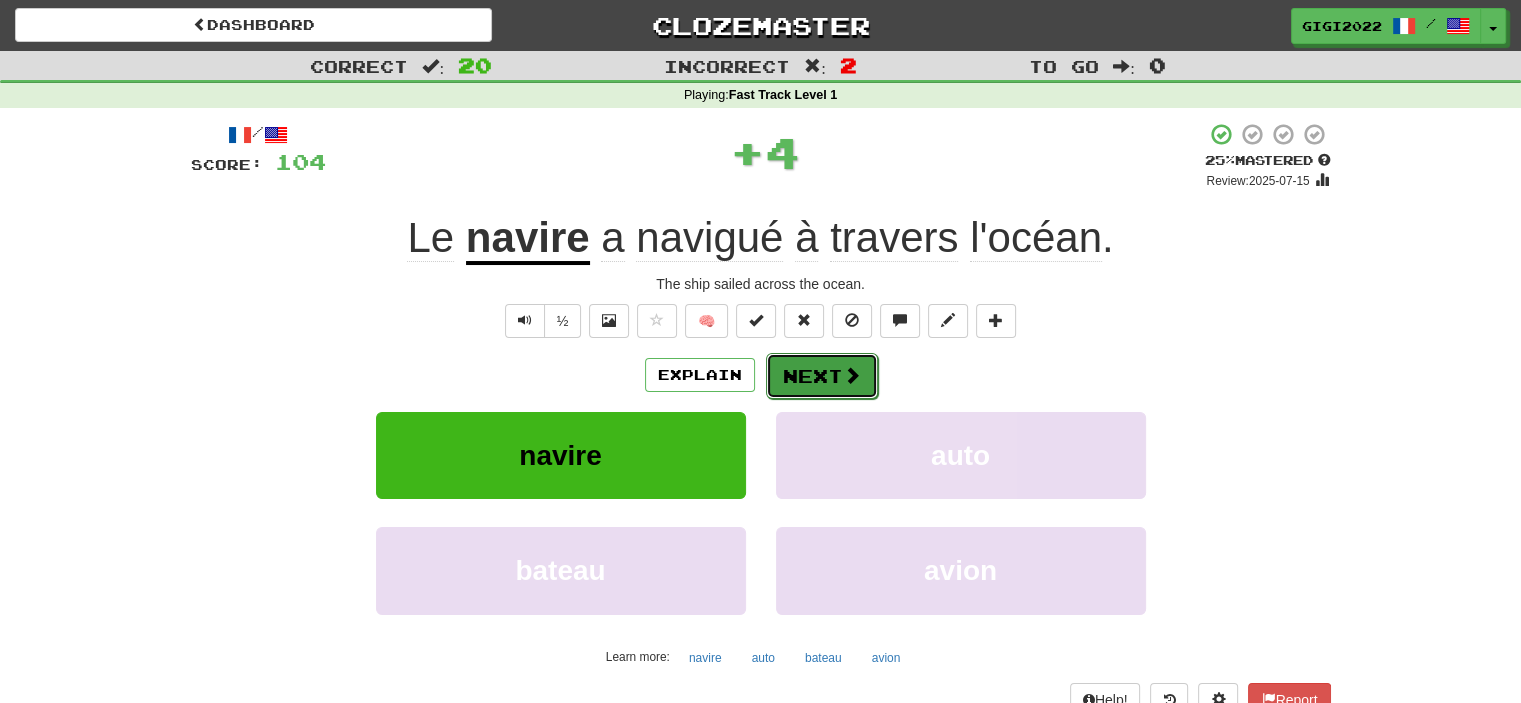 click on "Next" at bounding box center (822, 376) 